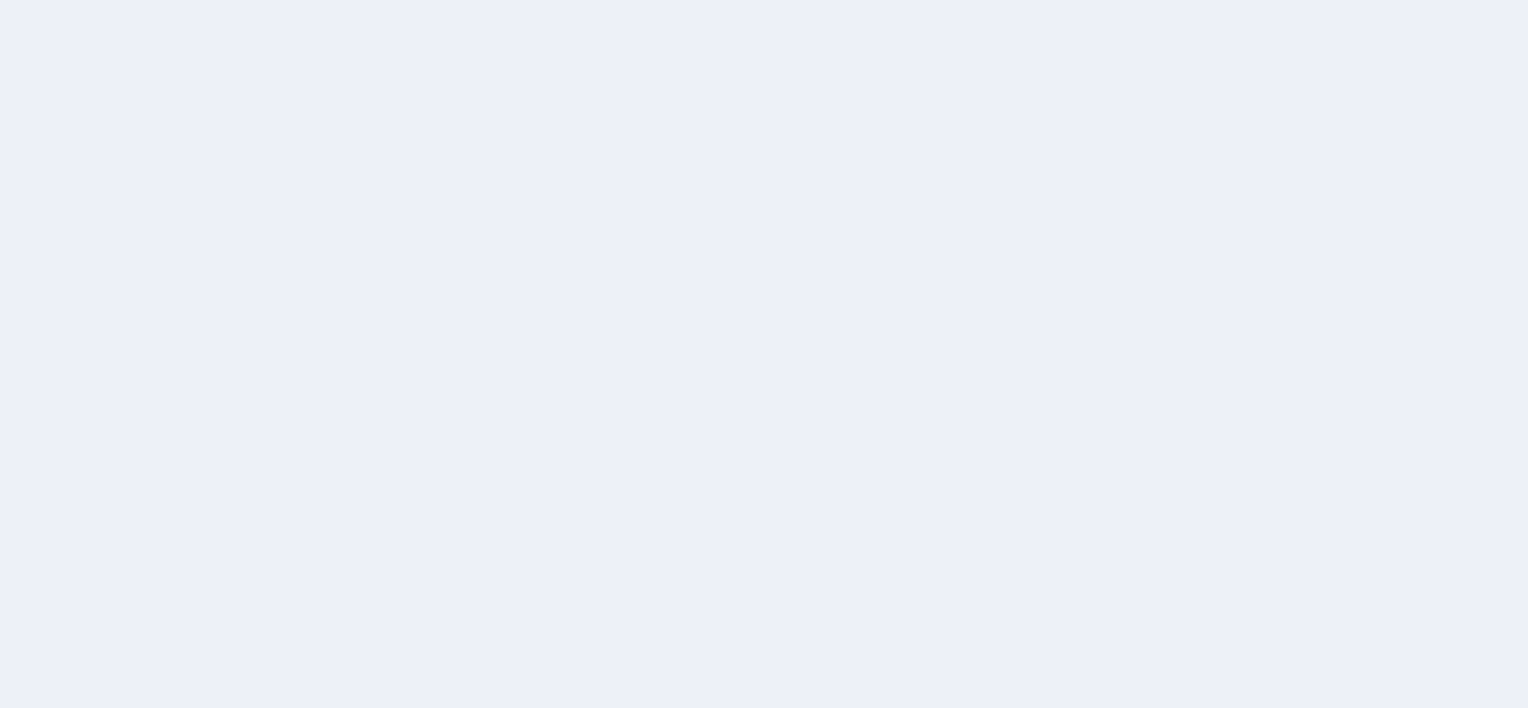 scroll, scrollTop: 0, scrollLeft: 0, axis: both 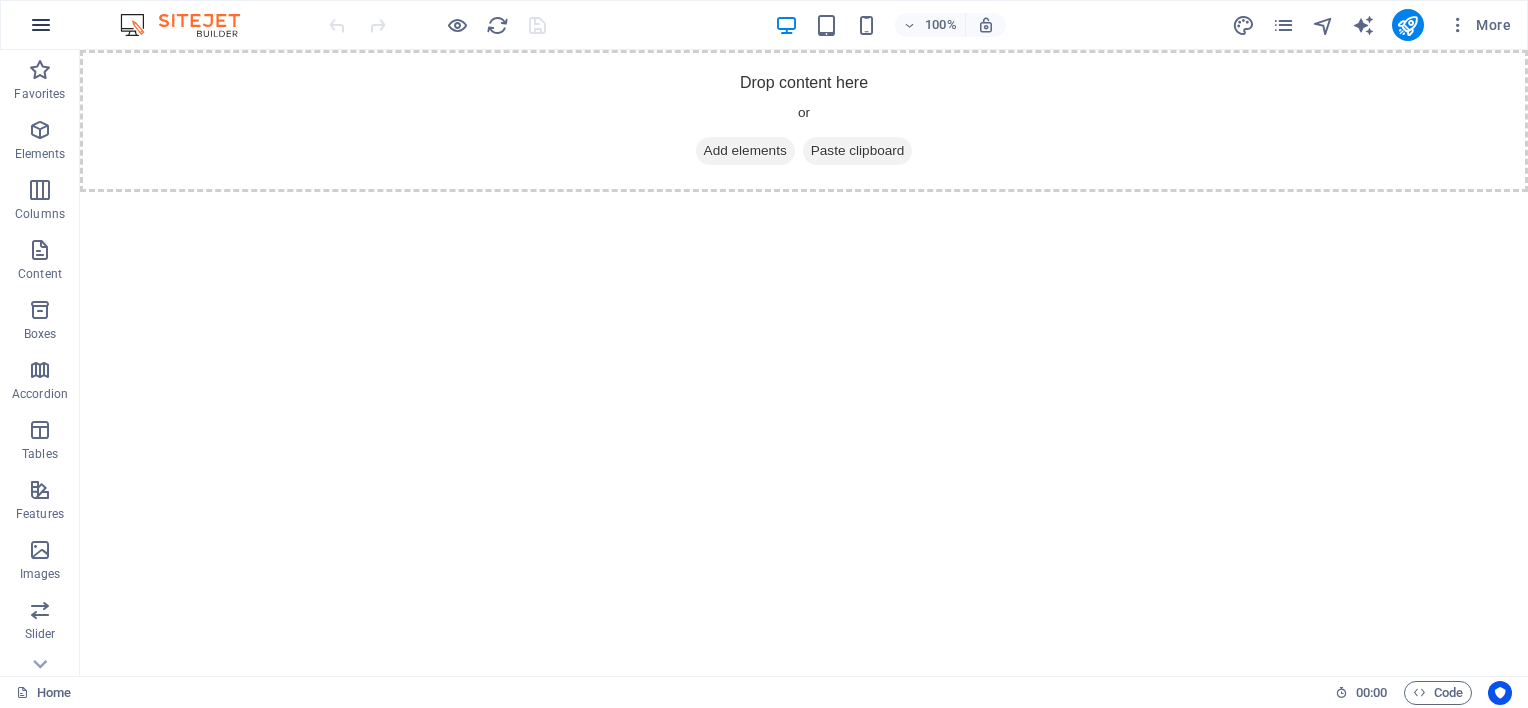 click at bounding box center (41, 25) 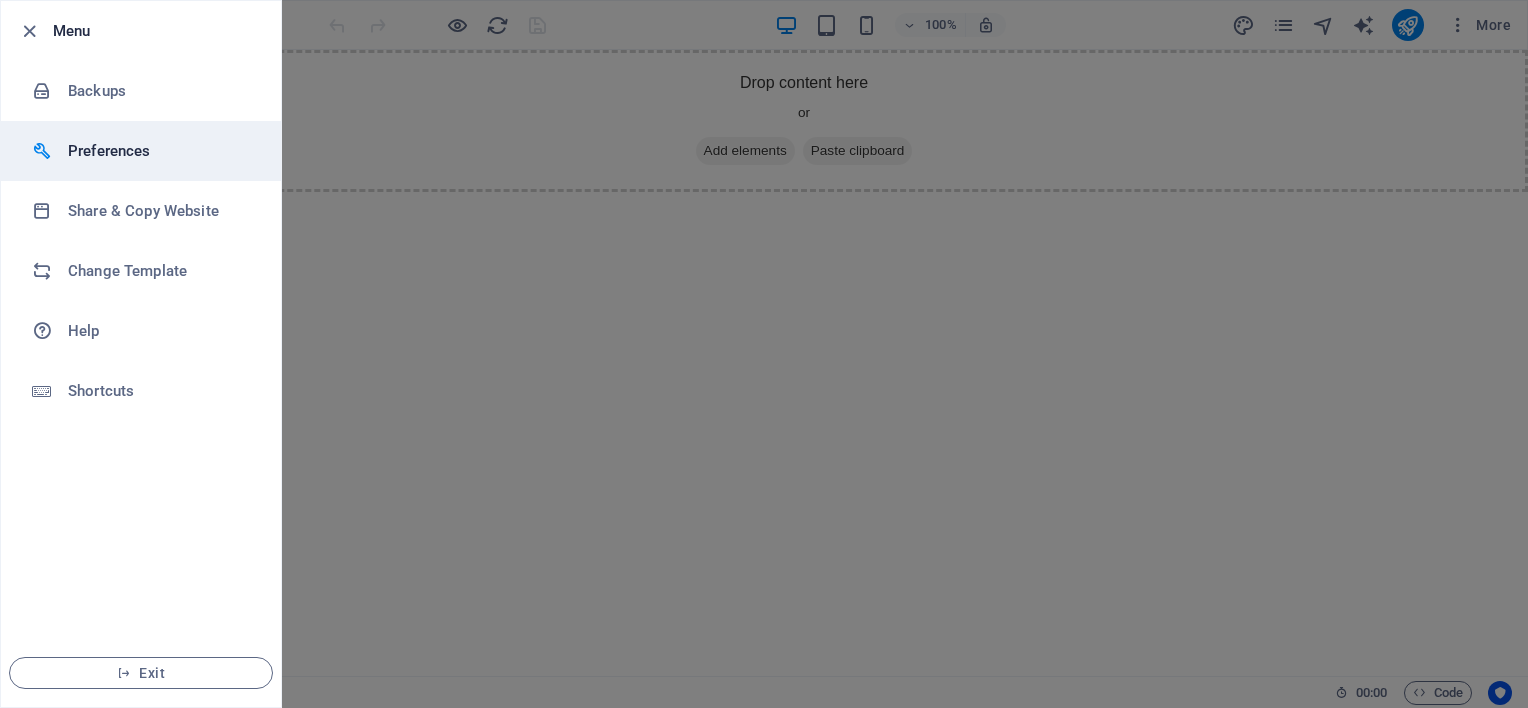 click on "Preferences" at bounding box center [160, 151] 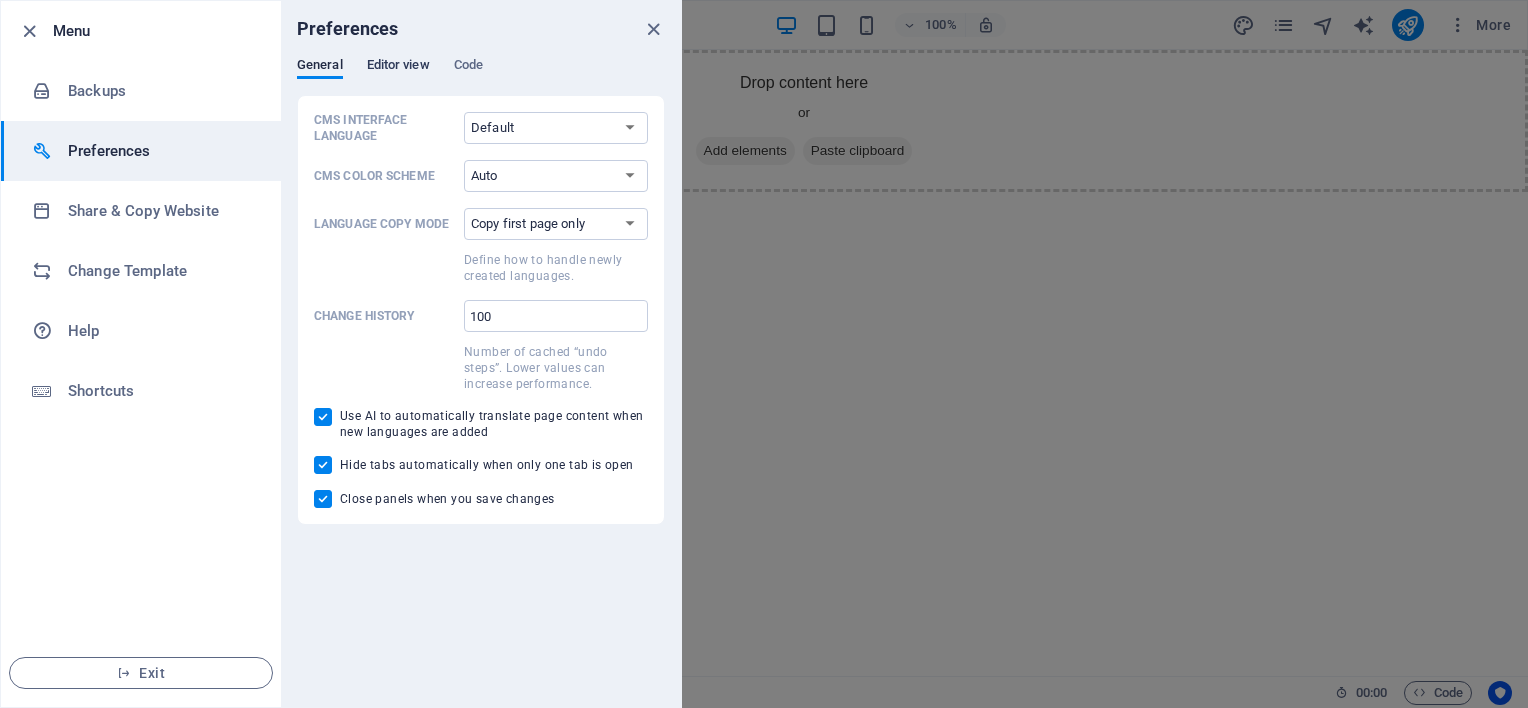 click on "Editor view" at bounding box center [398, 67] 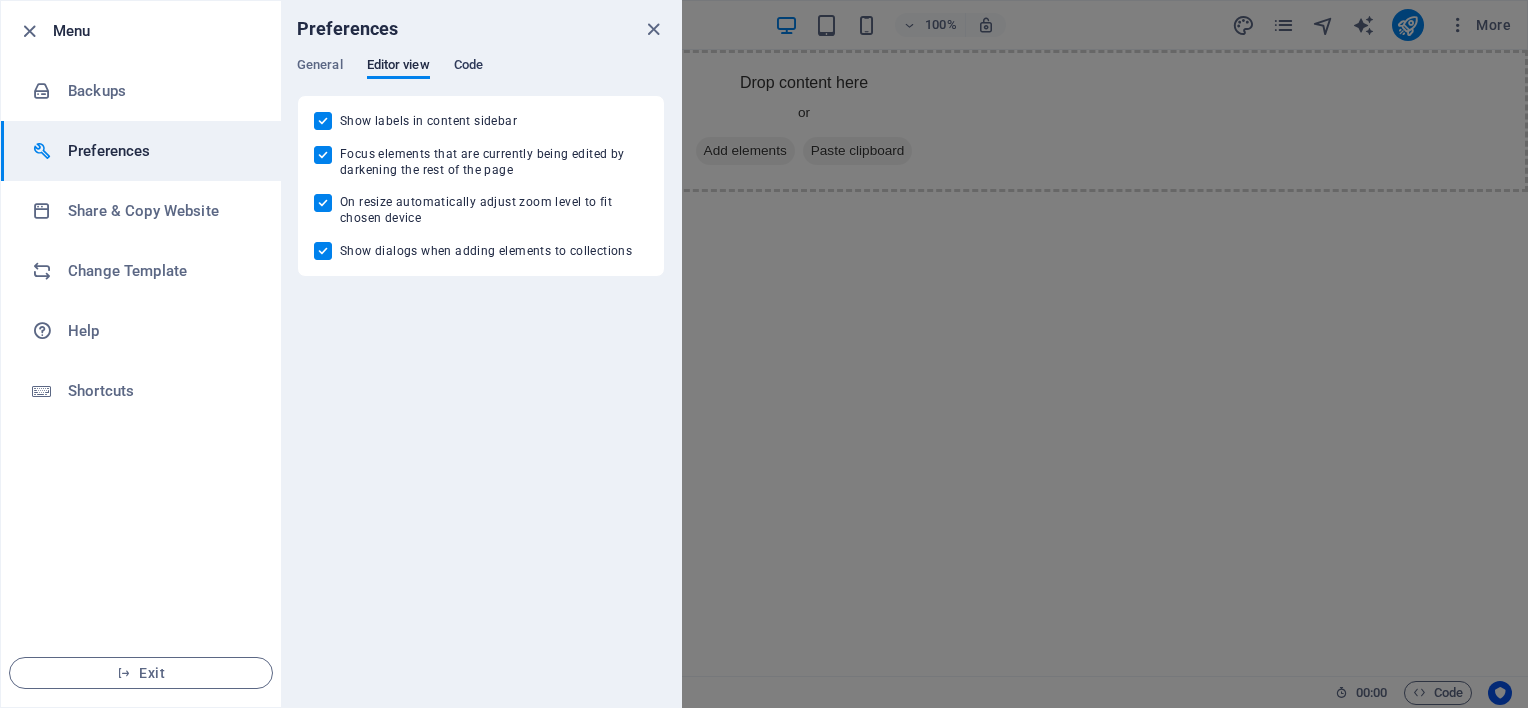 click on "Code" at bounding box center (468, 67) 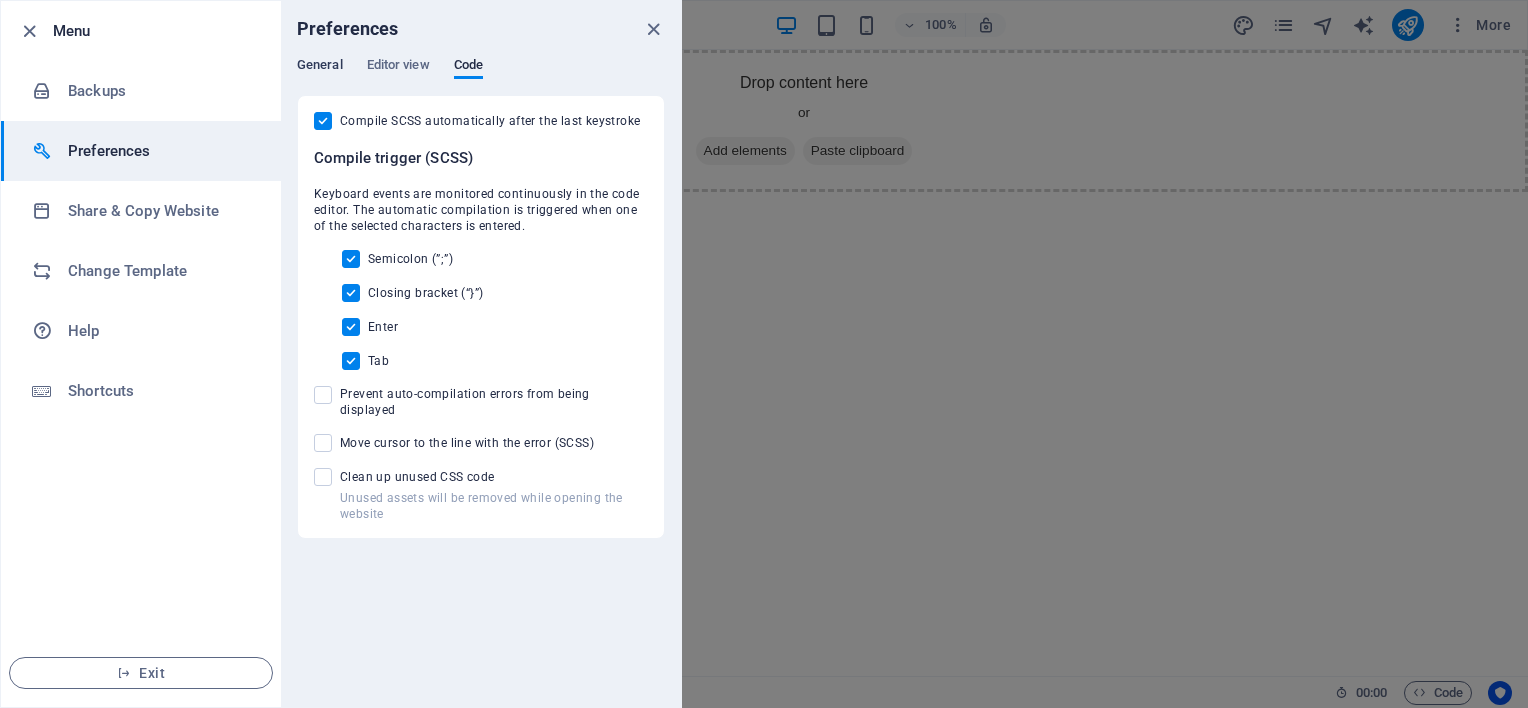 click on "General" at bounding box center [320, 67] 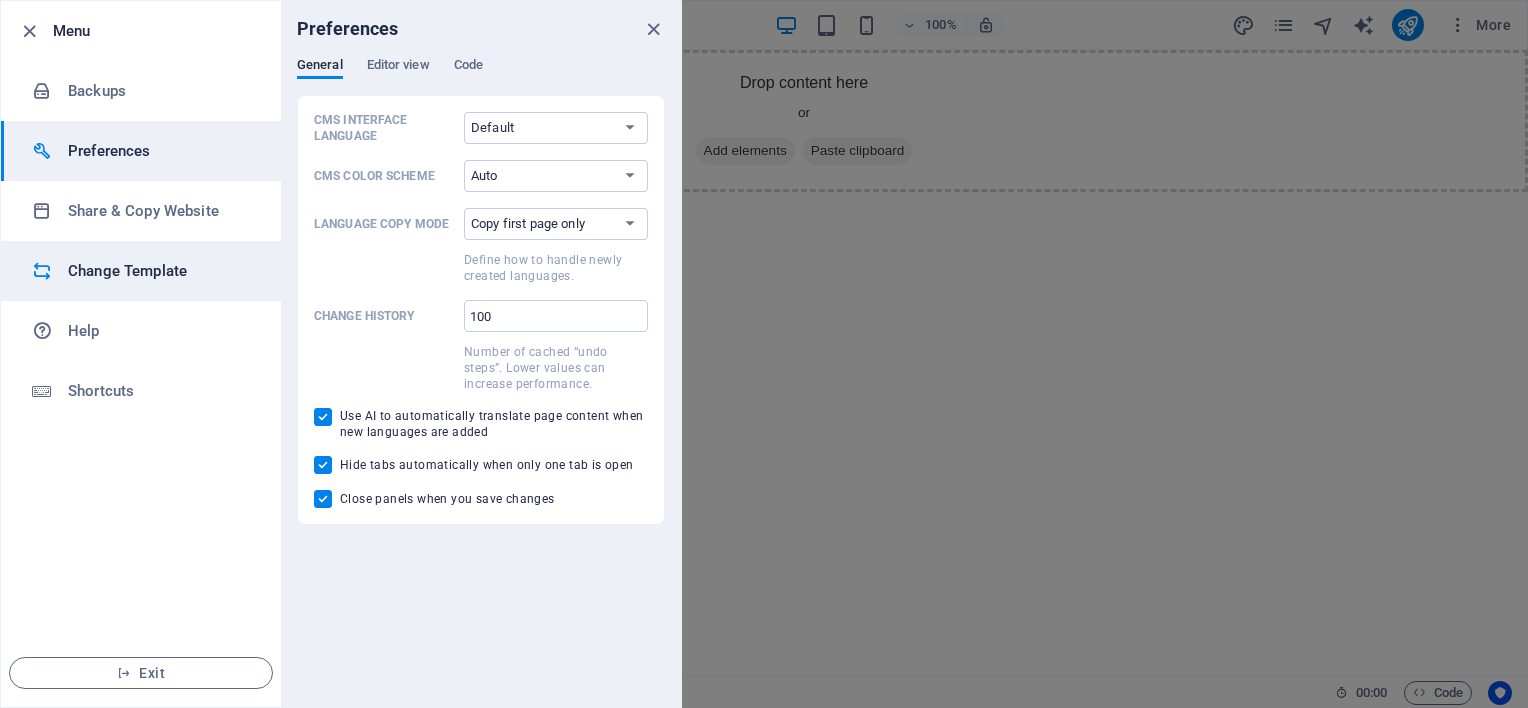 click on "Change Template" at bounding box center [160, 271] 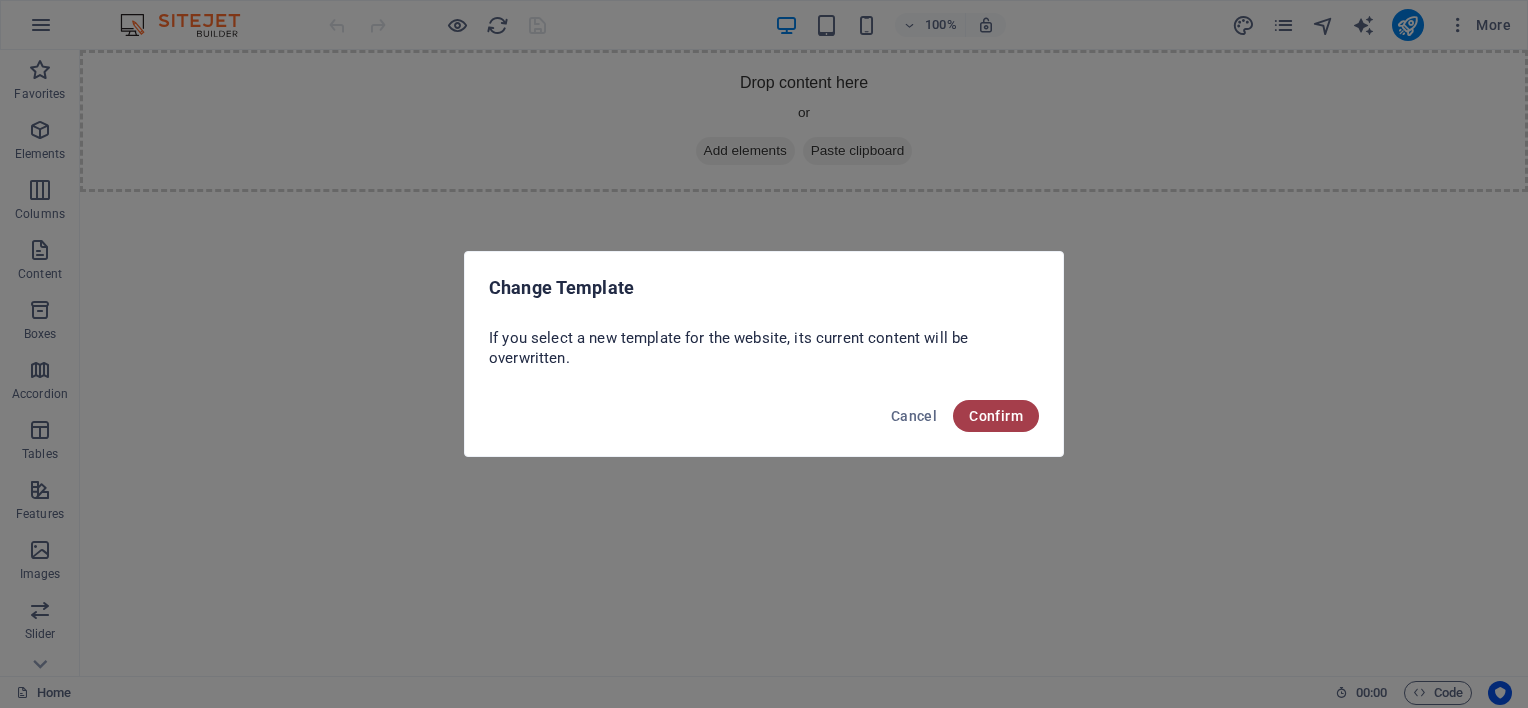 click on "Confirm" at bounding box center [996, 416] 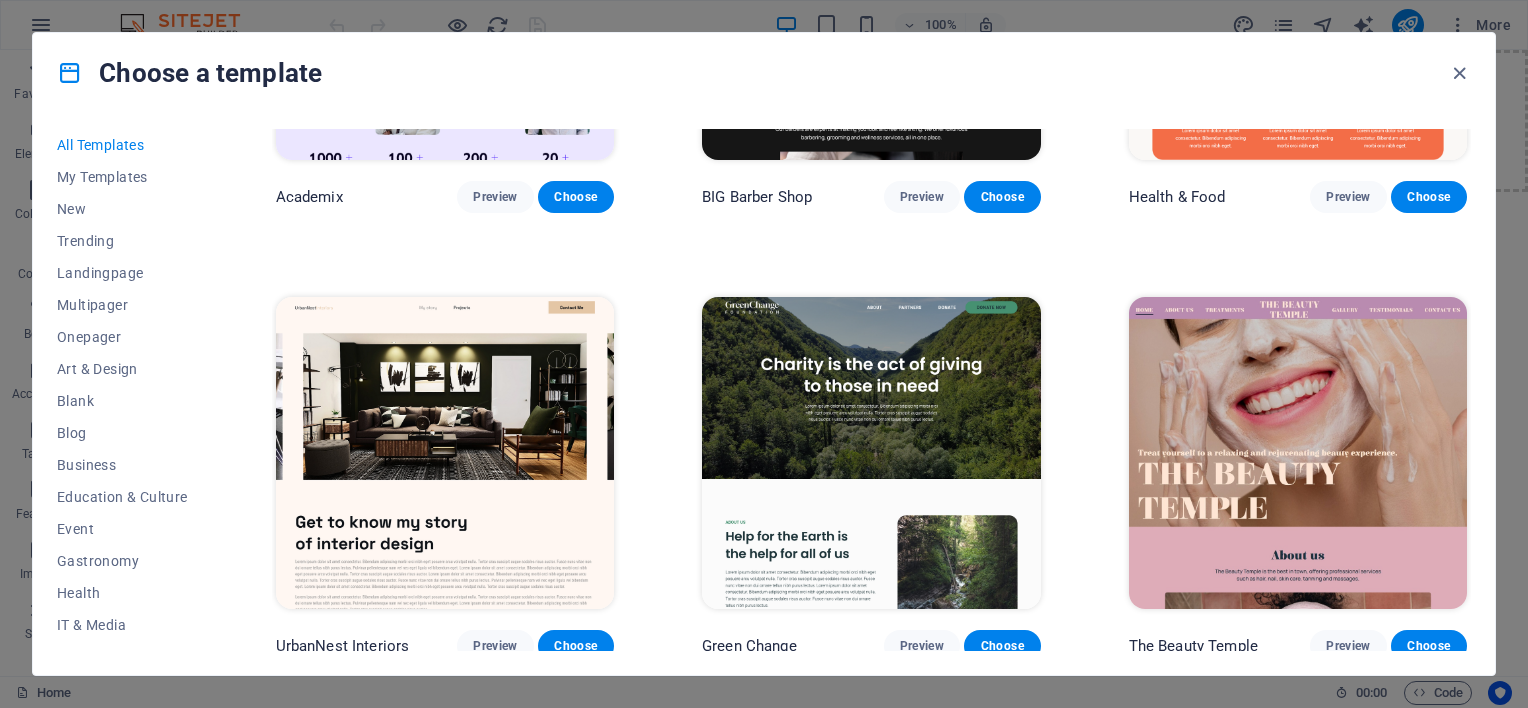 scroll, scrollTop: 0, scrollLeft: 0, axis: both 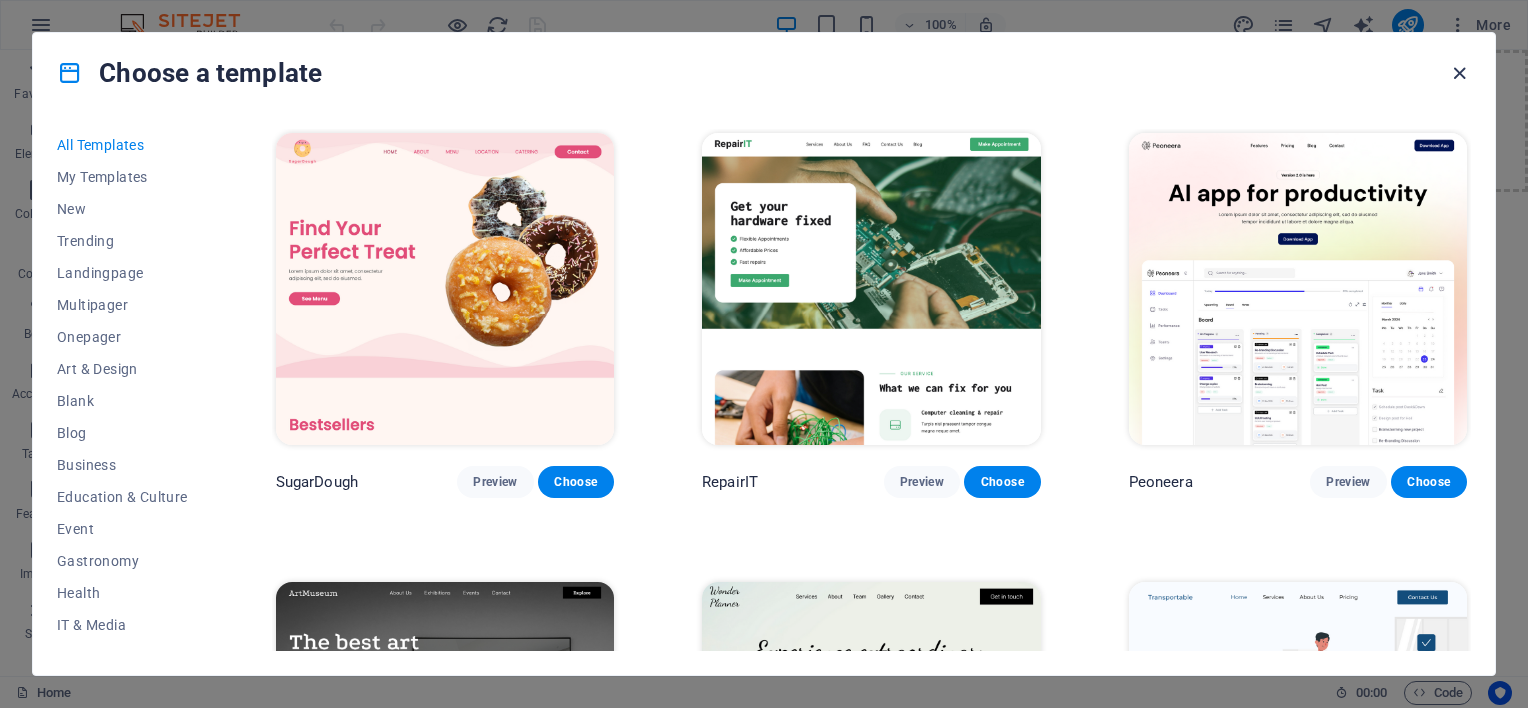 click at bounding box center (1459, 73) 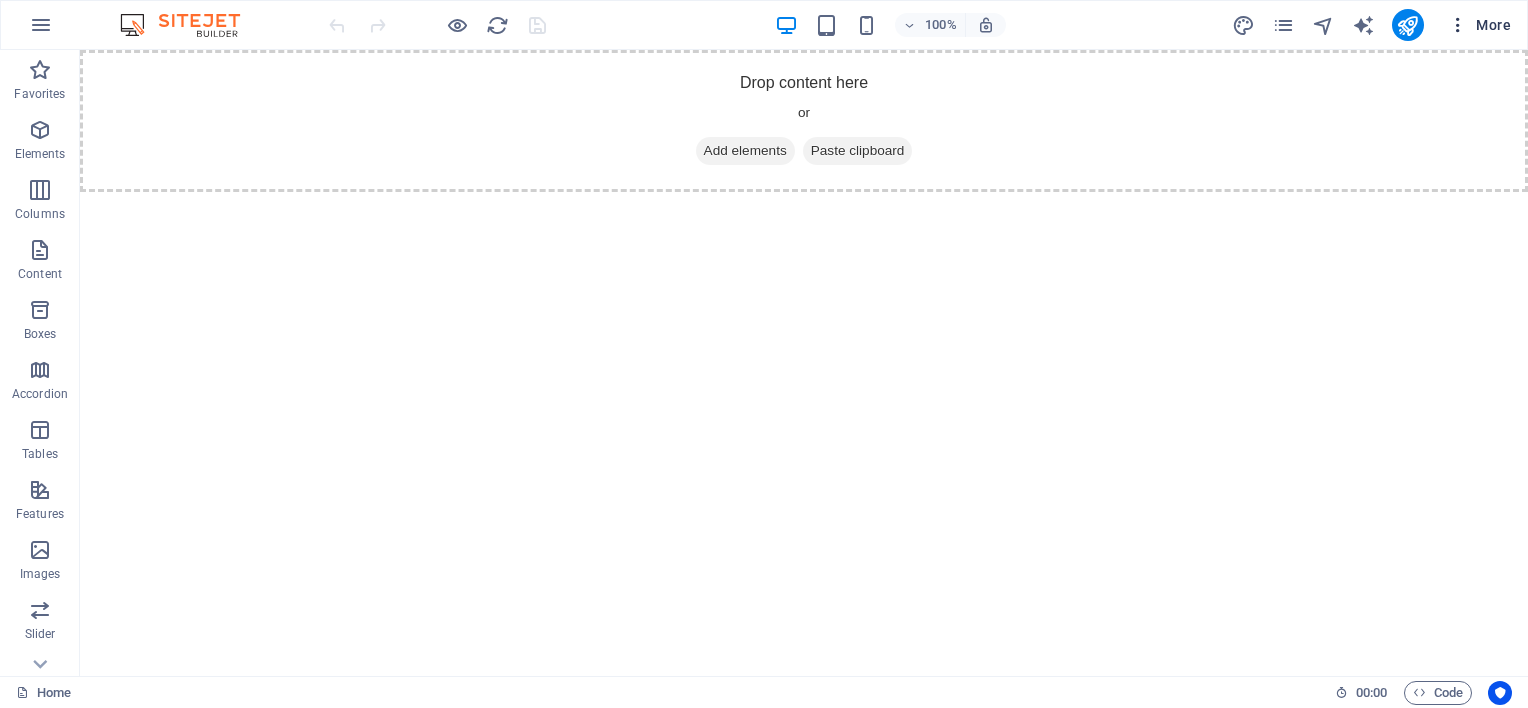 click at bounding box center (1458, 25) 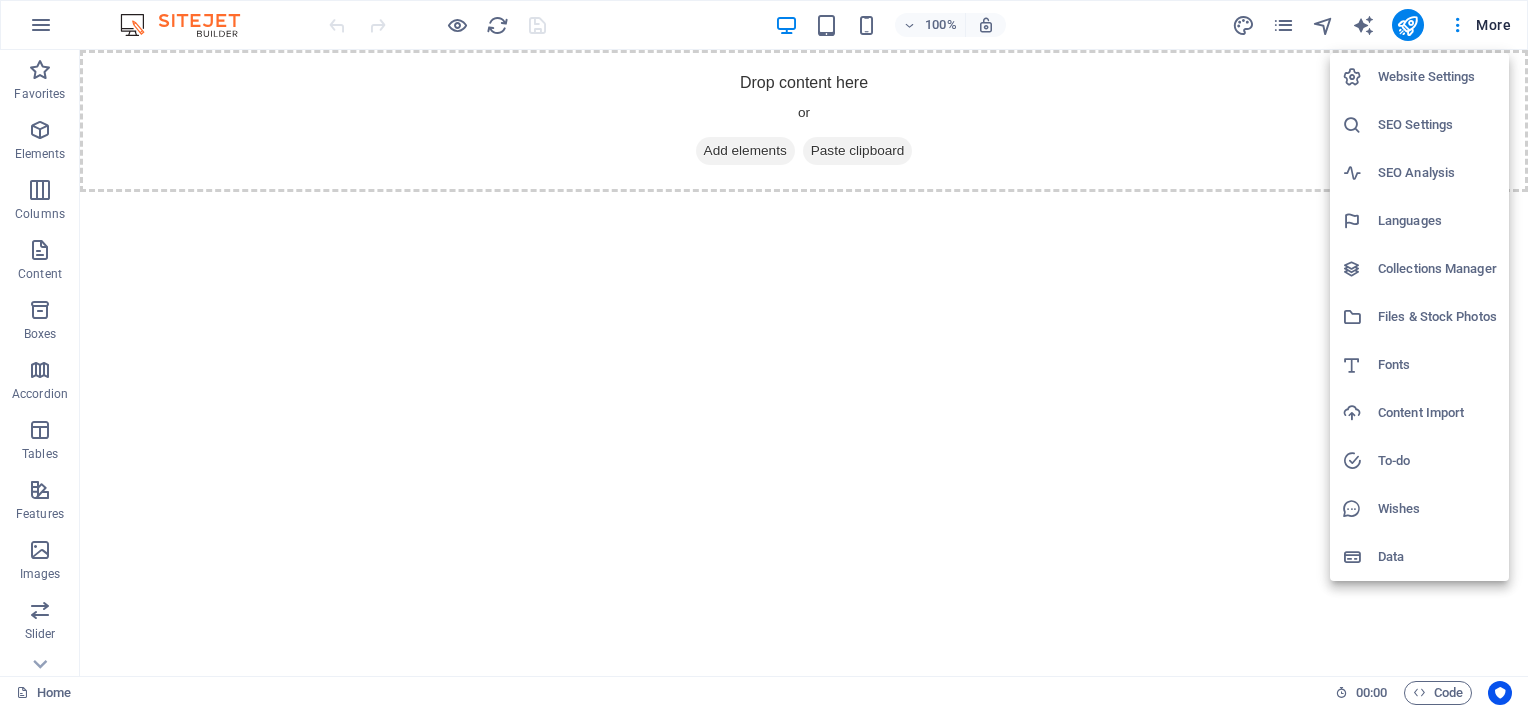 click on "Website Settings" at bounding box center (1437, 77) 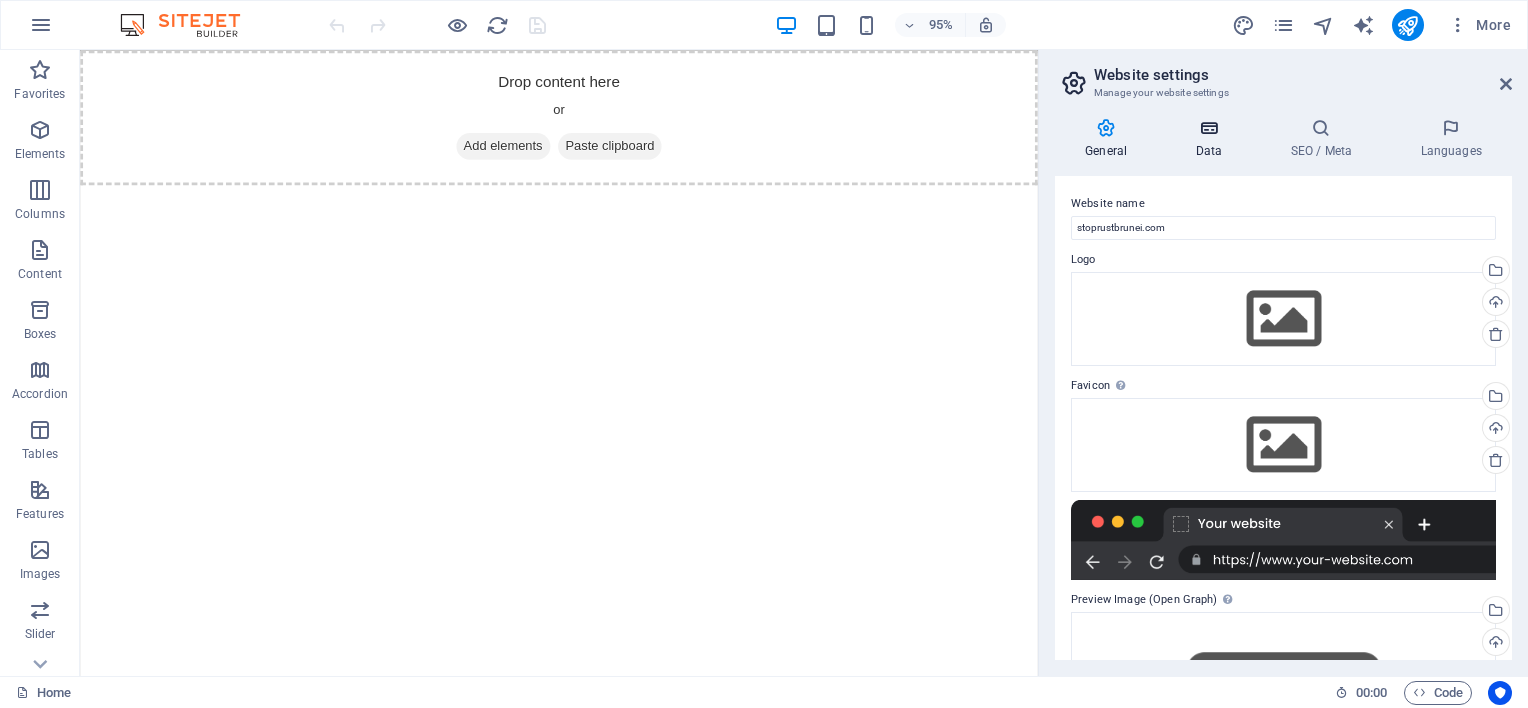 click at bounding box center [1208, 128] 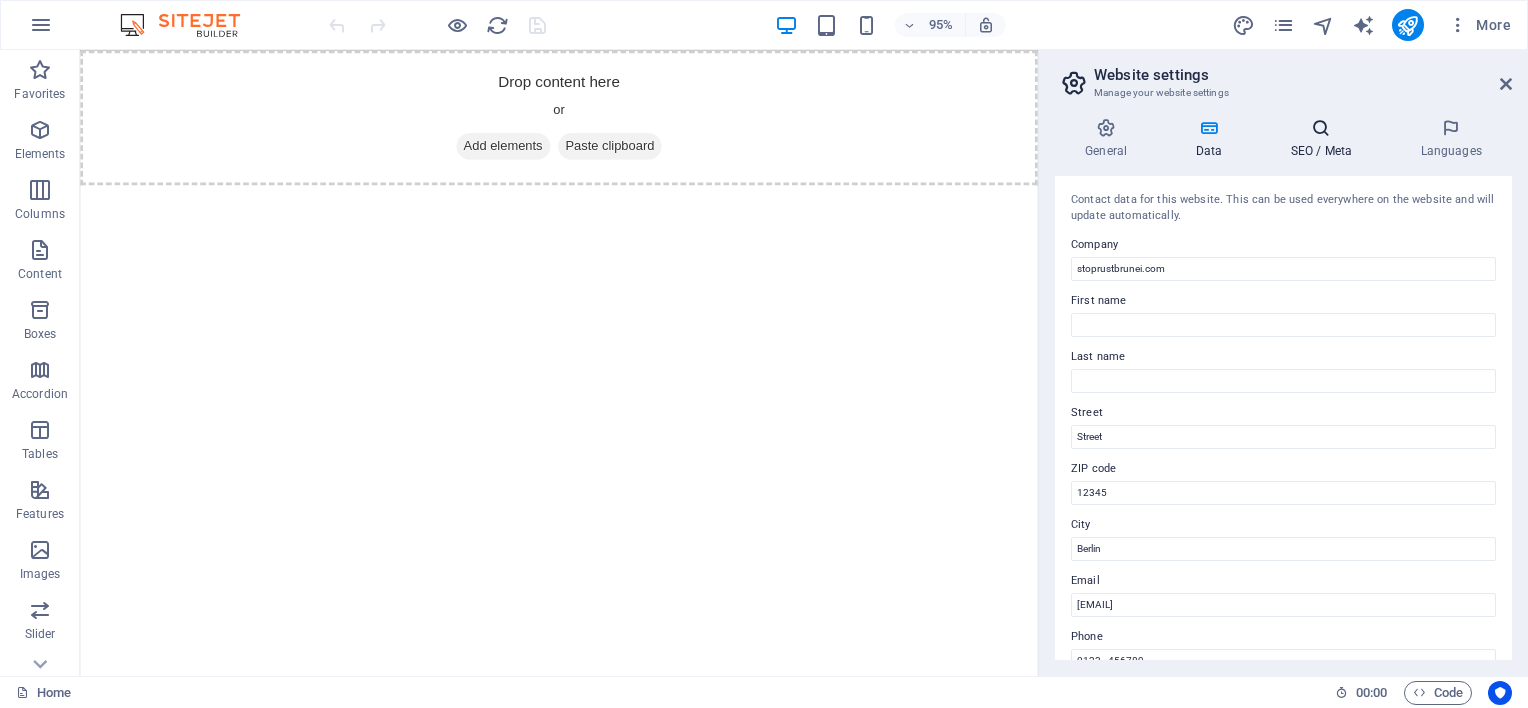 click at bounding box center [1321, 128] 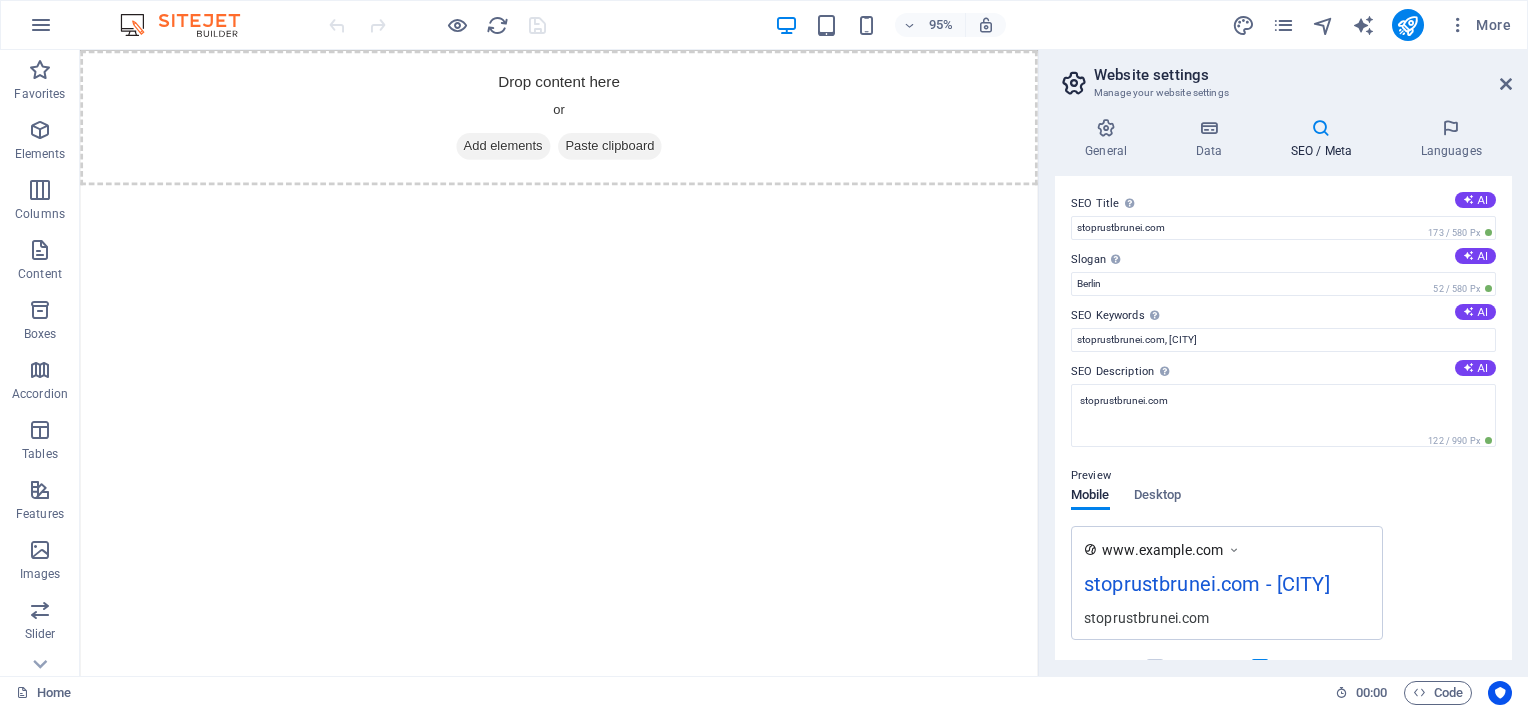 drag, startPoint x: 1511, startPoint y: 485, endPoint x: 1515, endPoint y: 568, distance: 83.09633 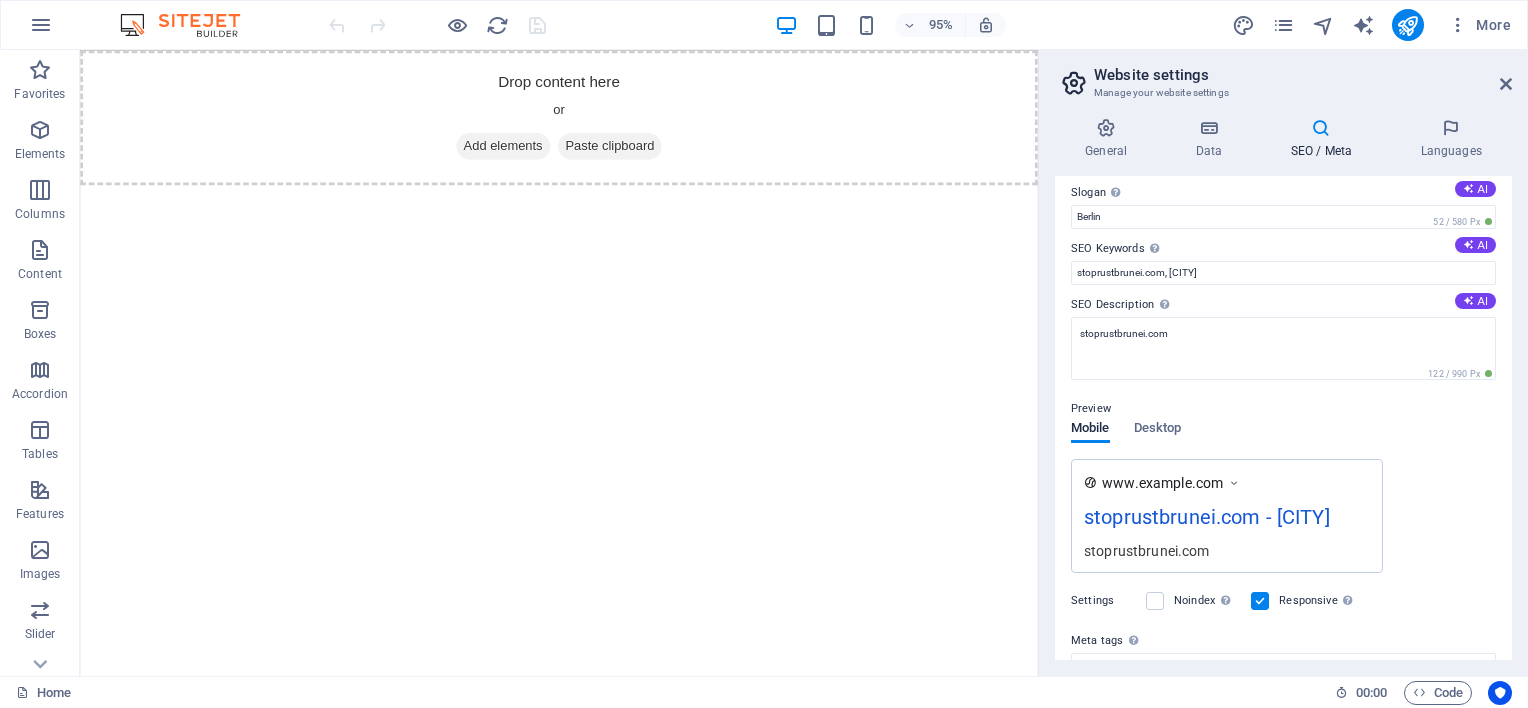 scroll, scrollTop: 68, scrollLeft: 0, axis: vertical 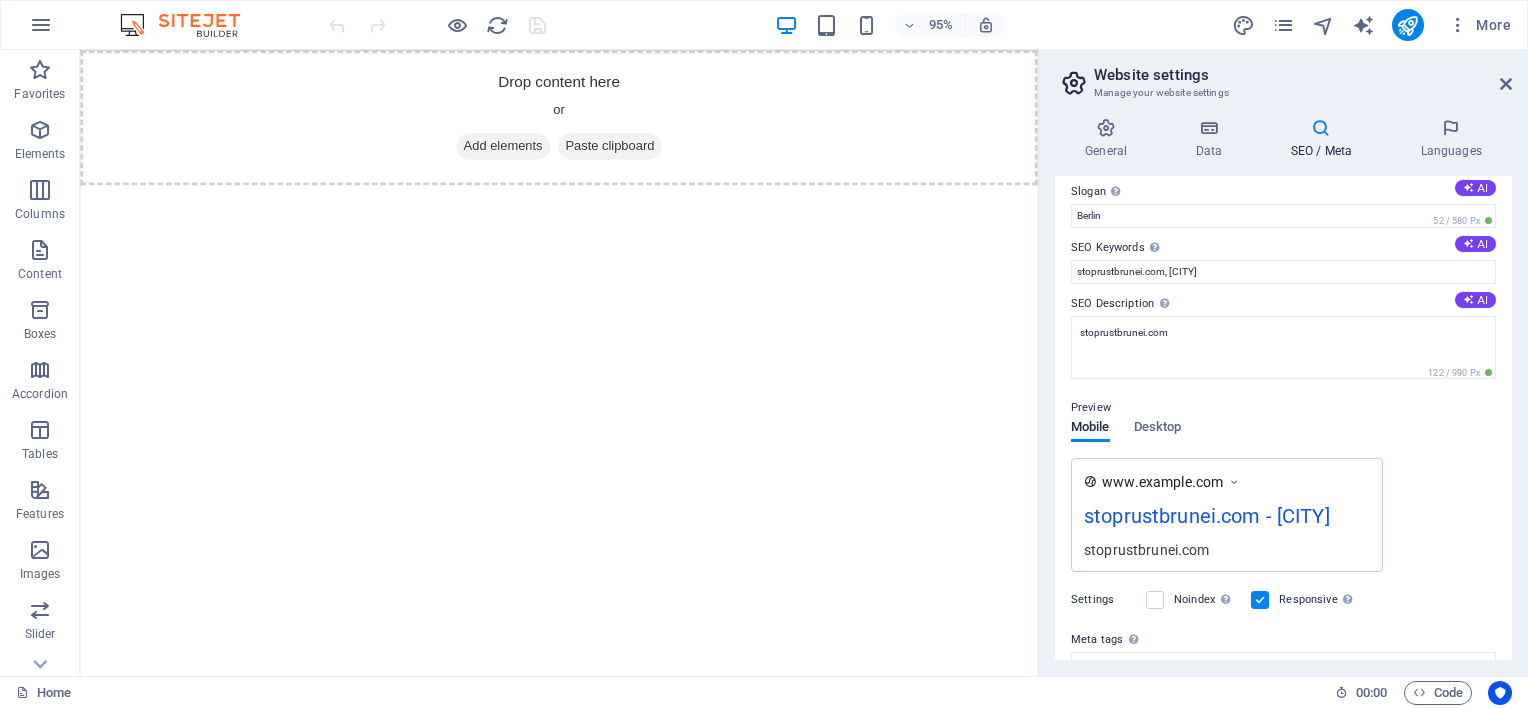 click at bounding box center [1321, 128] 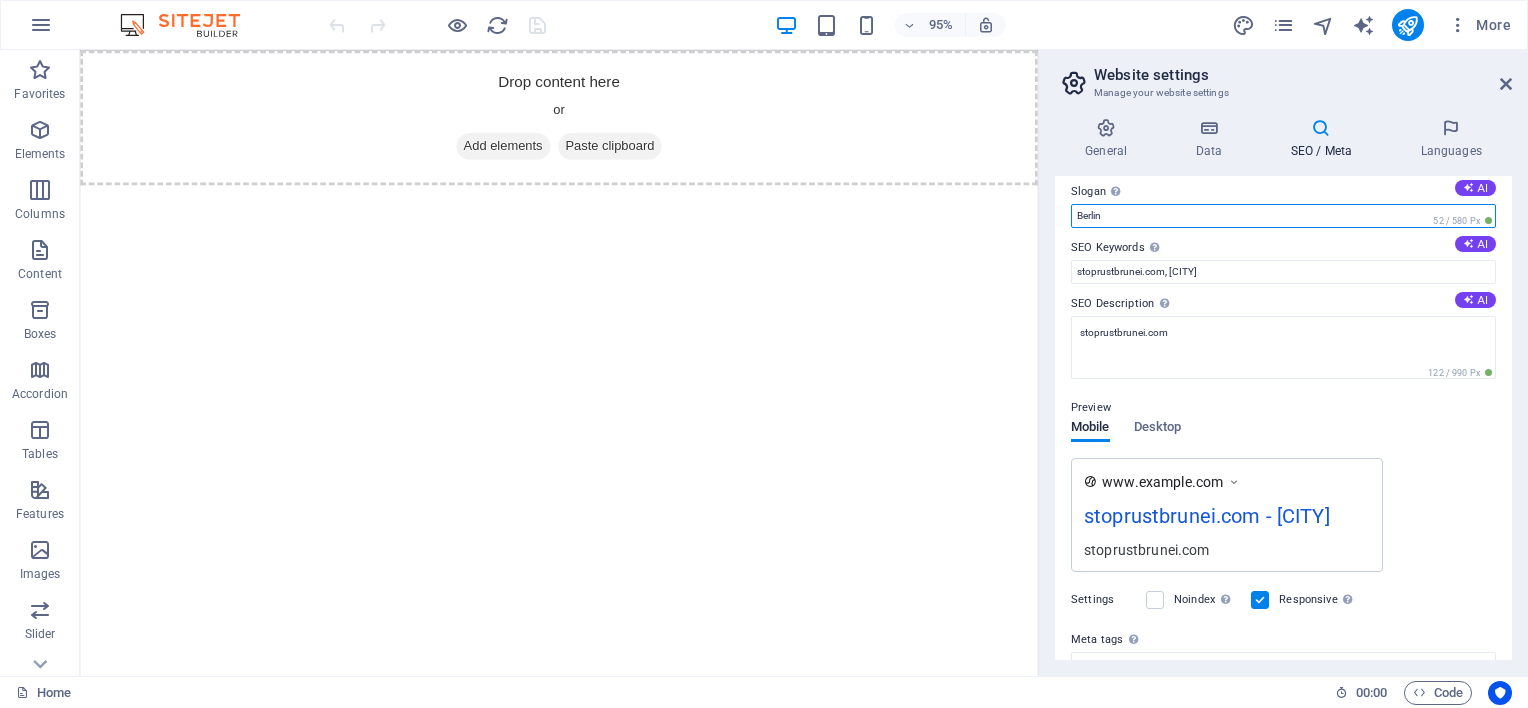 click on "Berlin" at bounding box center (1283, 216) 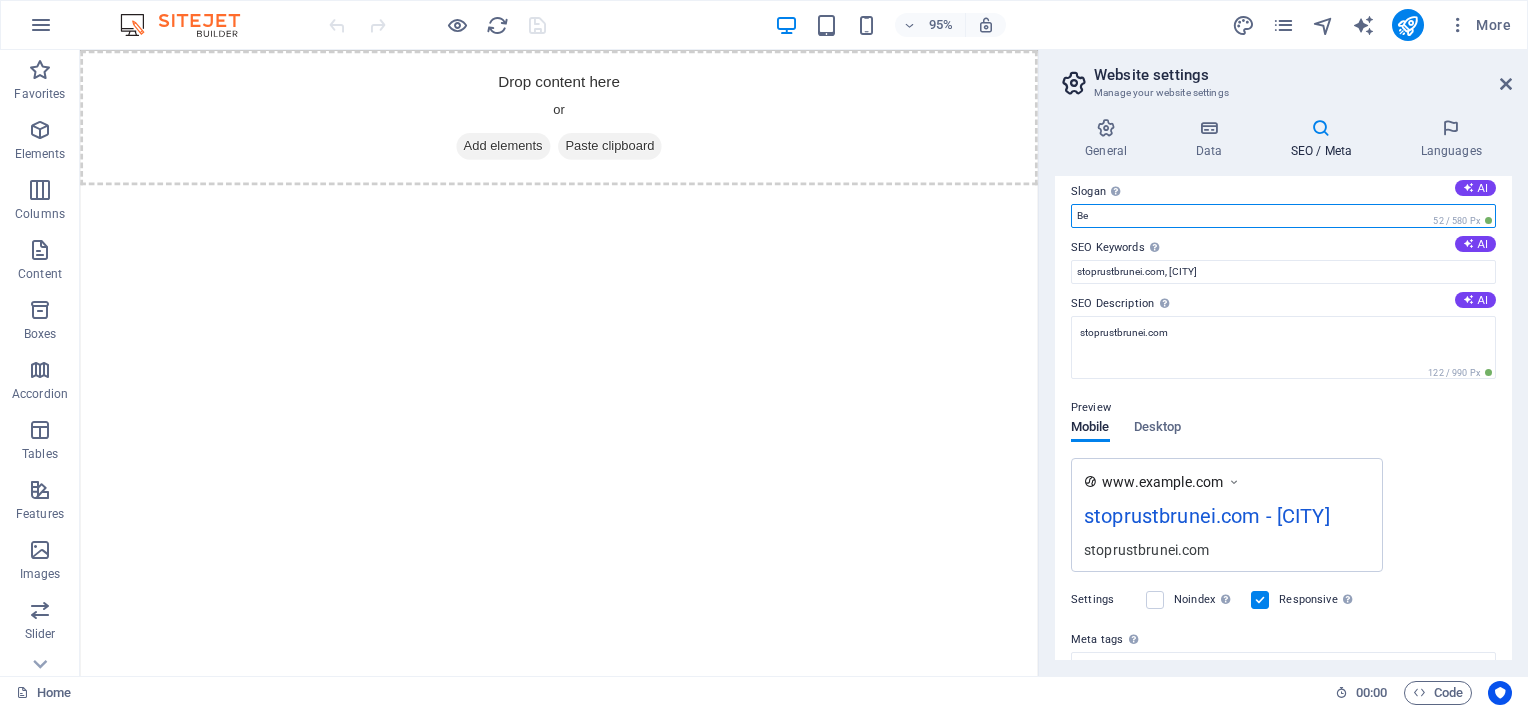 type on "B" 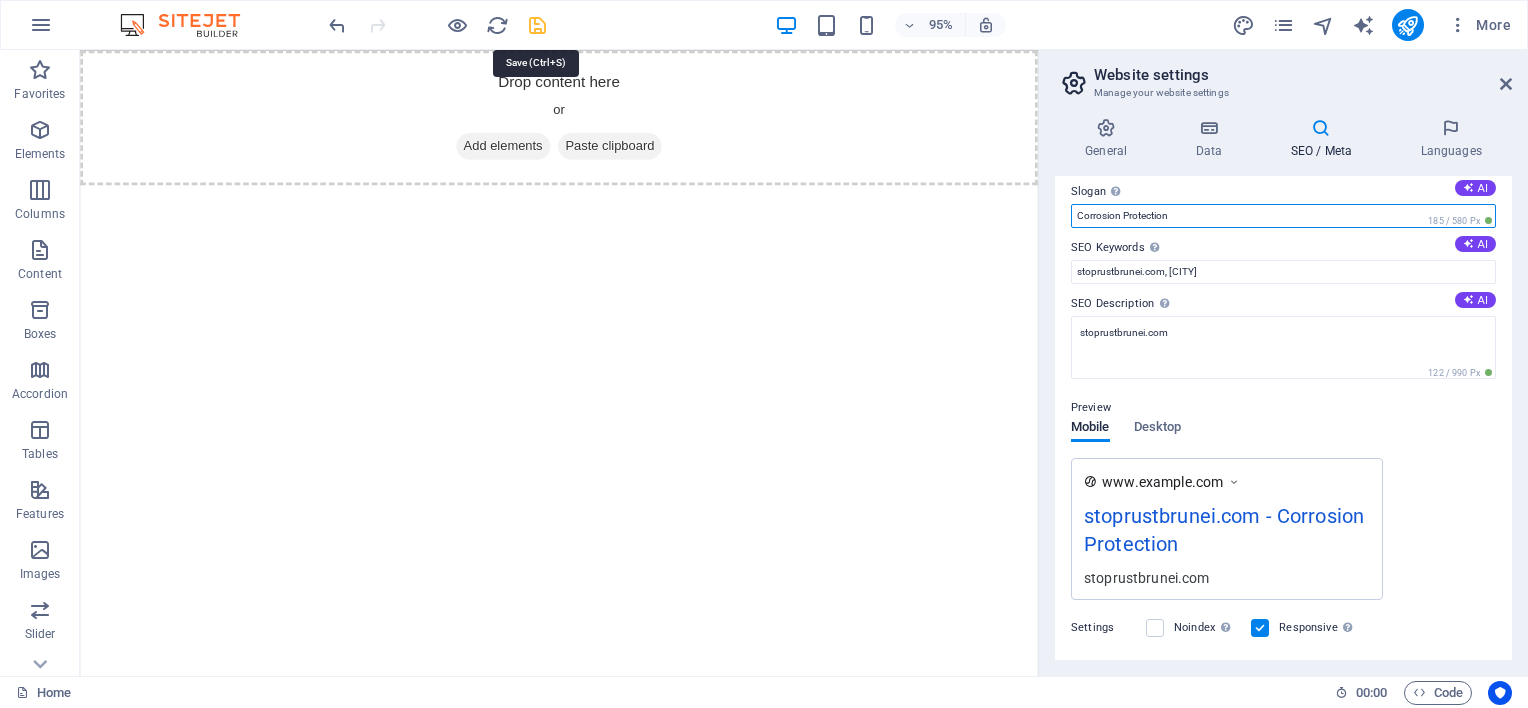 type on "Corrosion Protection" 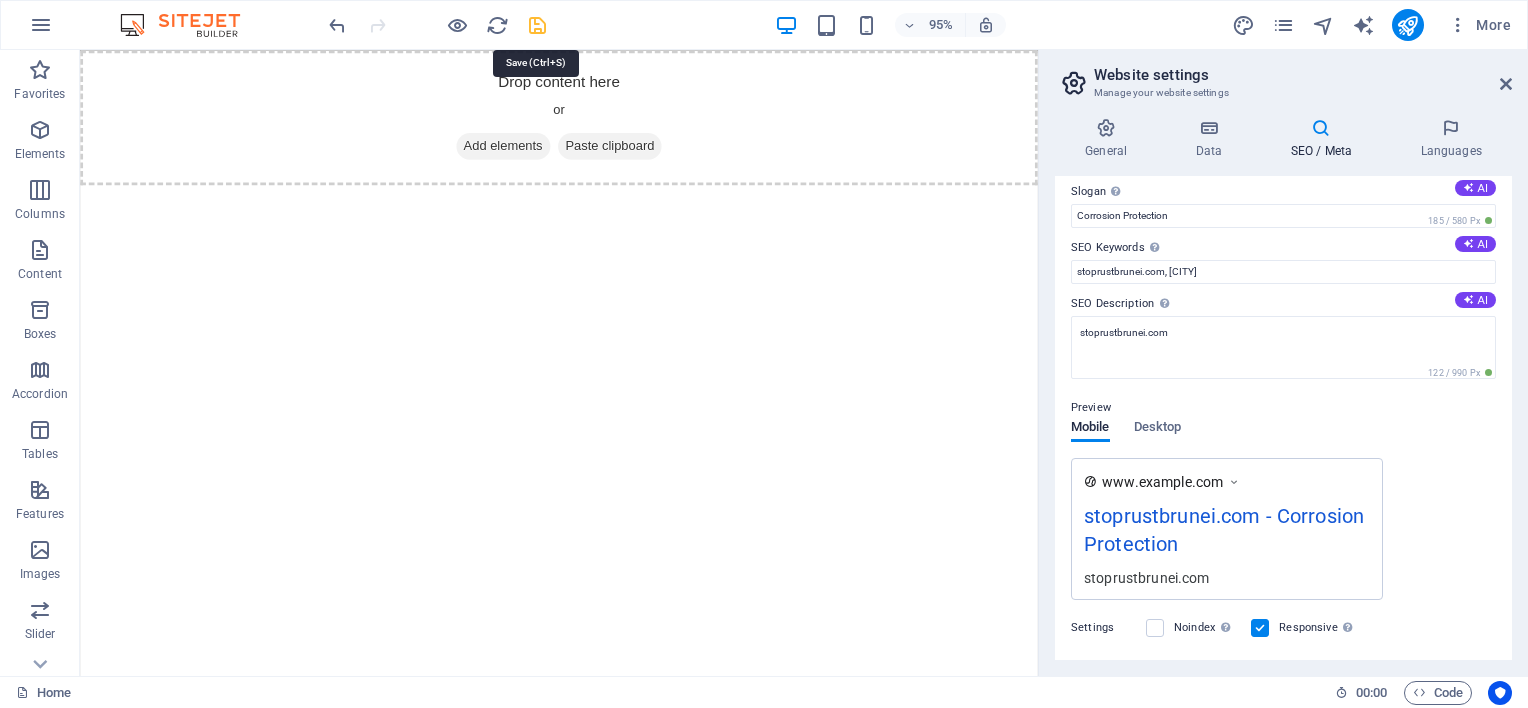 click at bounding box center [537, 25] 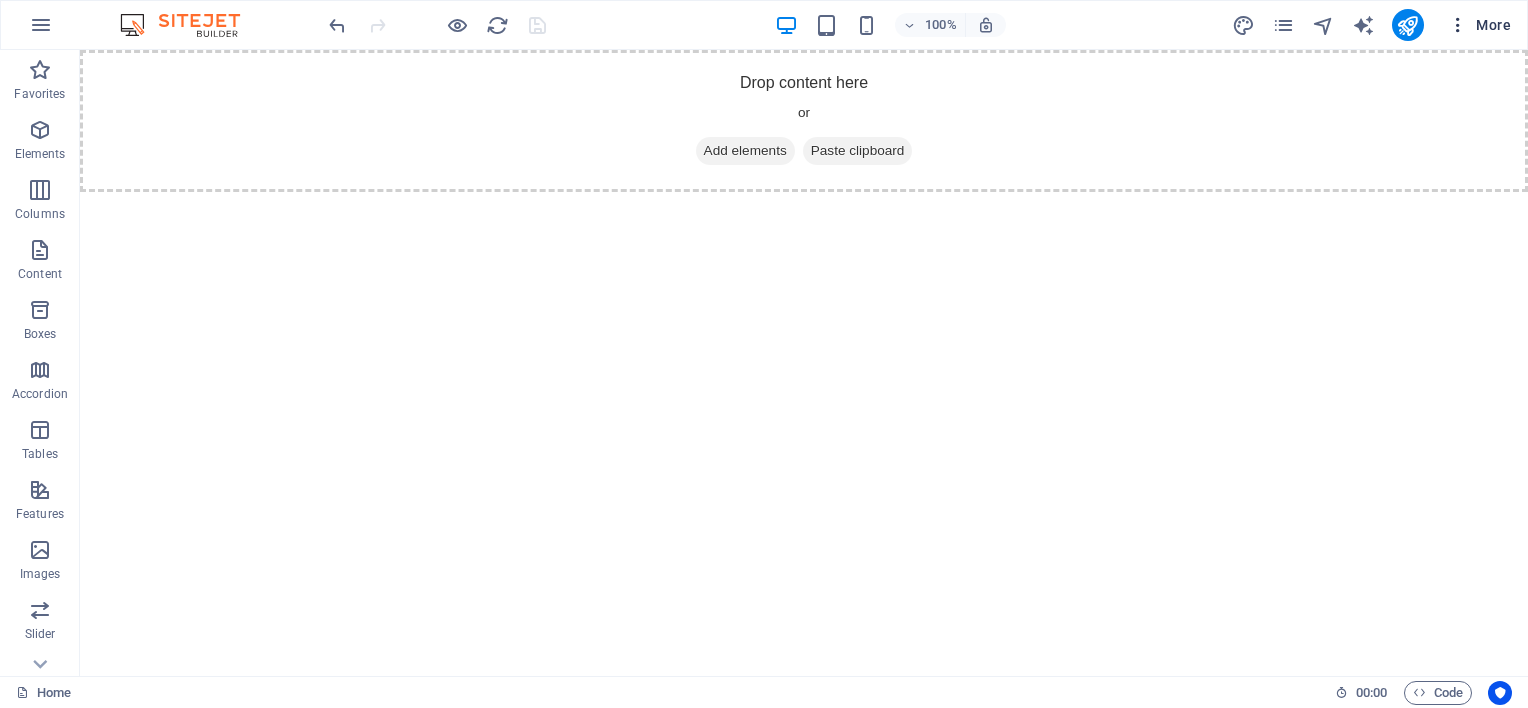 click at bounding box center [1458, 25] 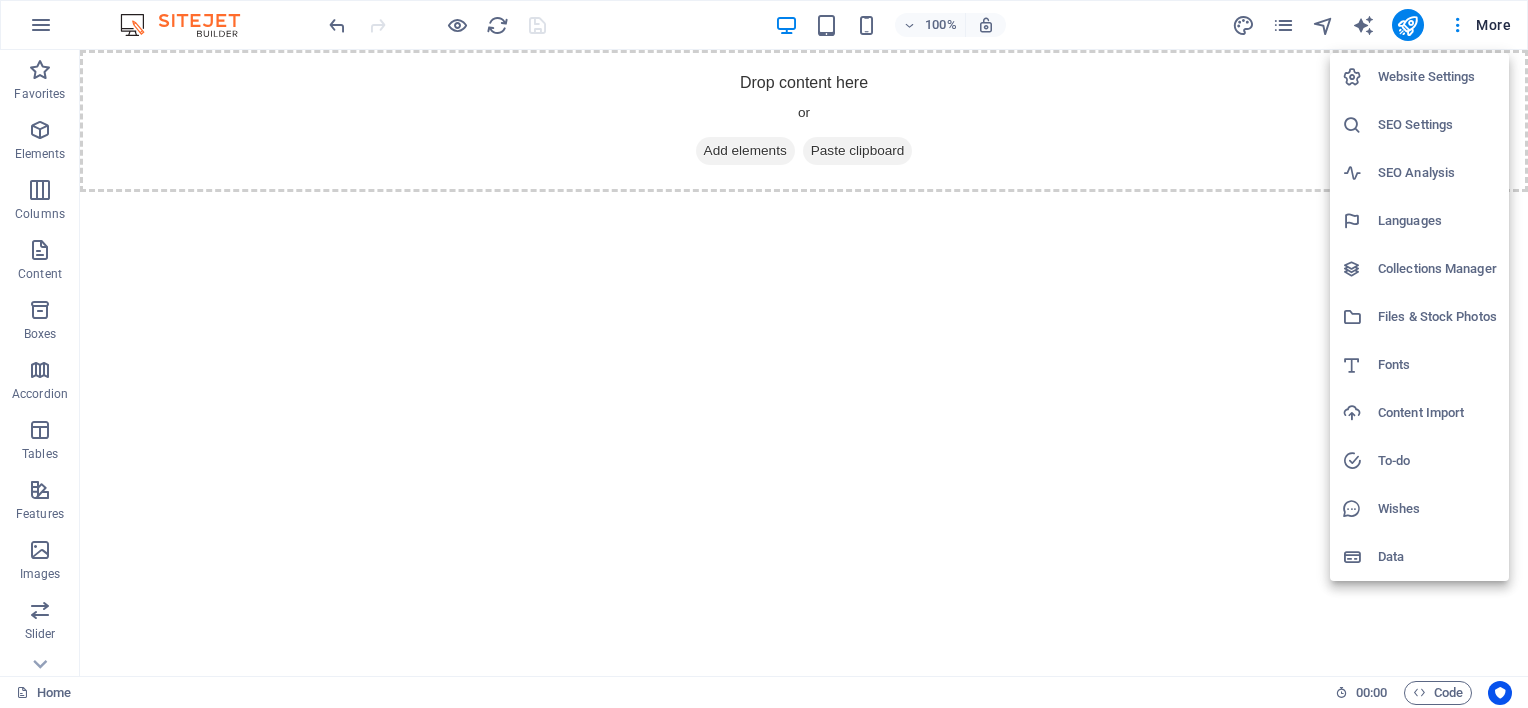 click on "Files & Stock Photos" at bounding box center [1437, 317] 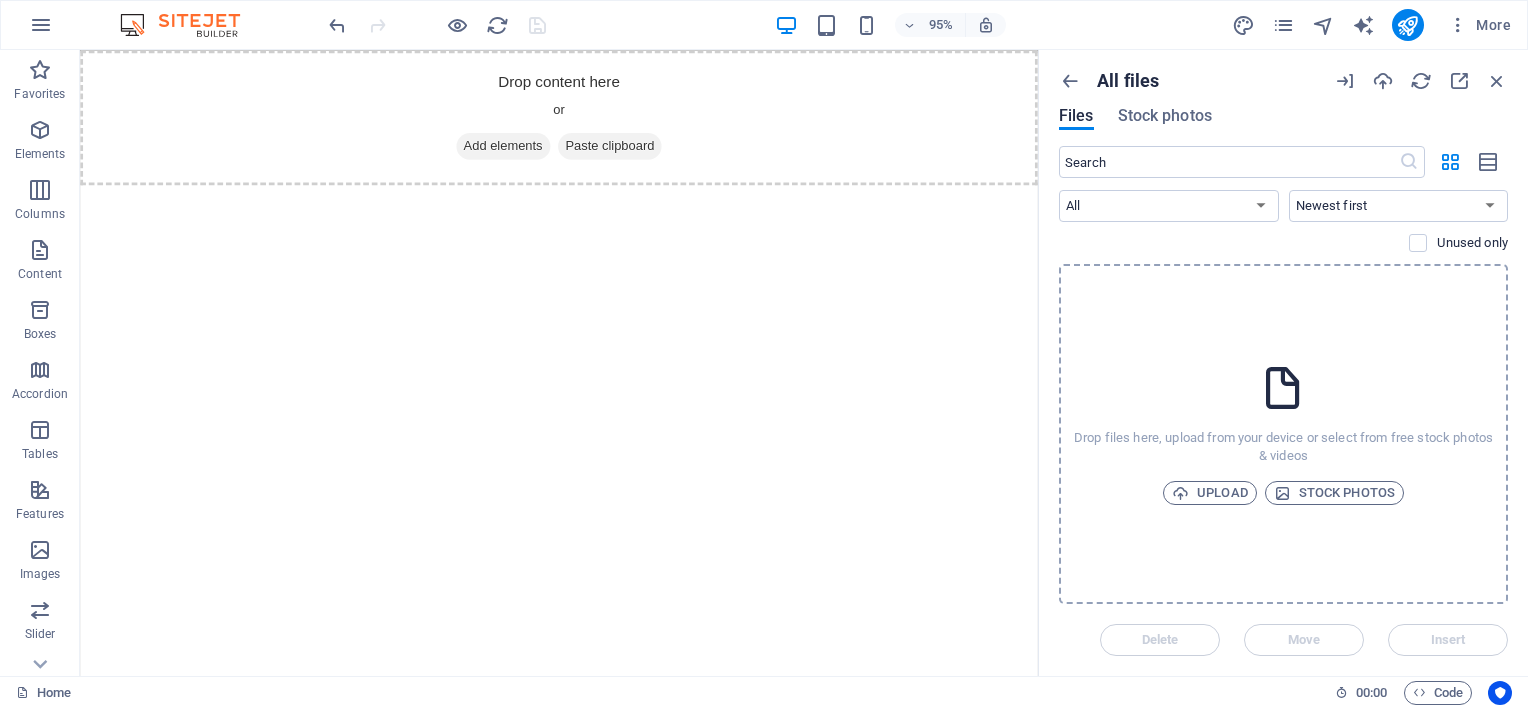 click on "Drop files here, upload from your device or select from free stock photos & videos Upload Stock photos" at bounding box center (1283, 434) 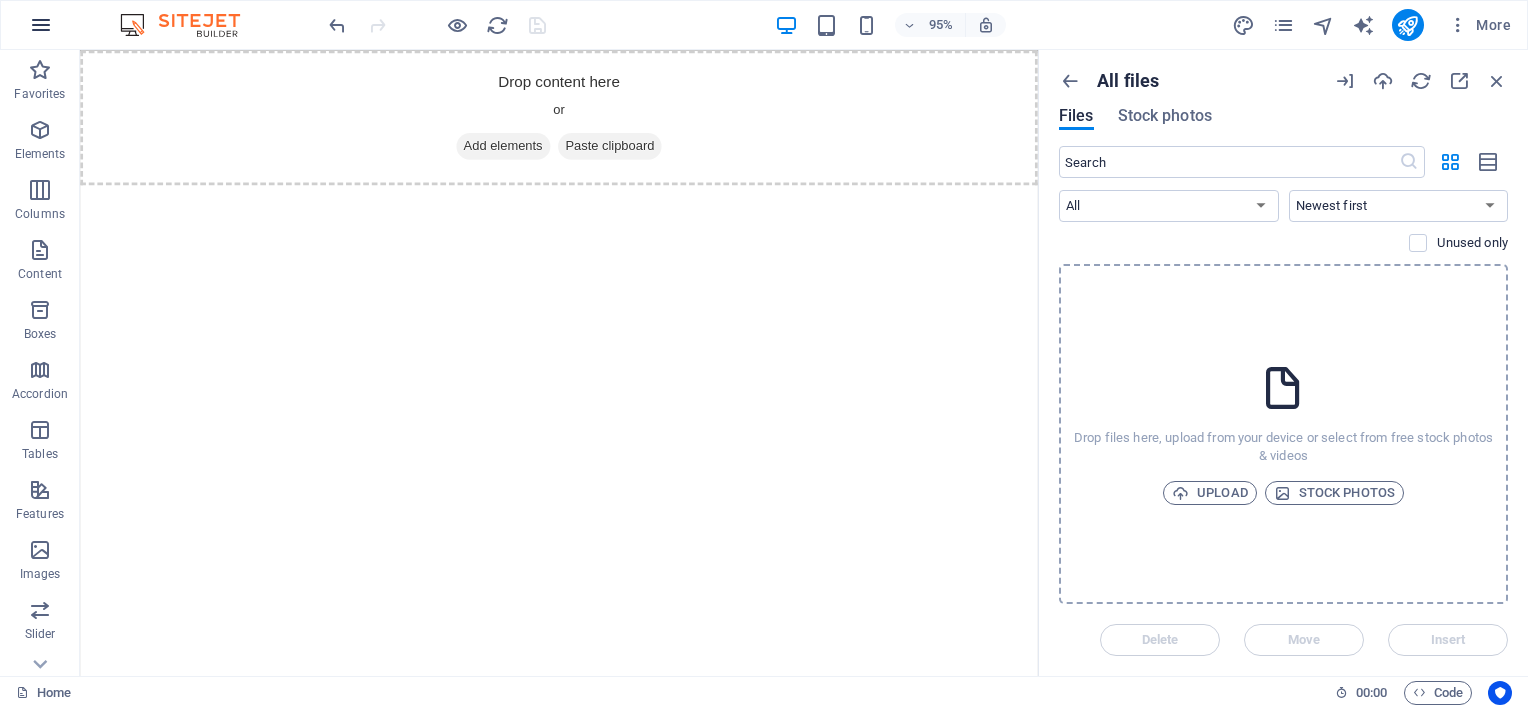 click at bounding box center [41, 25] 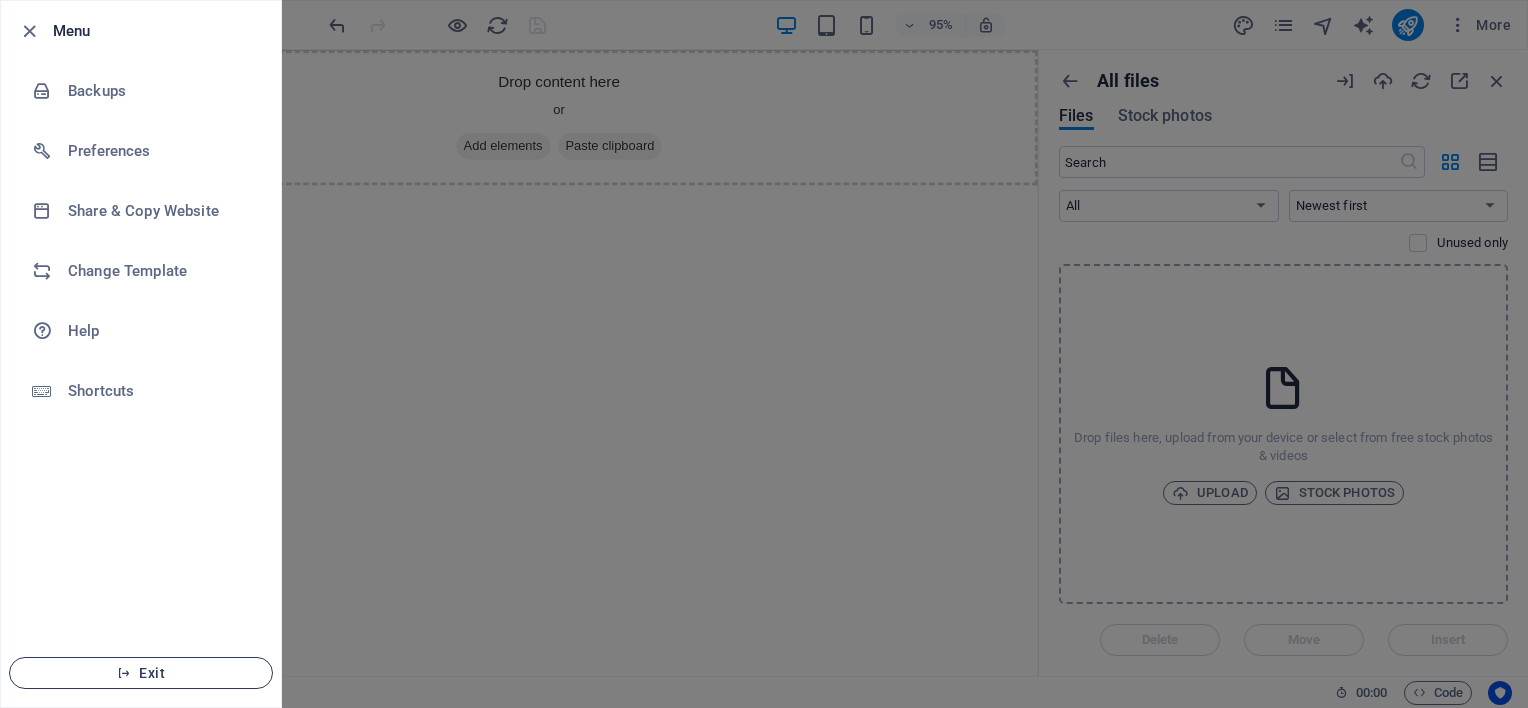 click at bounding box center (124, 673) 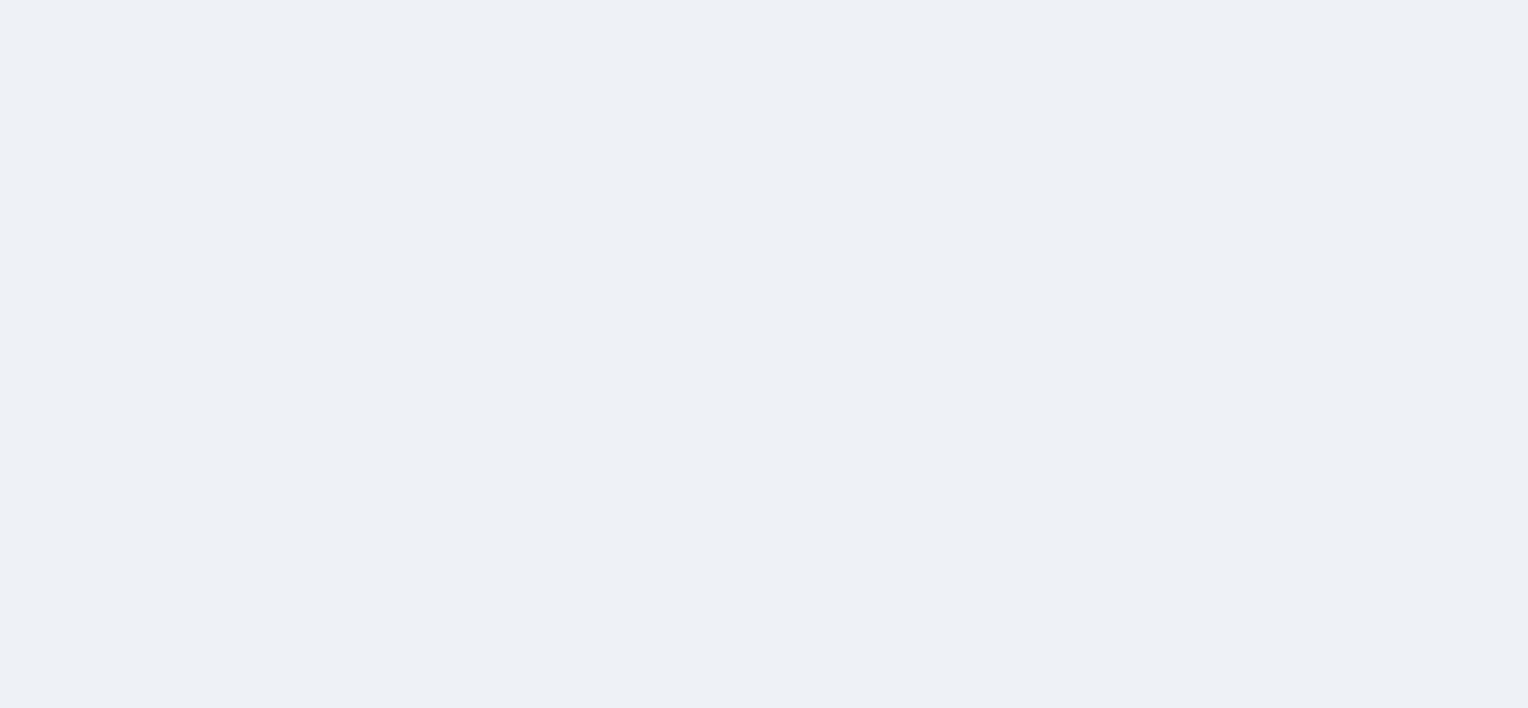 scroll, scrollTop: 0, scrollLeft: 0, axis: both 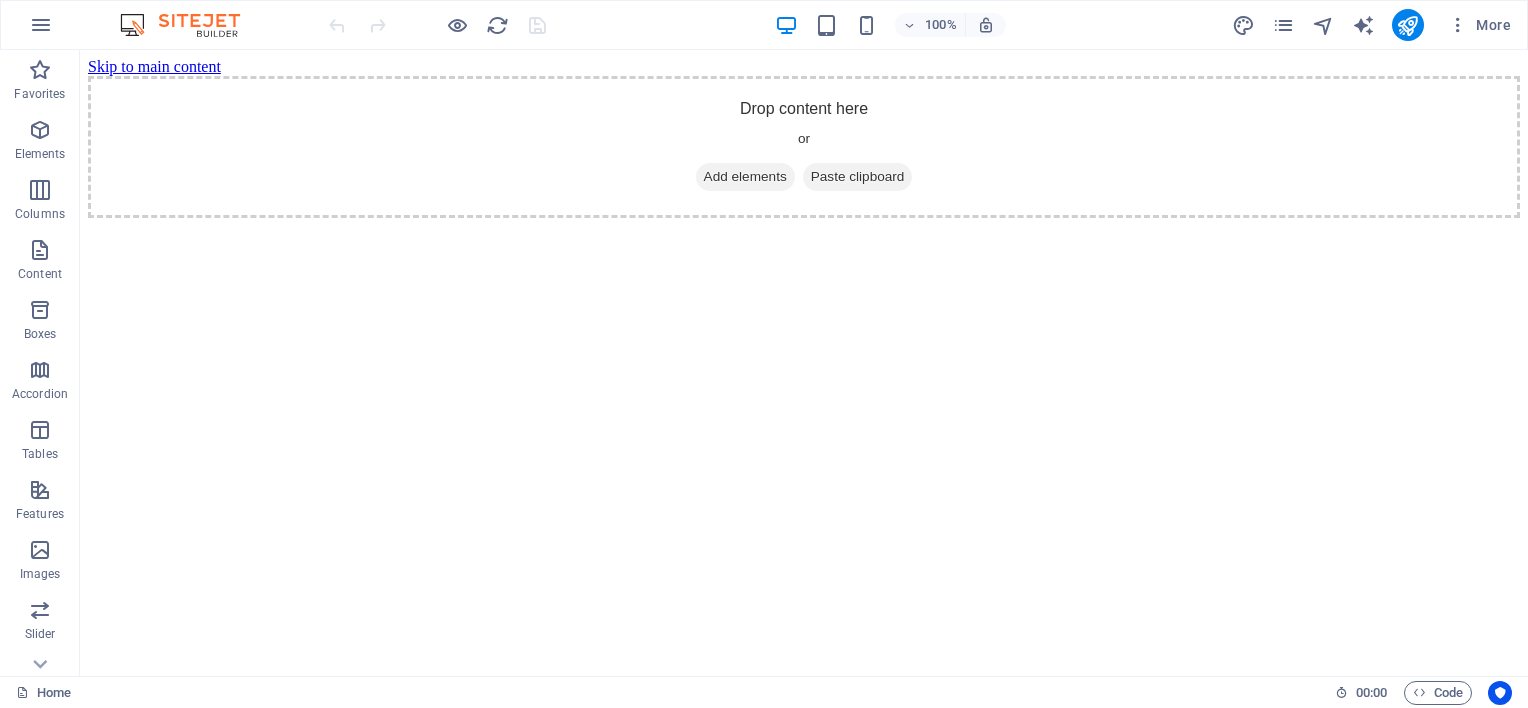 click on "Skip to main content
Drop content here or  Add elements  Paste clipboard" at bounding box center (804, 138) 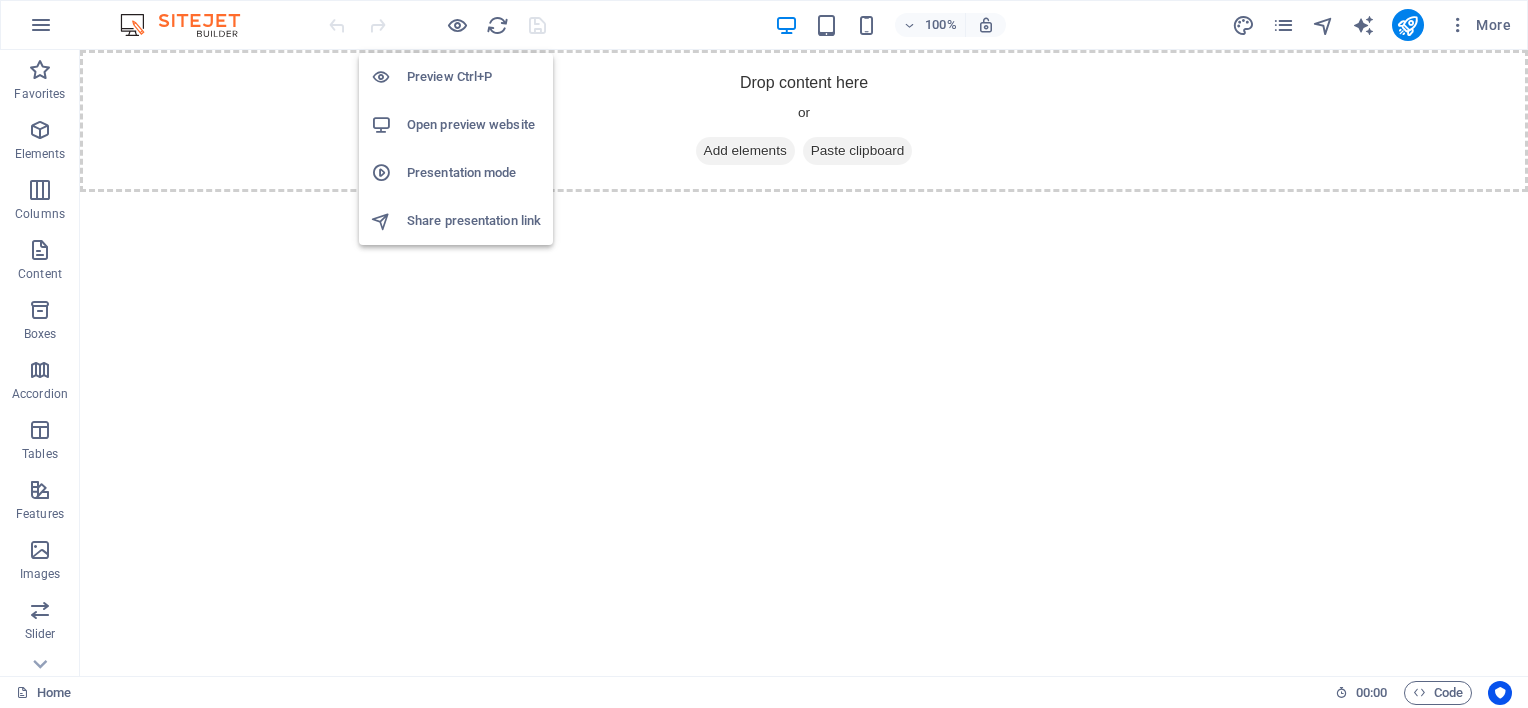 click on "Preview Ctrl+P" at bounding box center [474, 77] 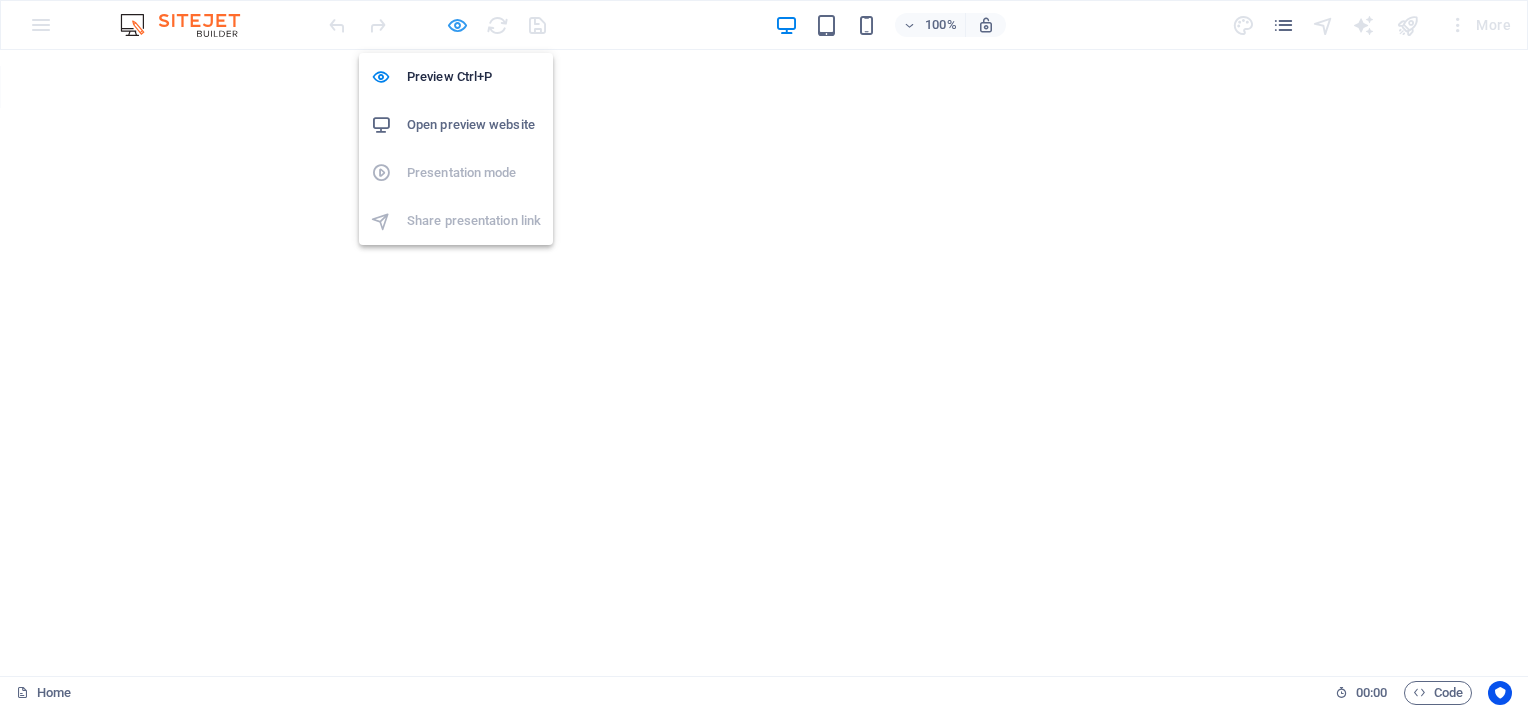 click at bounding box center [457, 25] 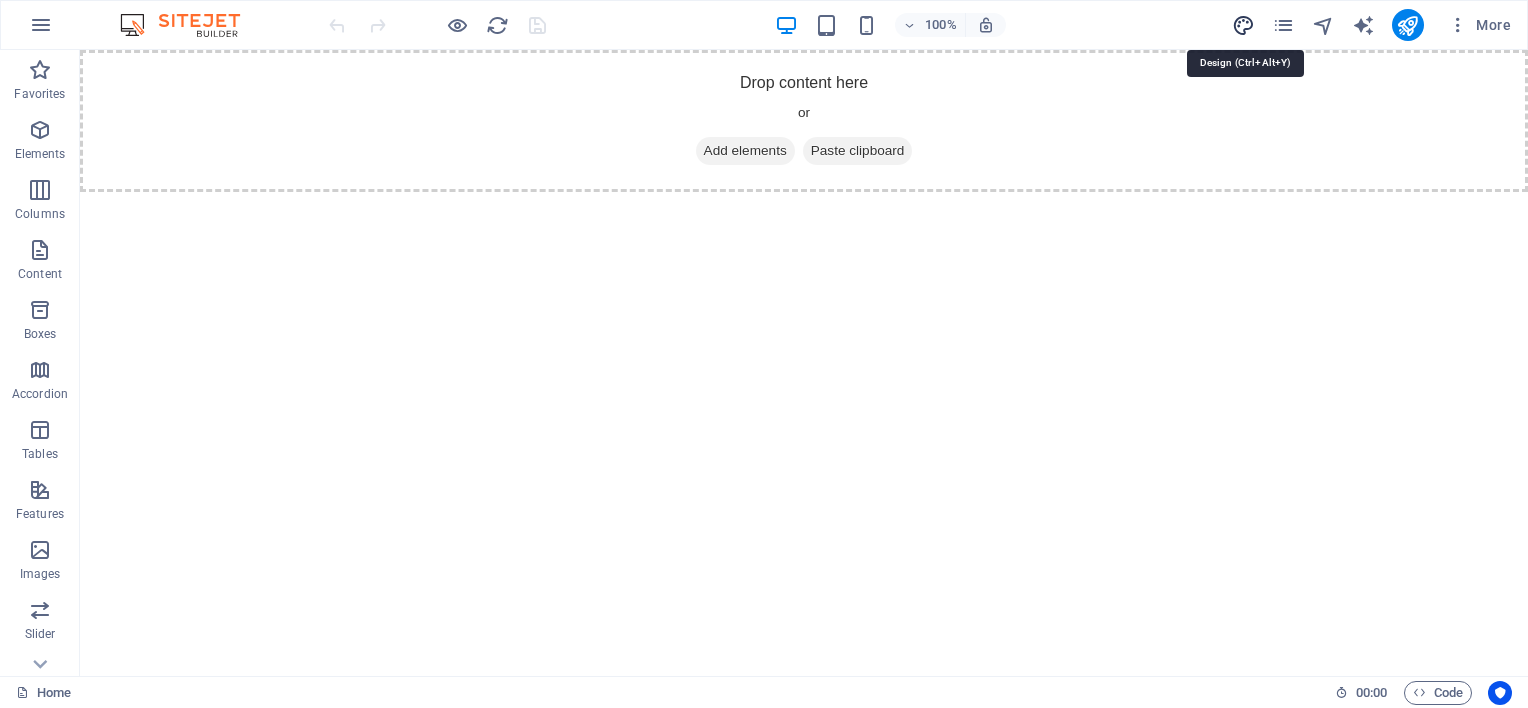 click at bounding box center (1243, 25) 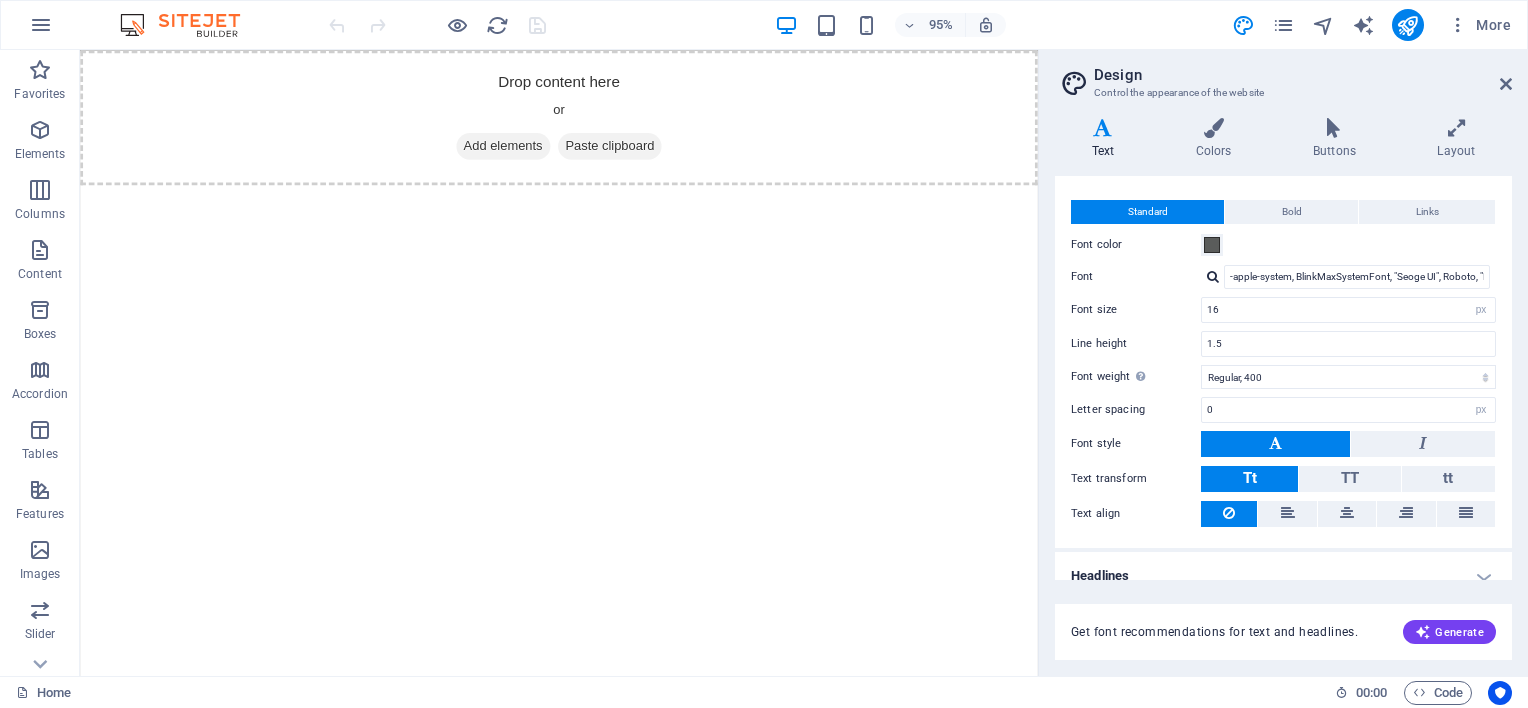 scroll, scrollTop: 0, scrollLeft: 0, axis: both 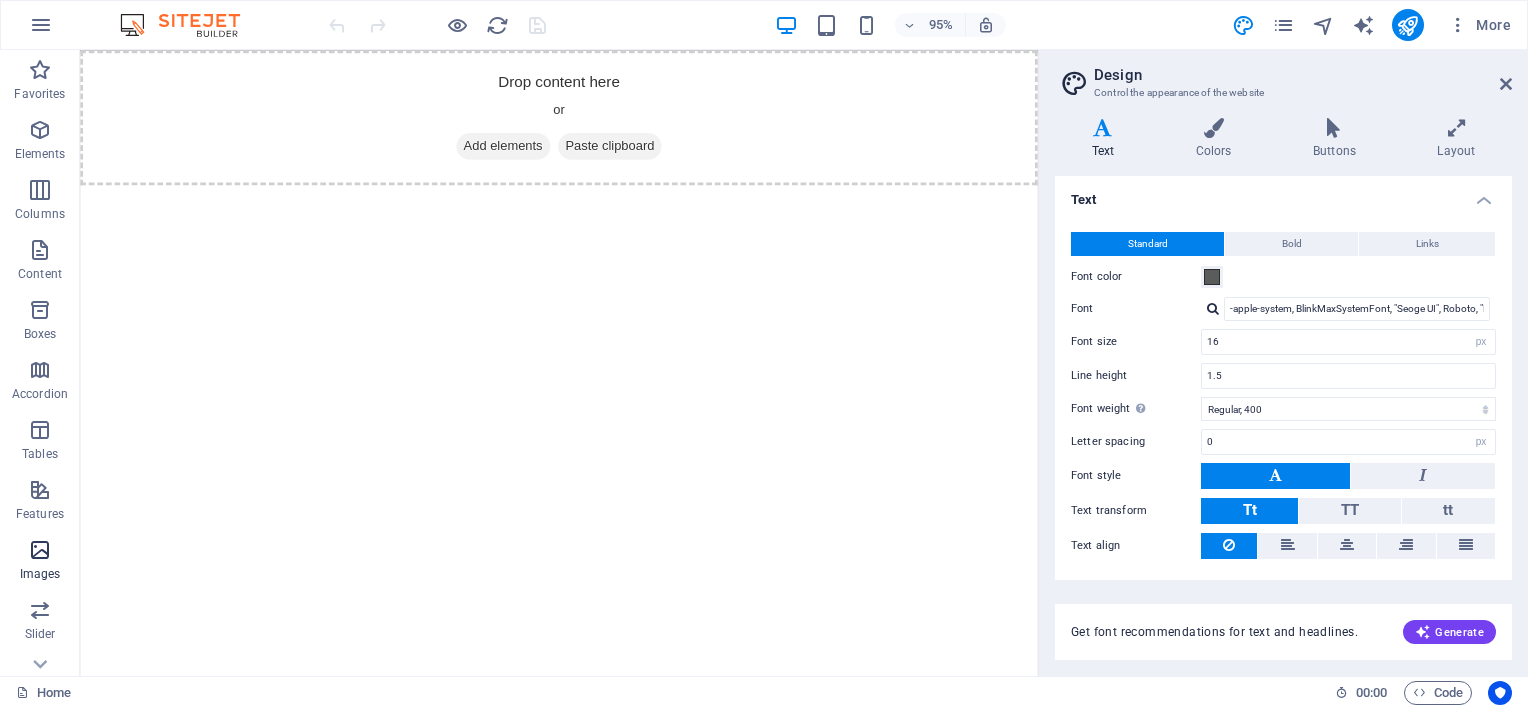 click at bounding box center (40, 550) 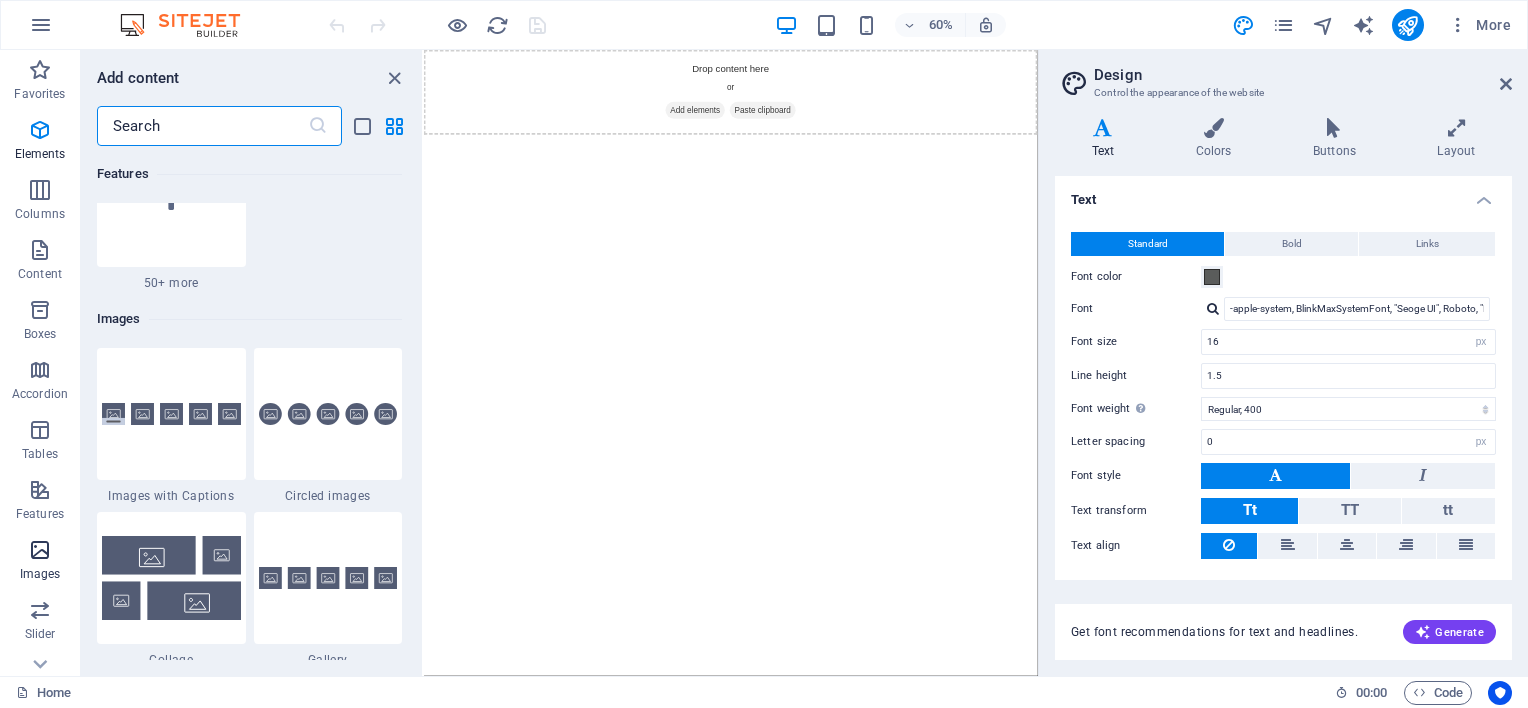 scroll, scrollTop: 10140, scrollLeft: 0, axis: vertical 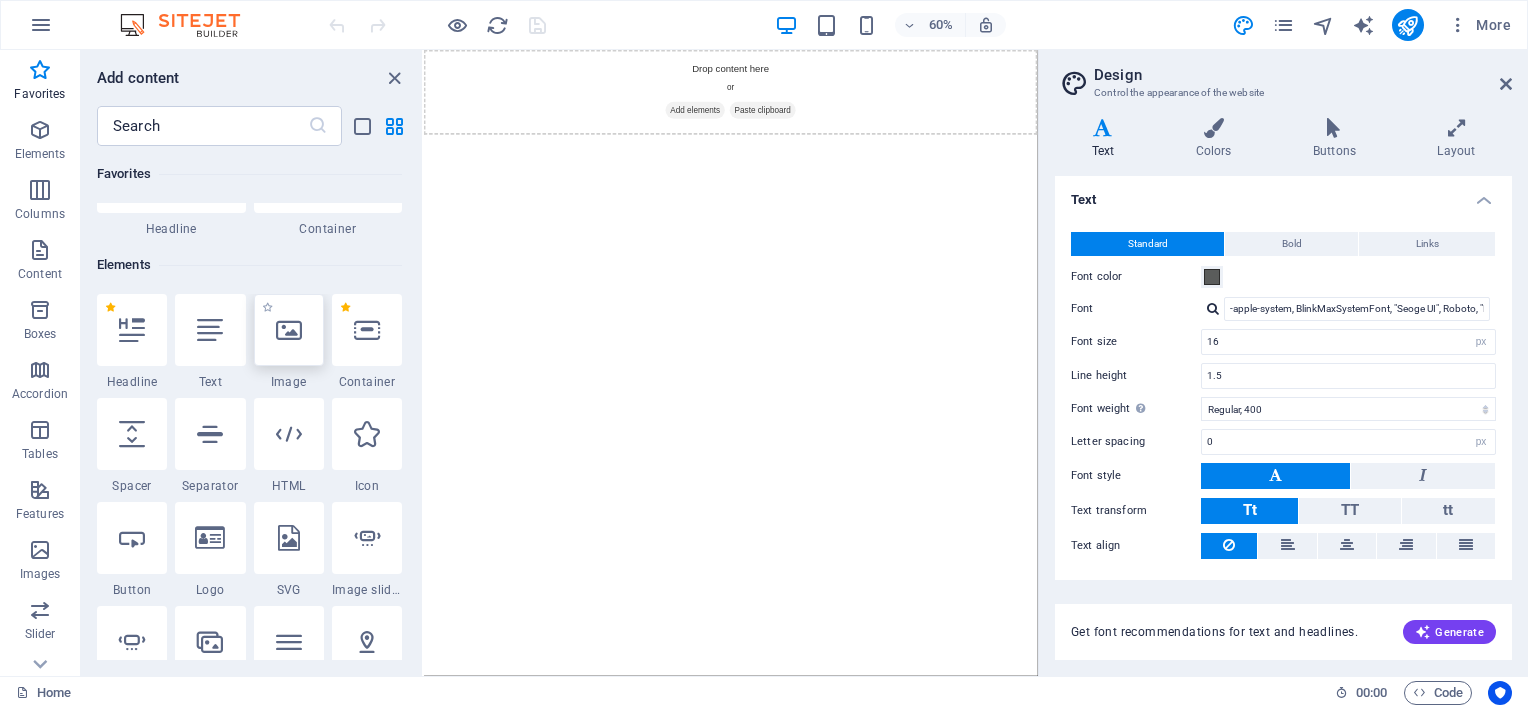 click at bounding box center [289, 330] 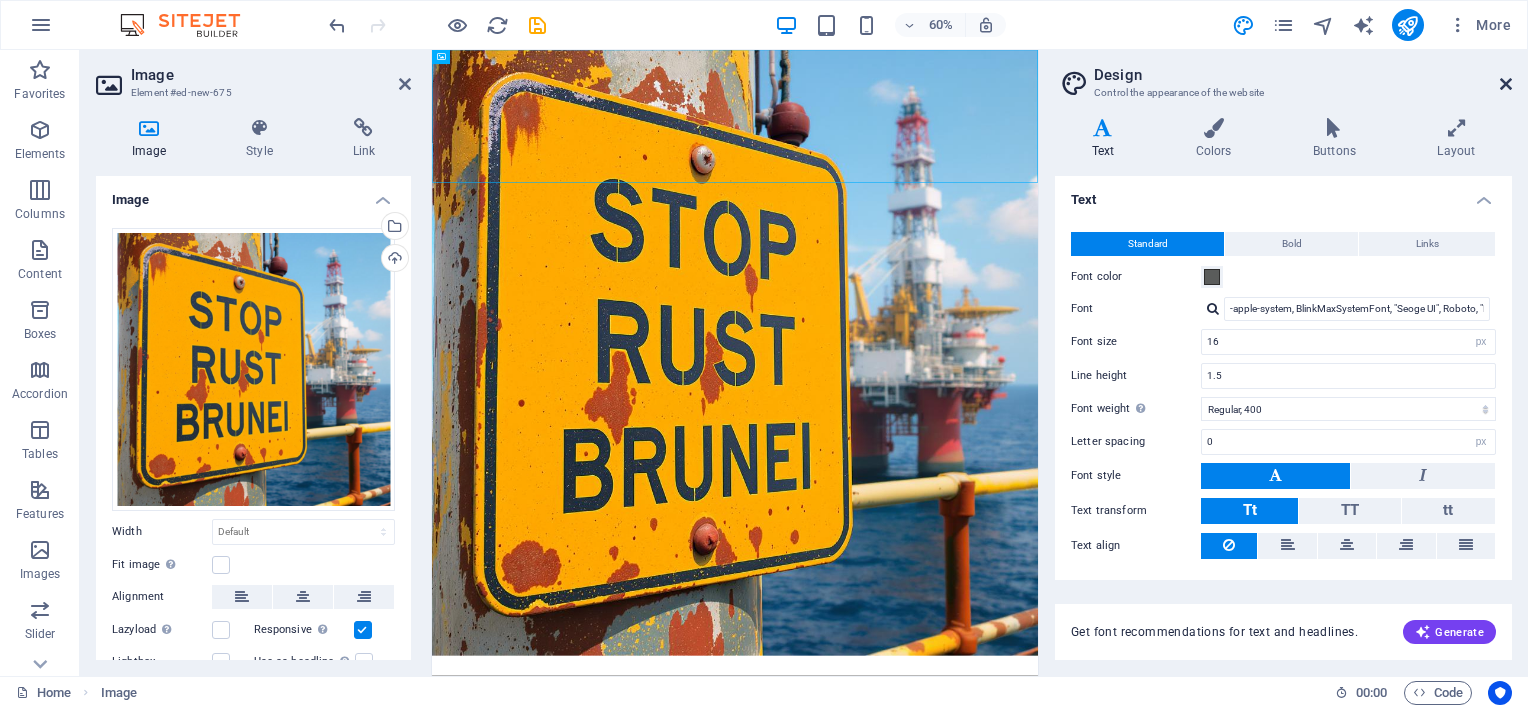 click at bounding box center (1506, 84) 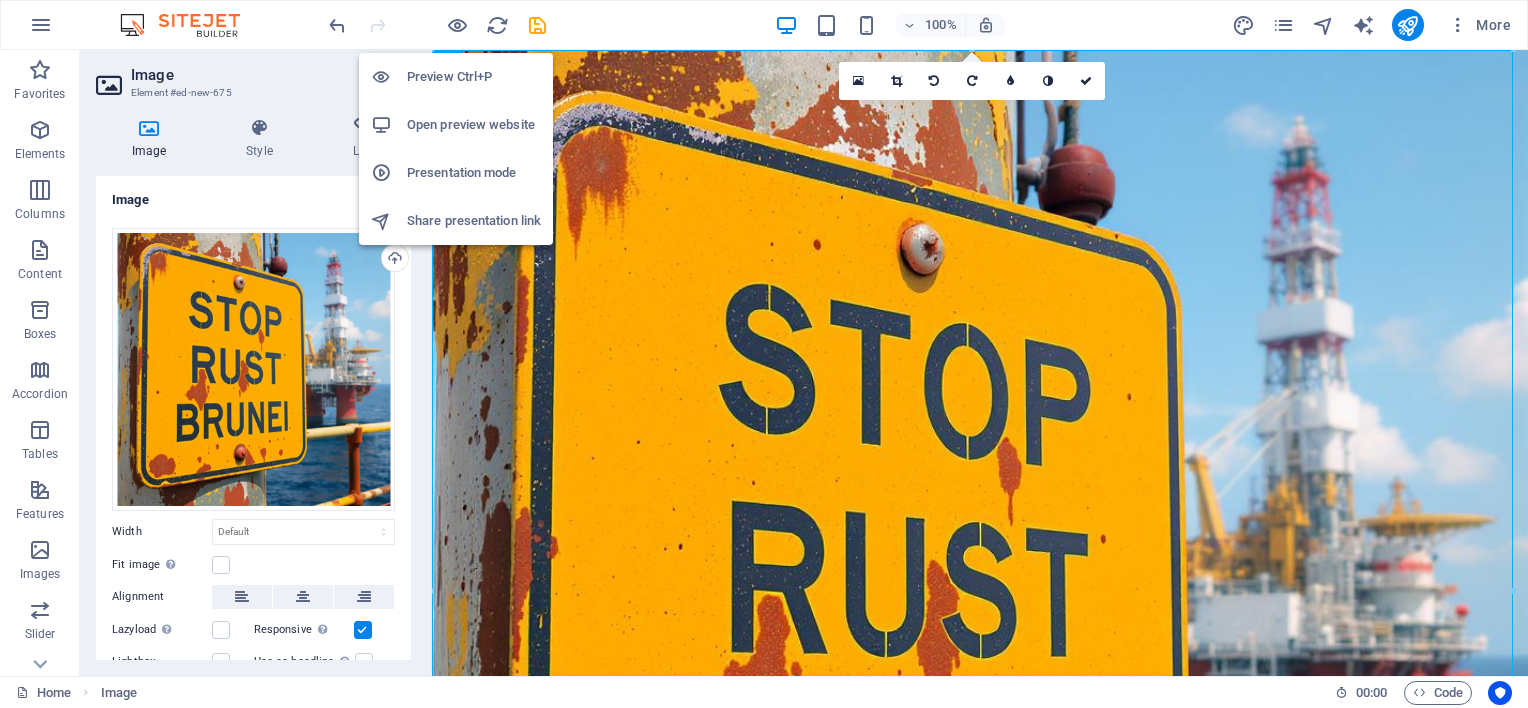 click on "Preview Ctrl+P" at bounding box center (474, 77) 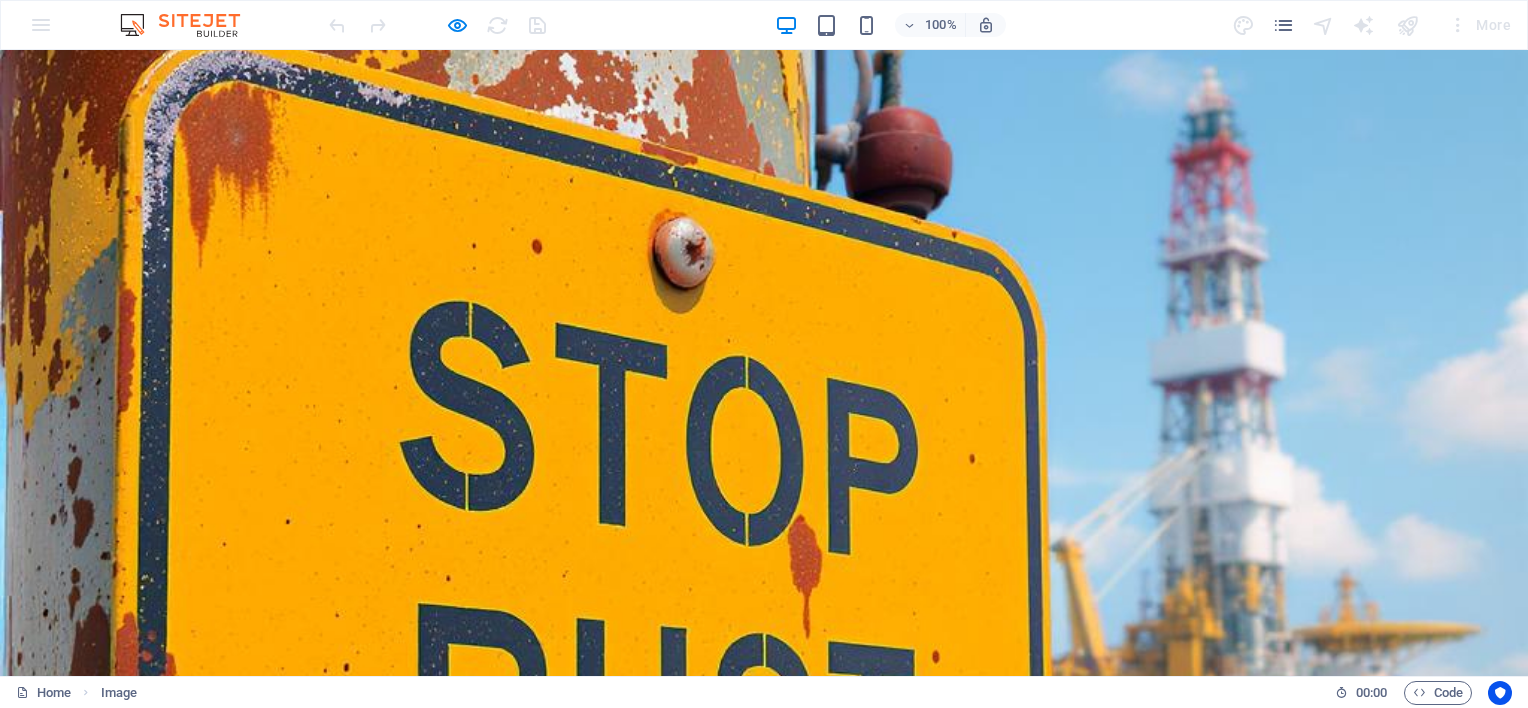 scroll, scrollTop: 0, scrollLeft: 0, axis: both 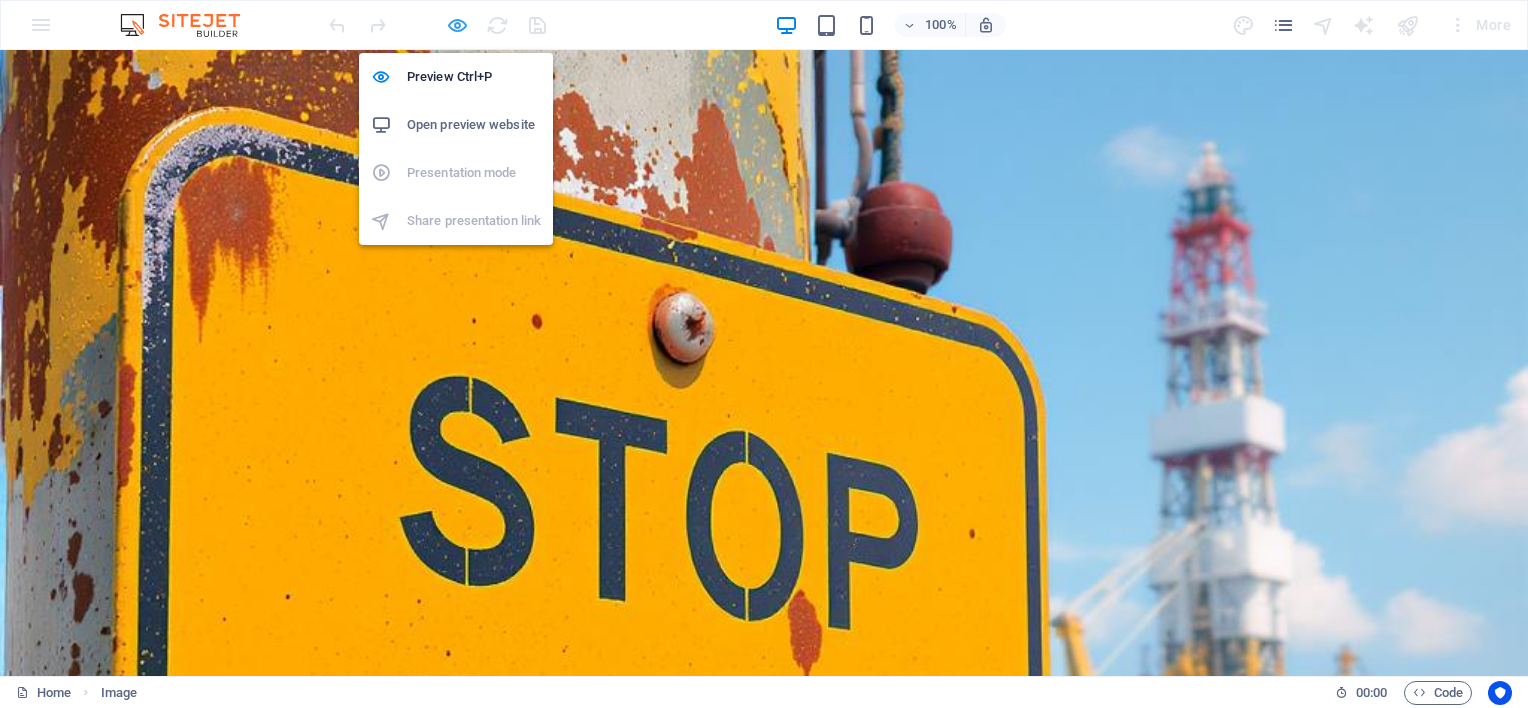 click at bounding box center [457, 25] 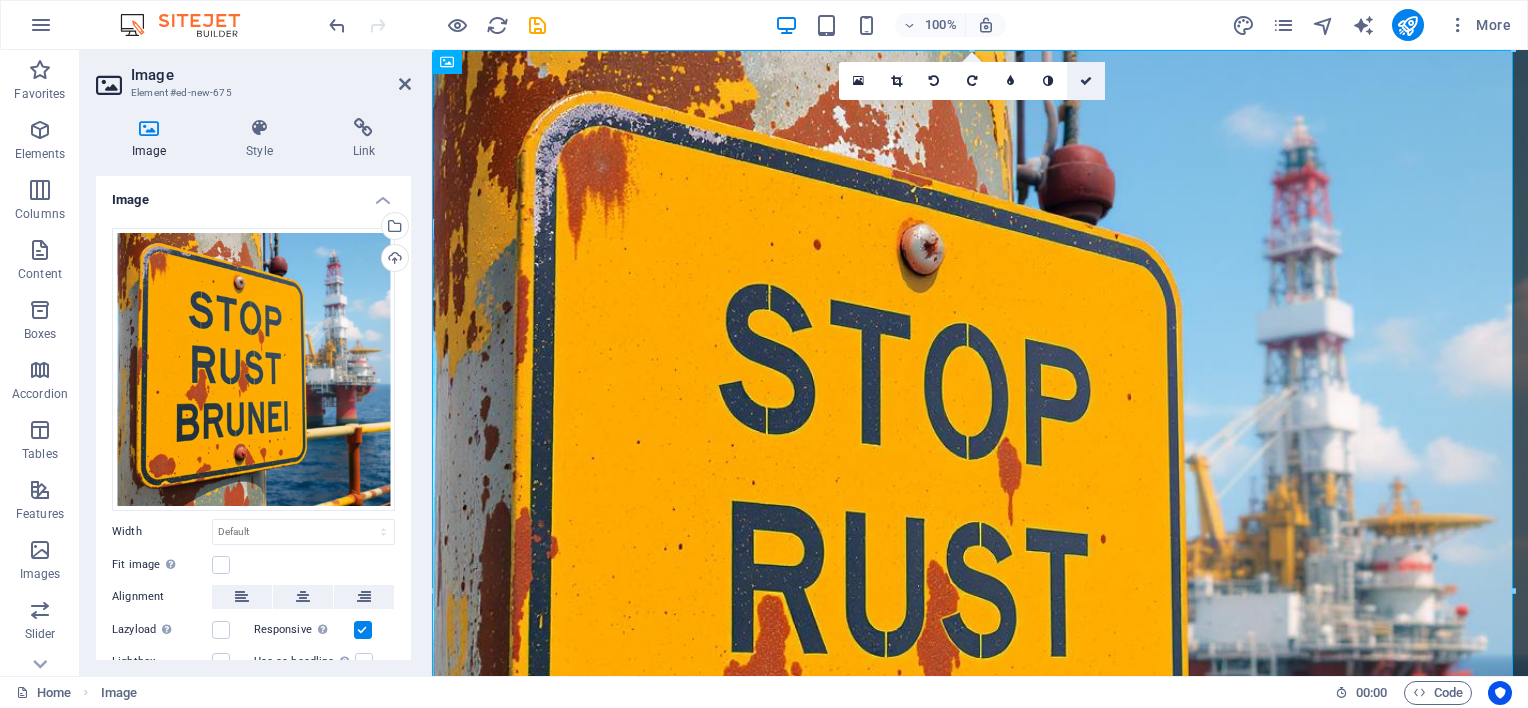 click at bounding box center (1086, 81) 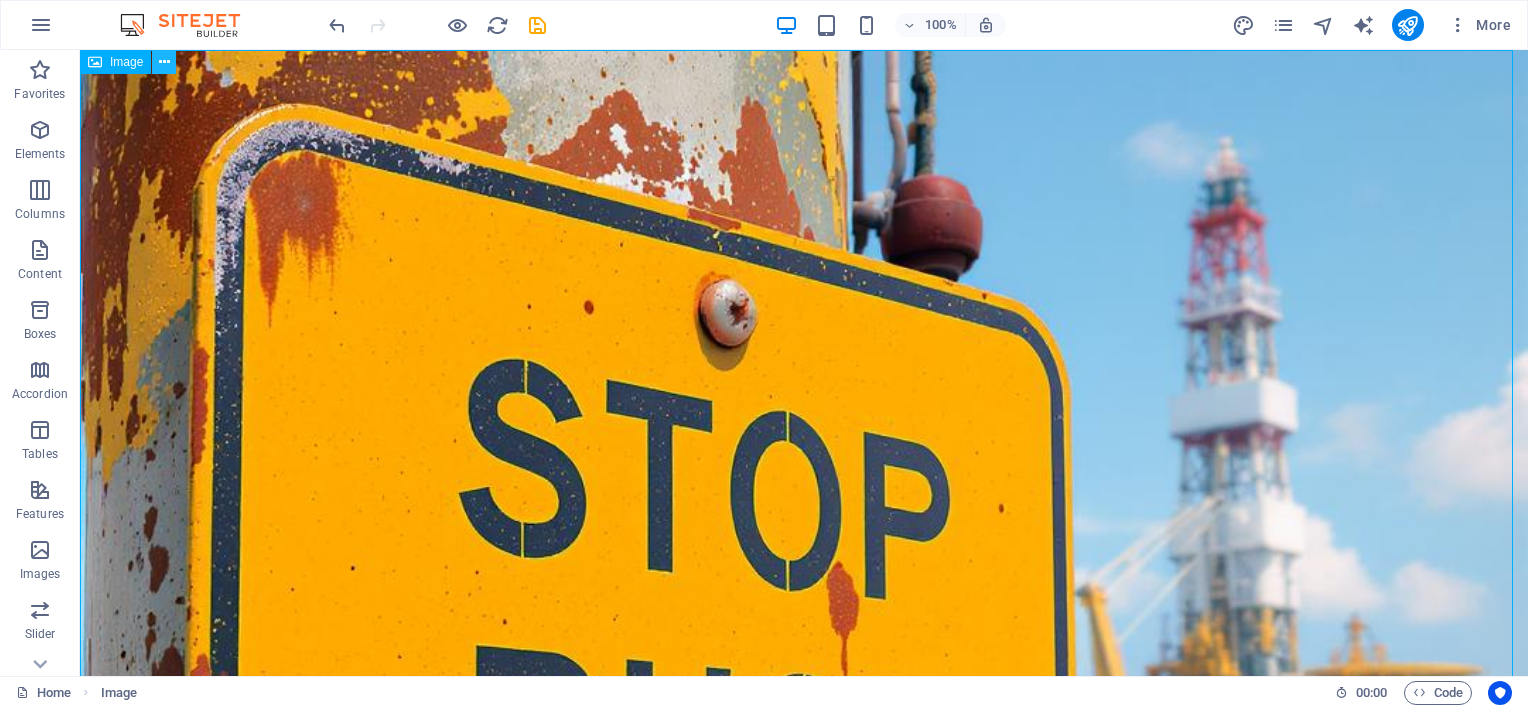 click at bounding box center (164, 62) 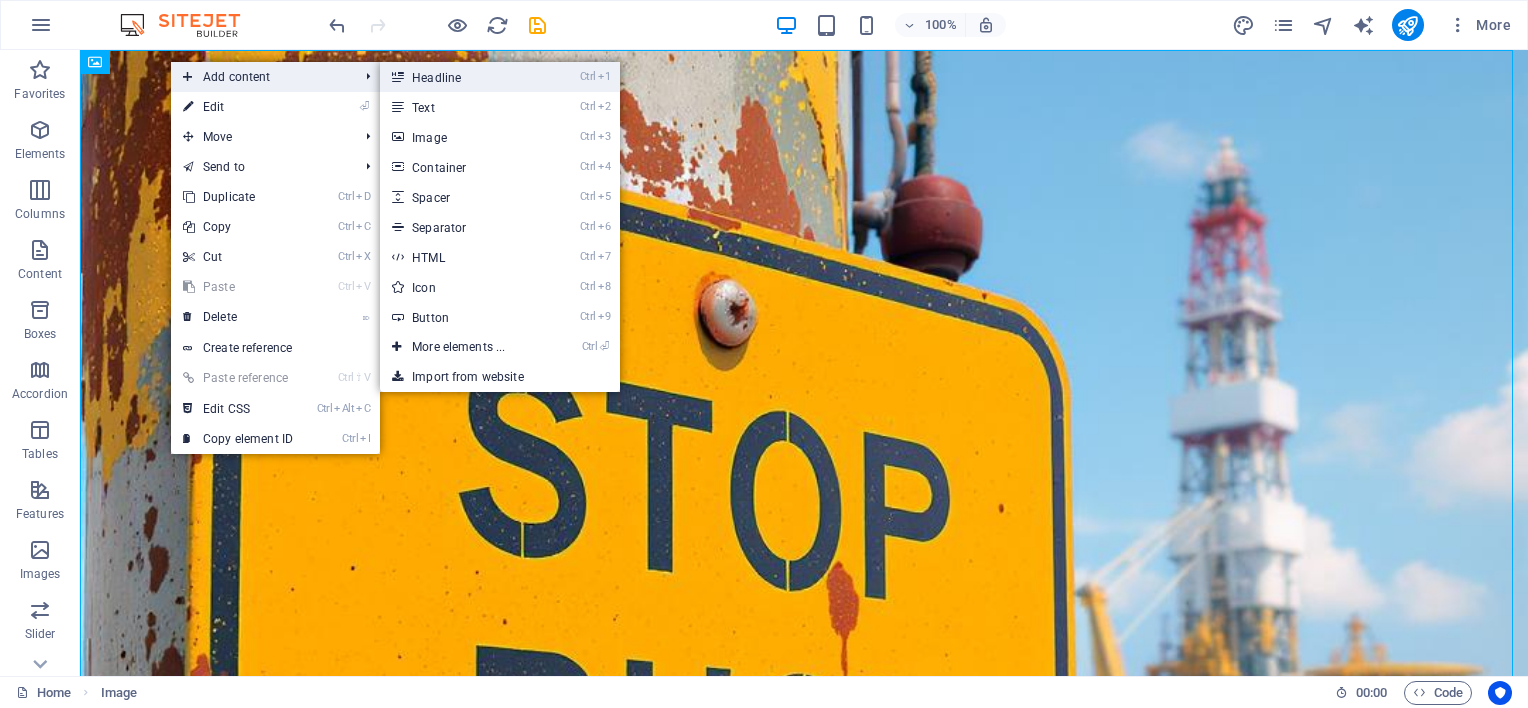 click on "Ctrl 1  Headline" at bounding box center [462, 77] 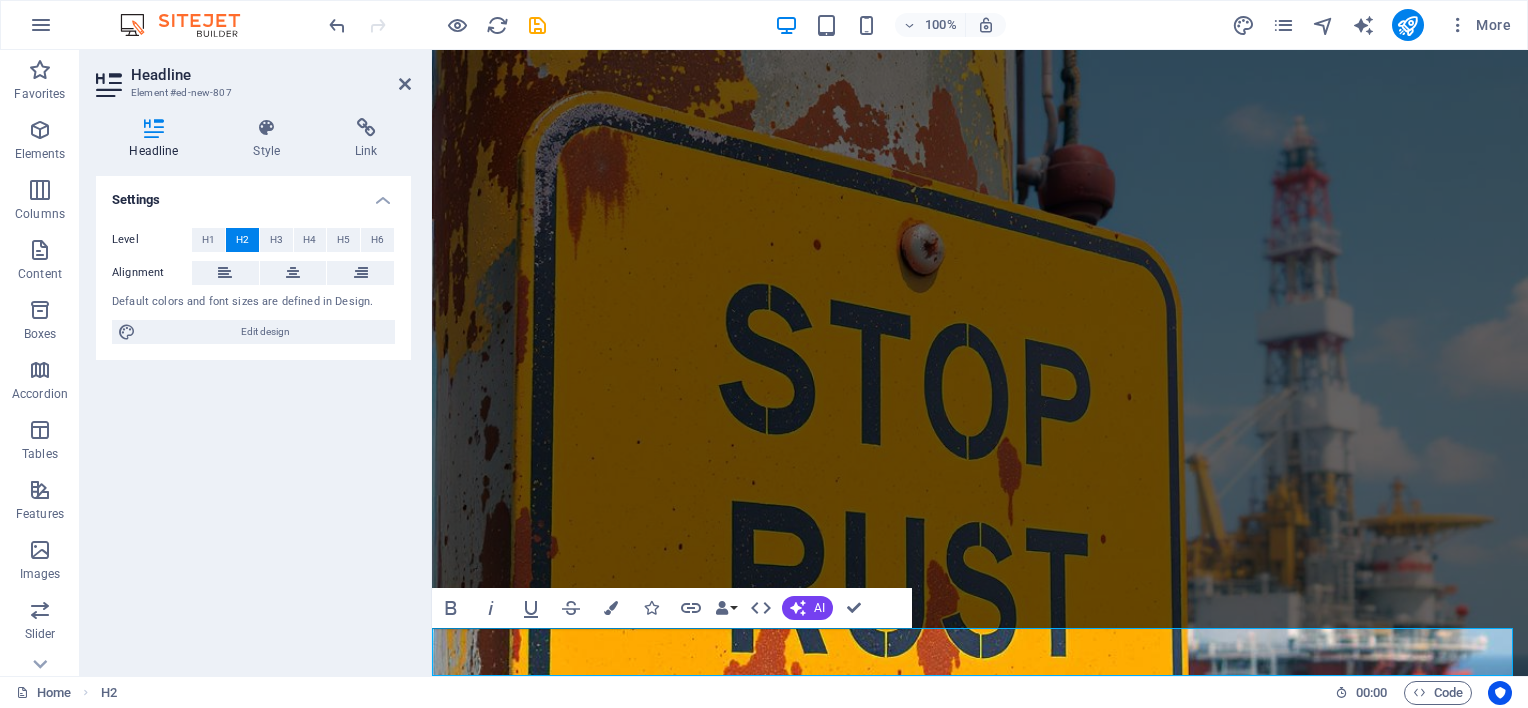 scroll, scrollTop: 502, scrollLeft: 0, axis: vertical 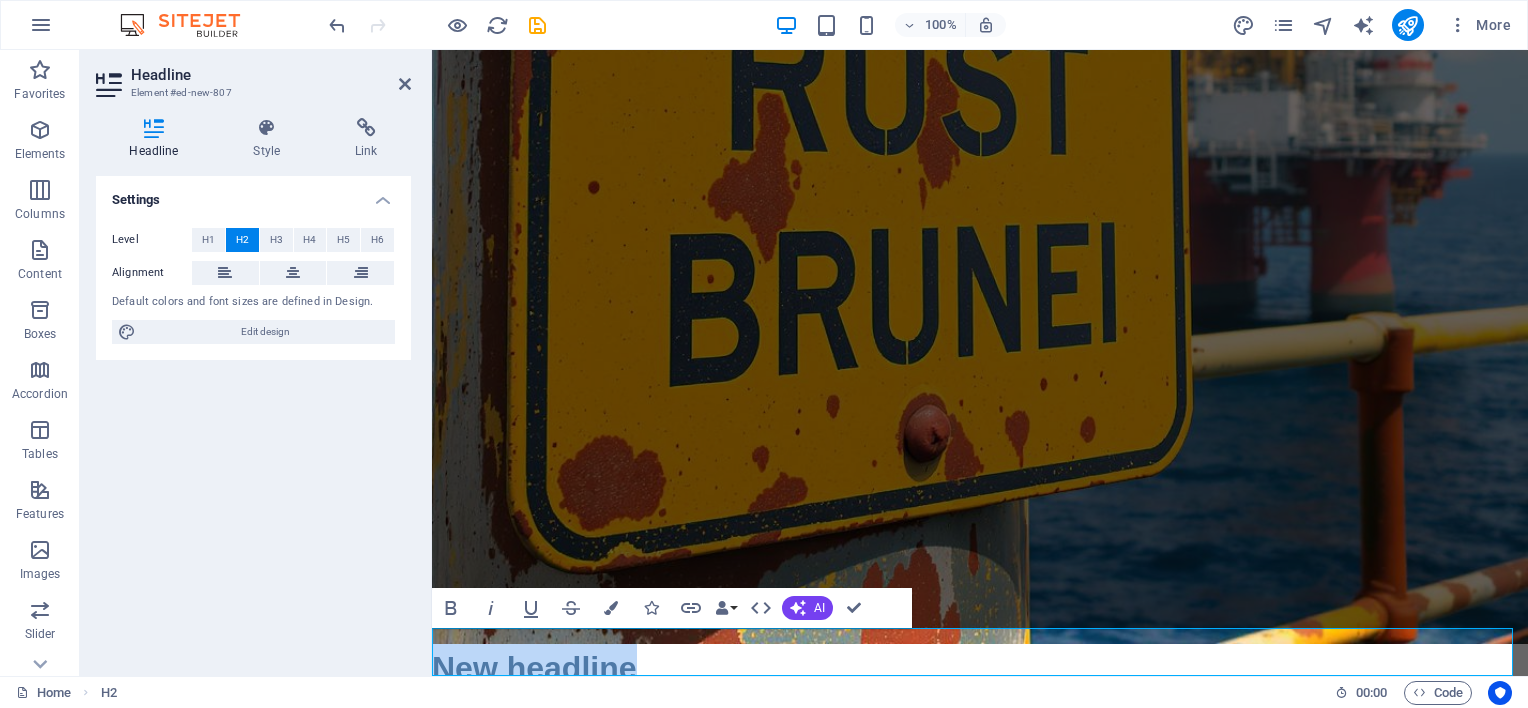 type 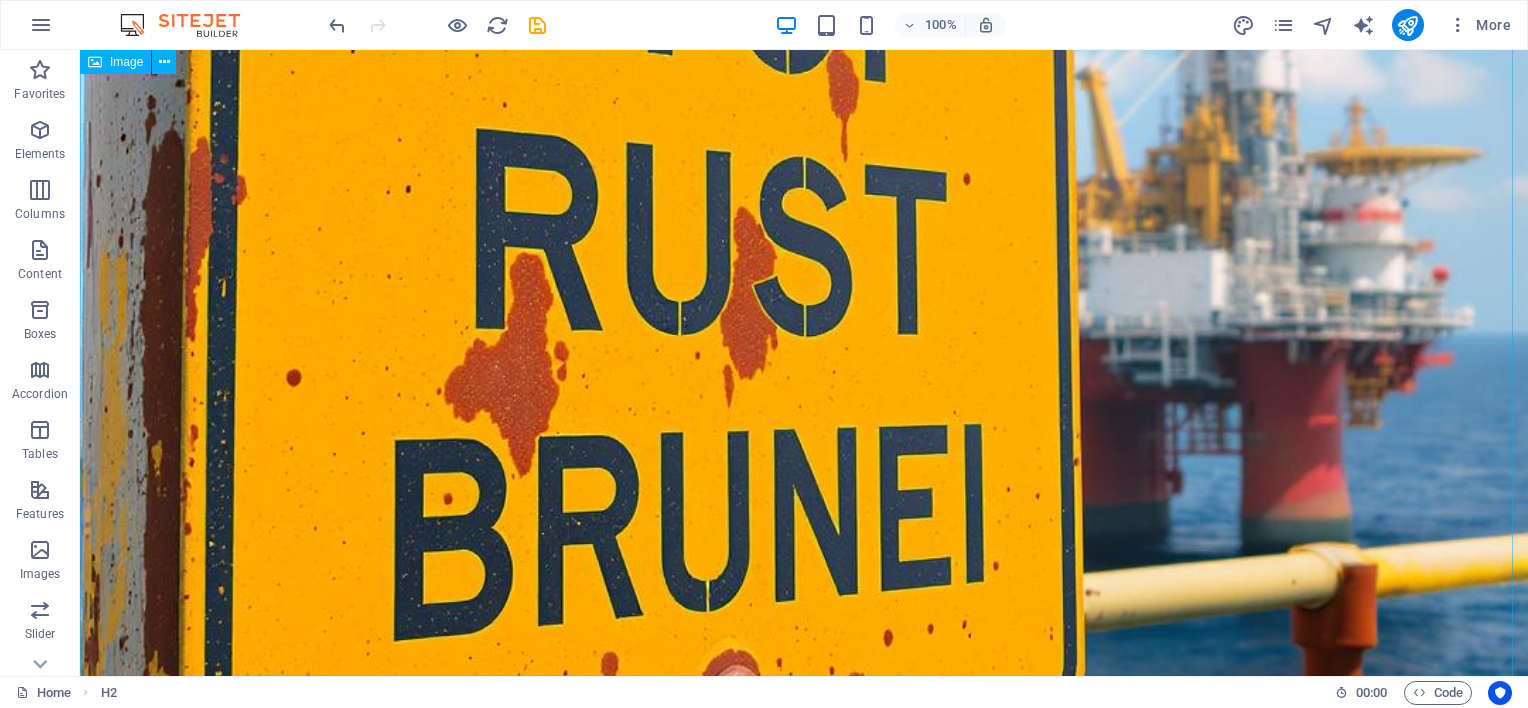 scroll, scrollTop: 854, scrollLeft: 0, axis: vertical 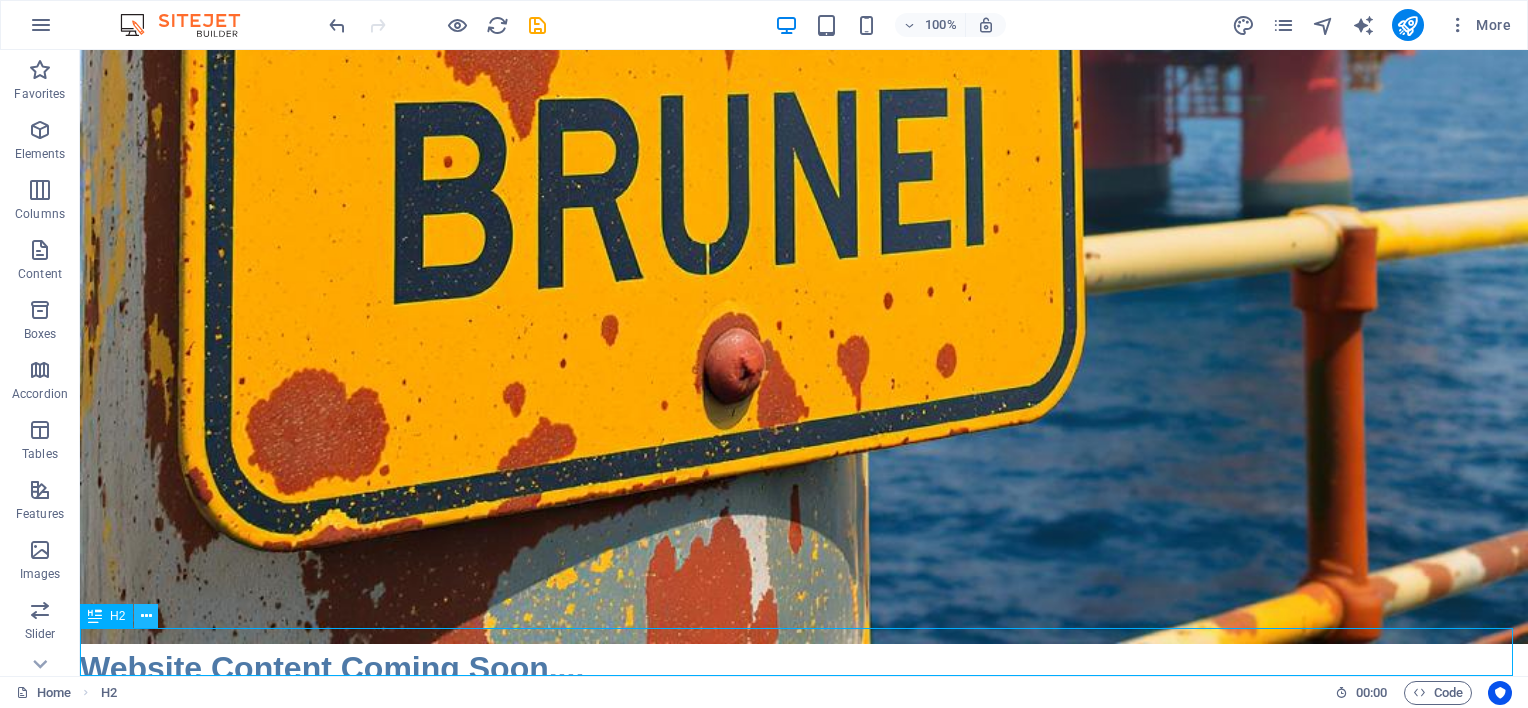 click at bounding box center [146, 616] 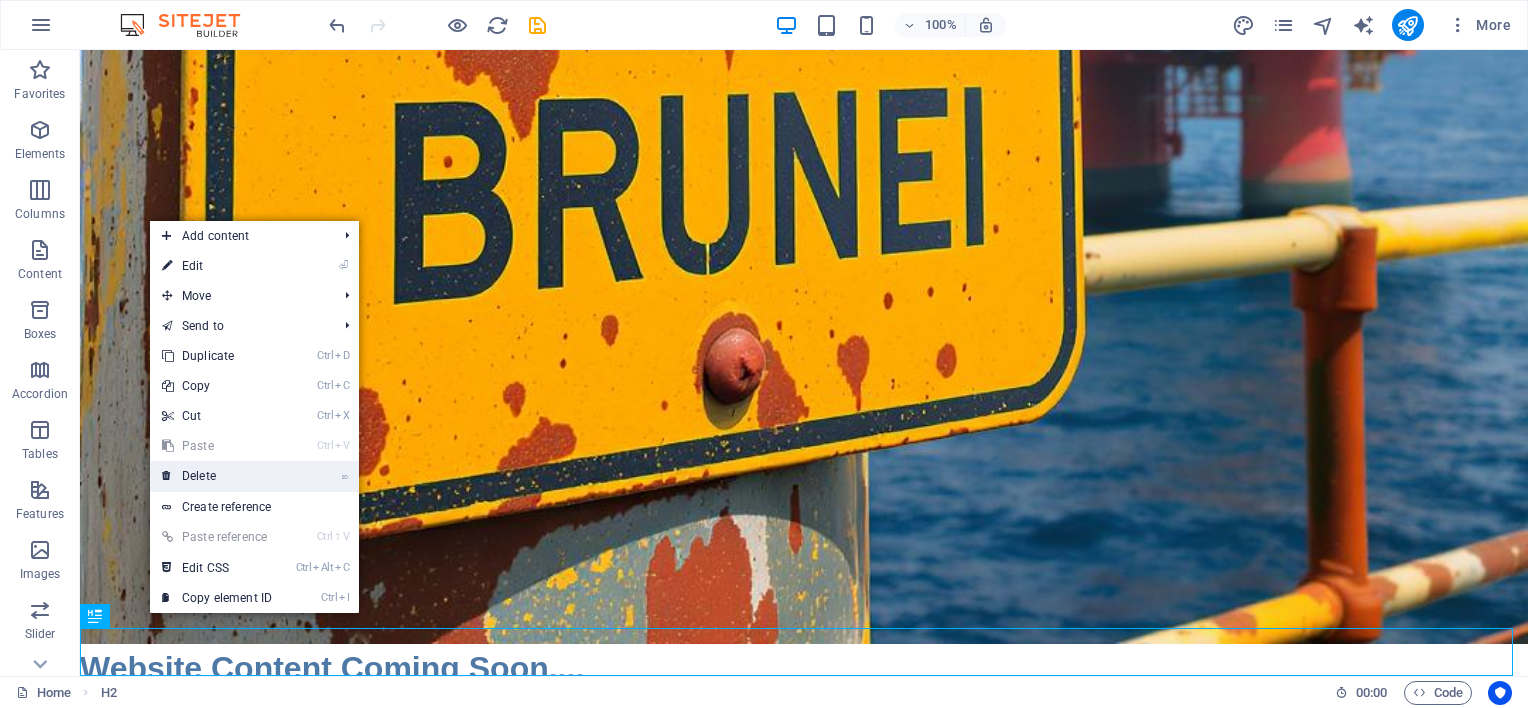 click on "⌦  Delete" at bounding box center [217, 476] 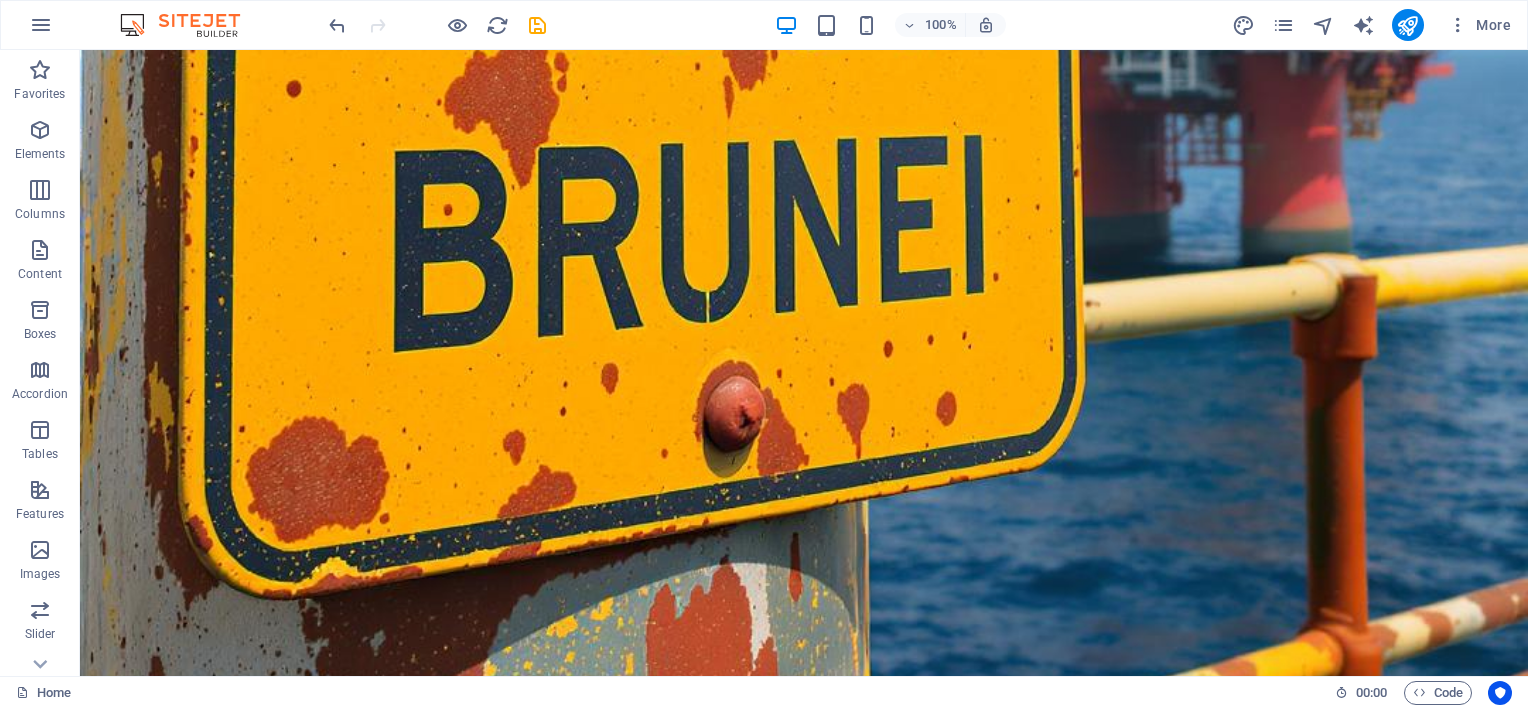 scroll, scrollTop: 258, scrollLeft: 0, axis: vertical 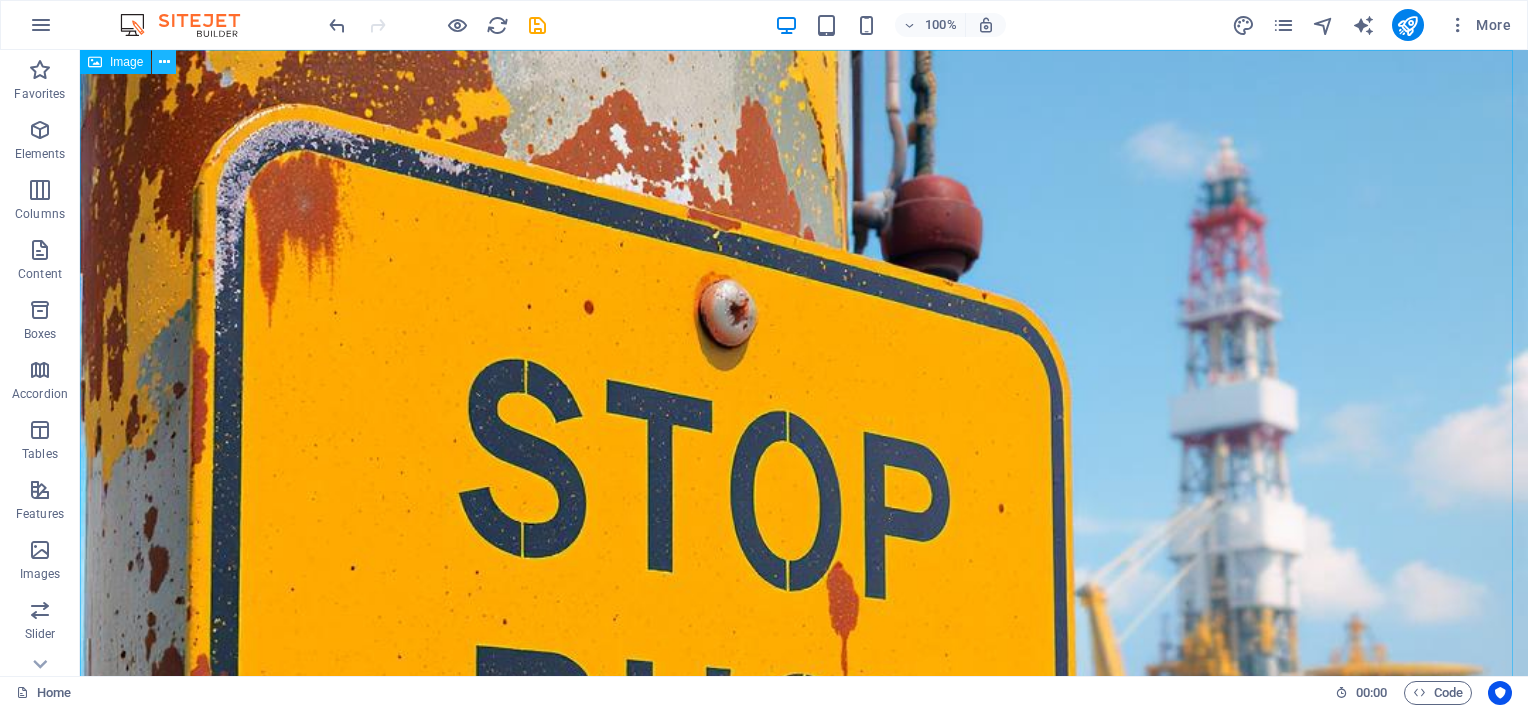 click at bounding box center (164, 62) 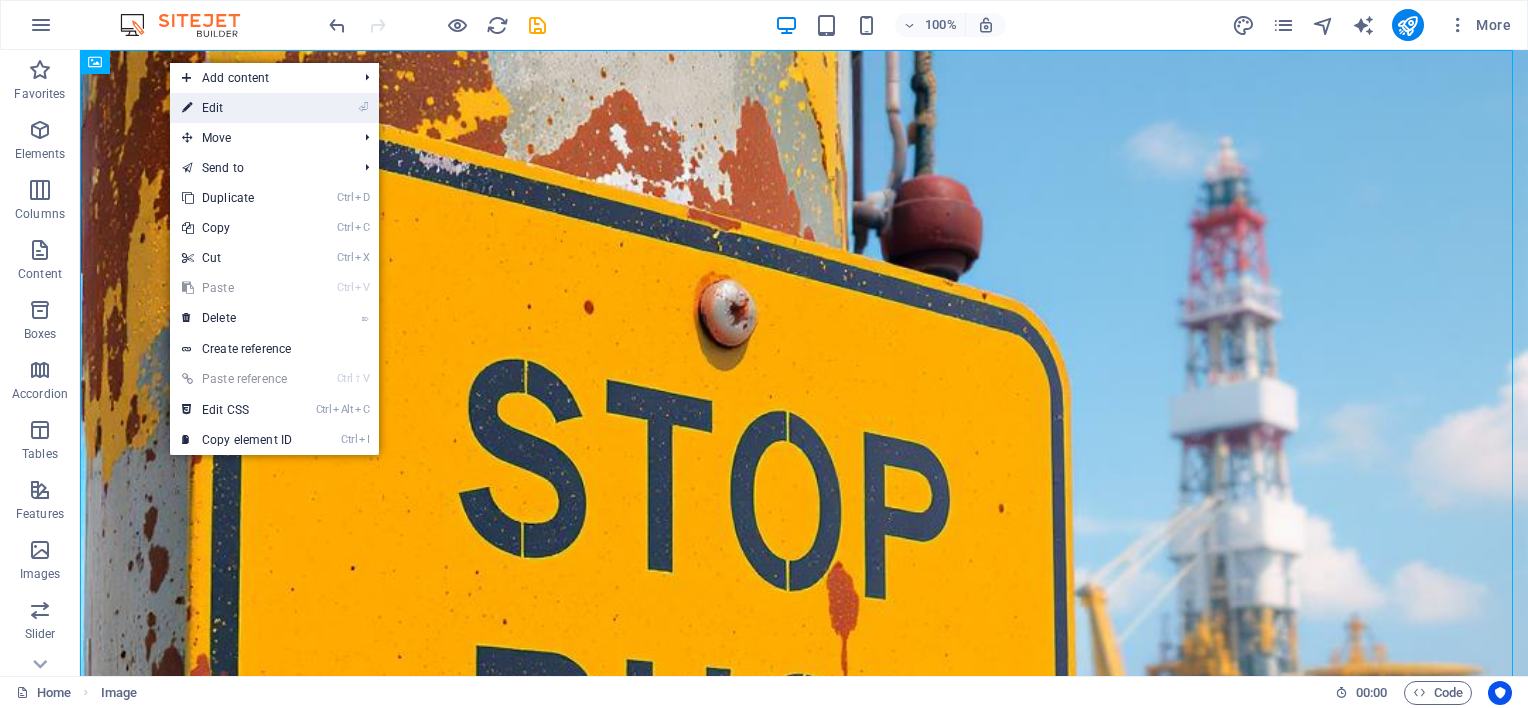 click on "⏎  Edit" at bounding box center [237, 108] 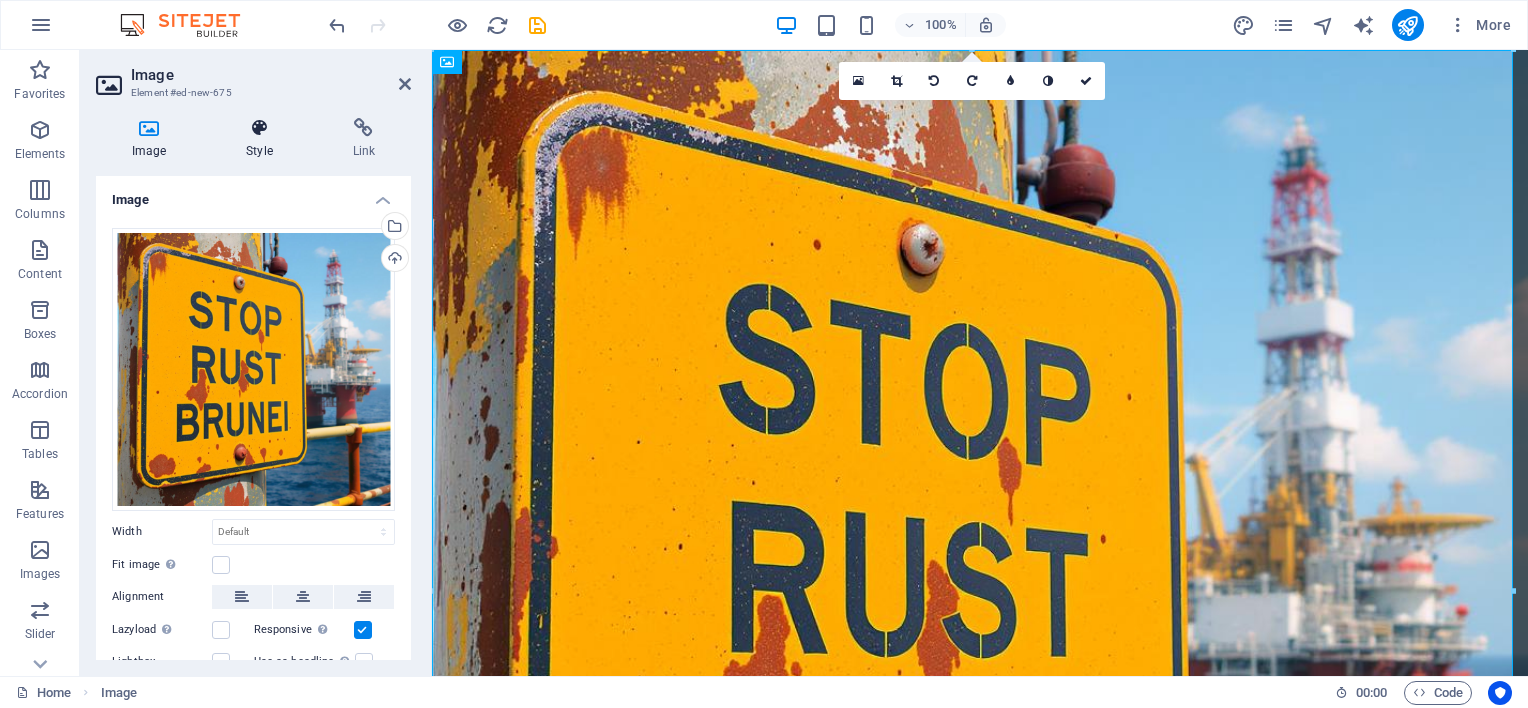 click at bounding box center [259, 128] 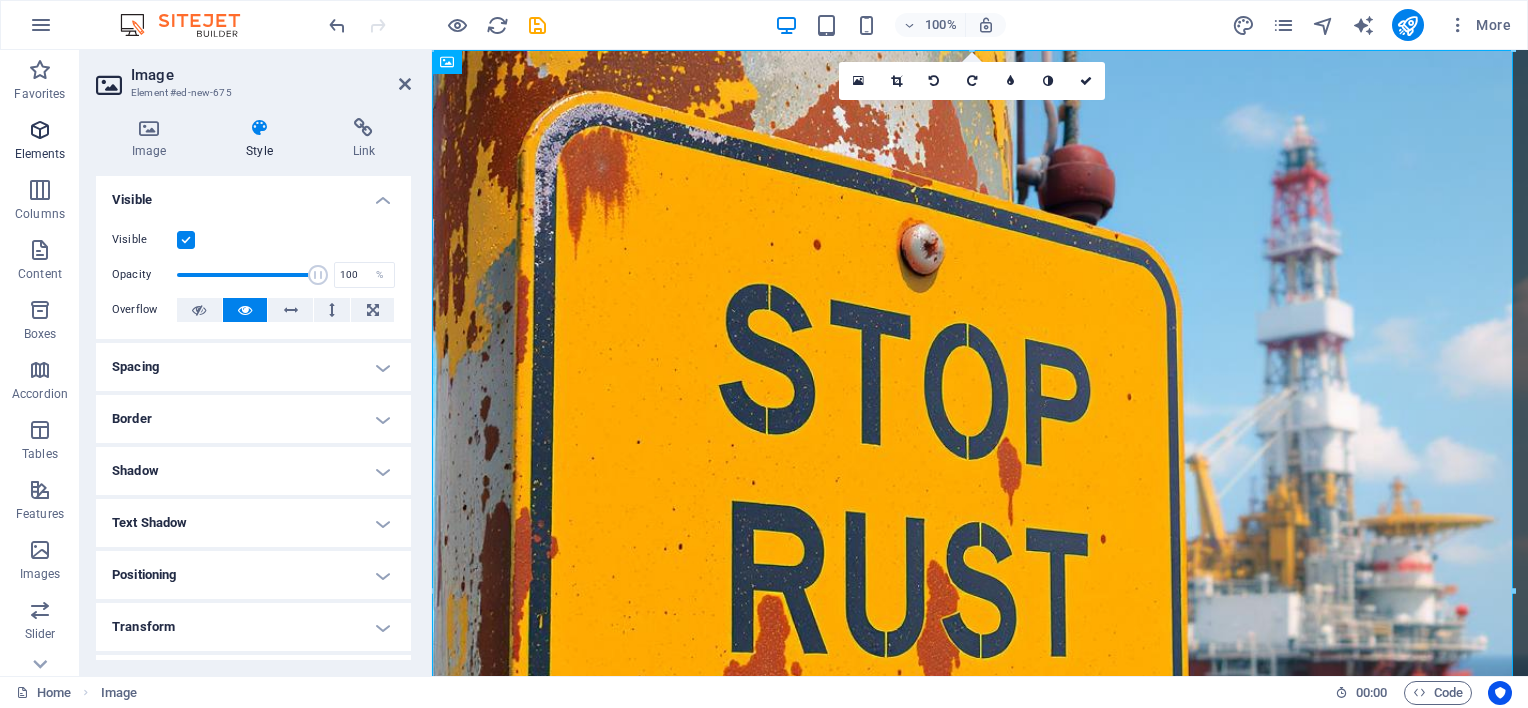 click at bounding box center (40, 130) 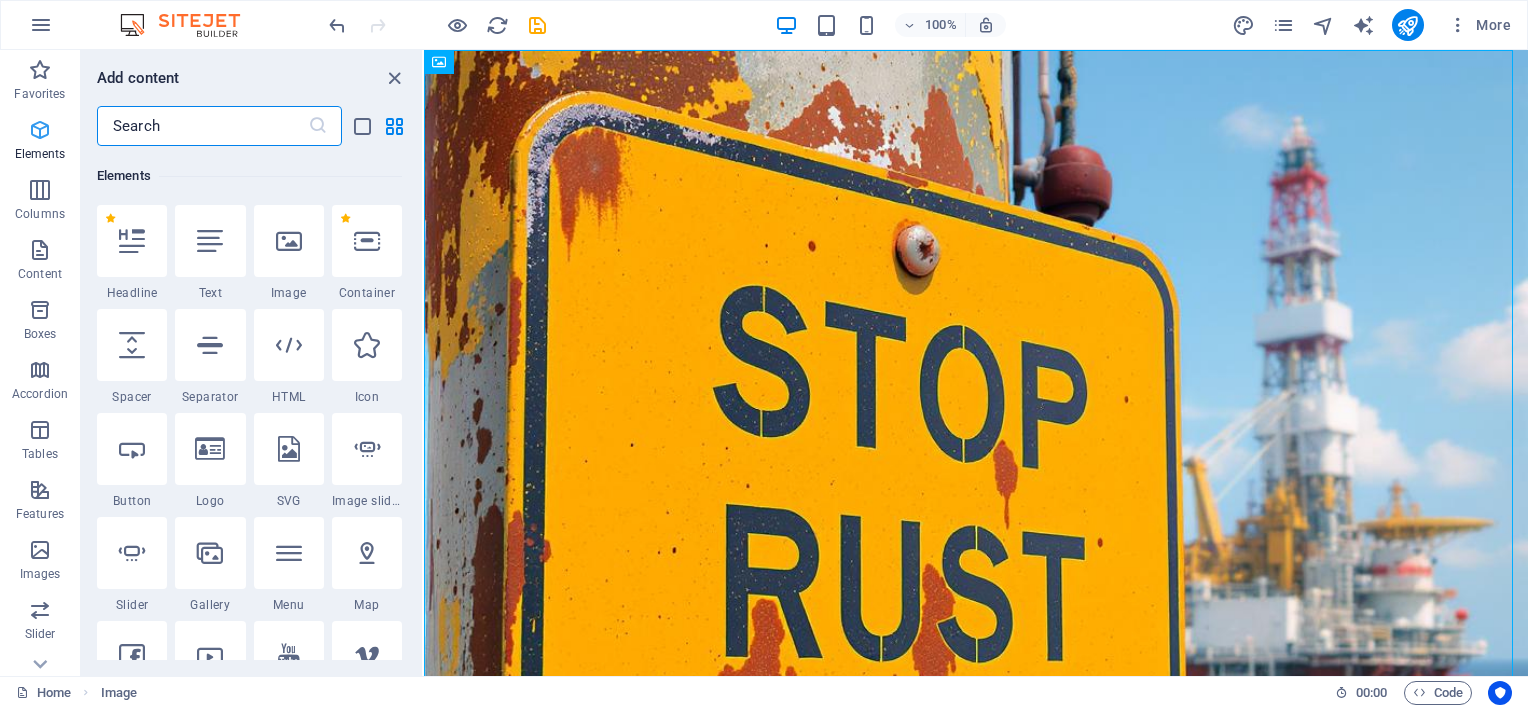 scroll, scrollTop: 212, scrollLeft: 0, axis: vertical 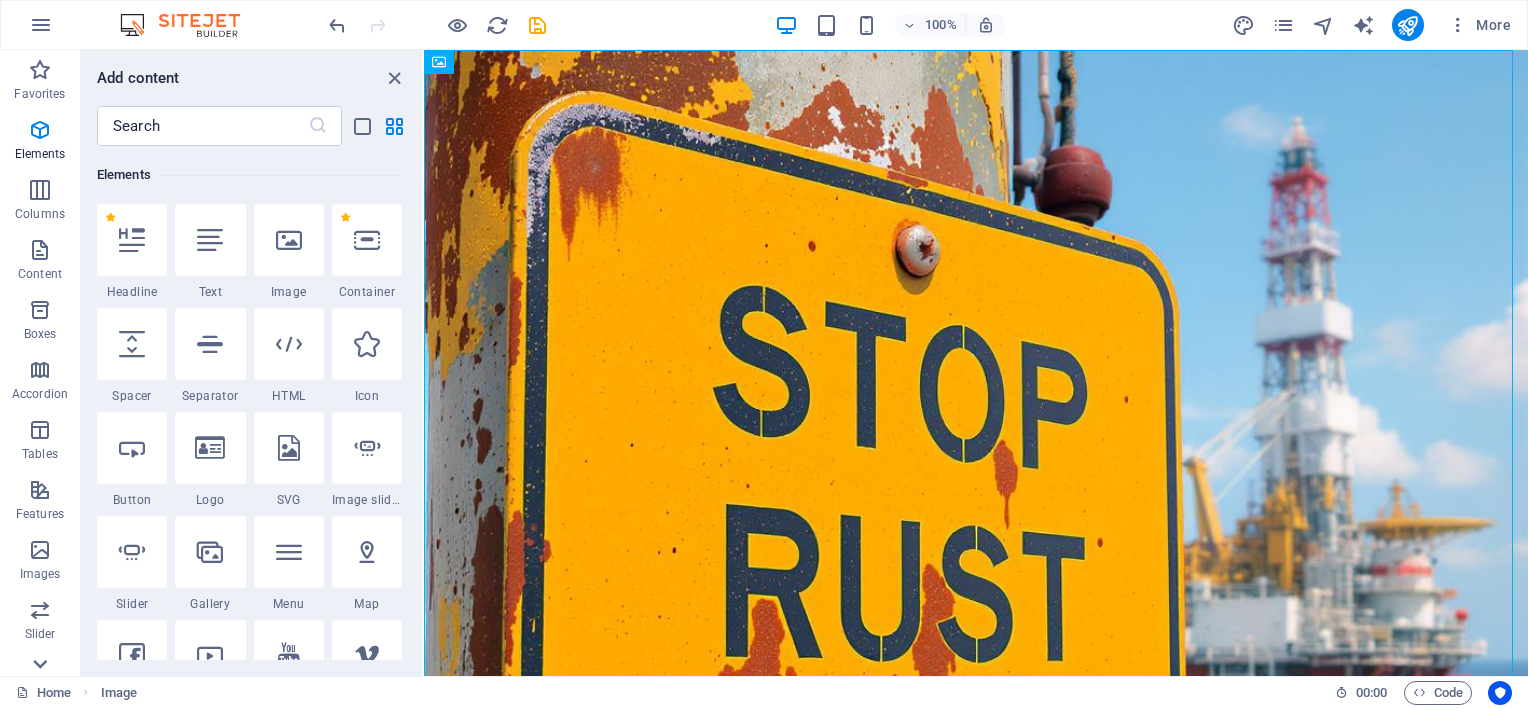 click 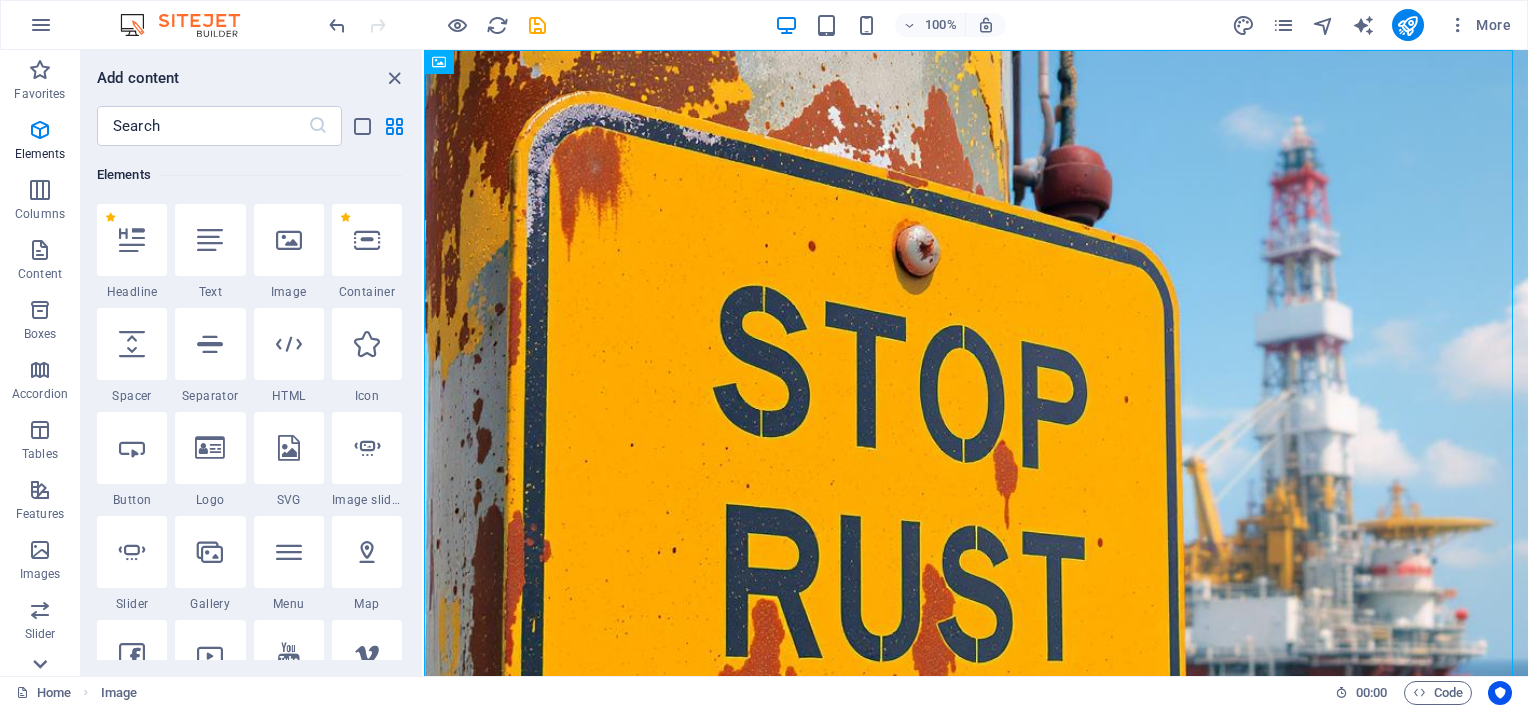 scroll, scrollTop: 273, scrollLeft: 0, axis: vertical 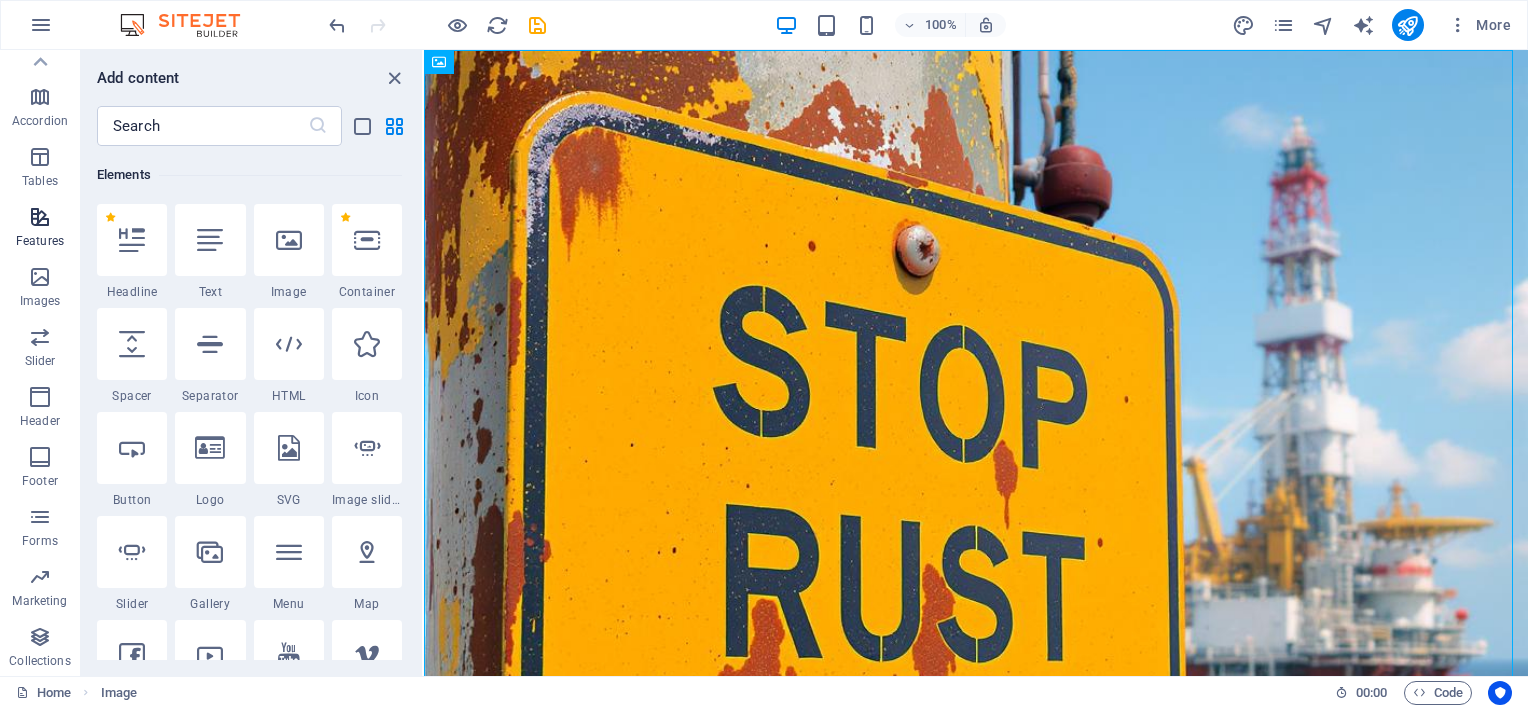 click at bounding box center (40, 217) 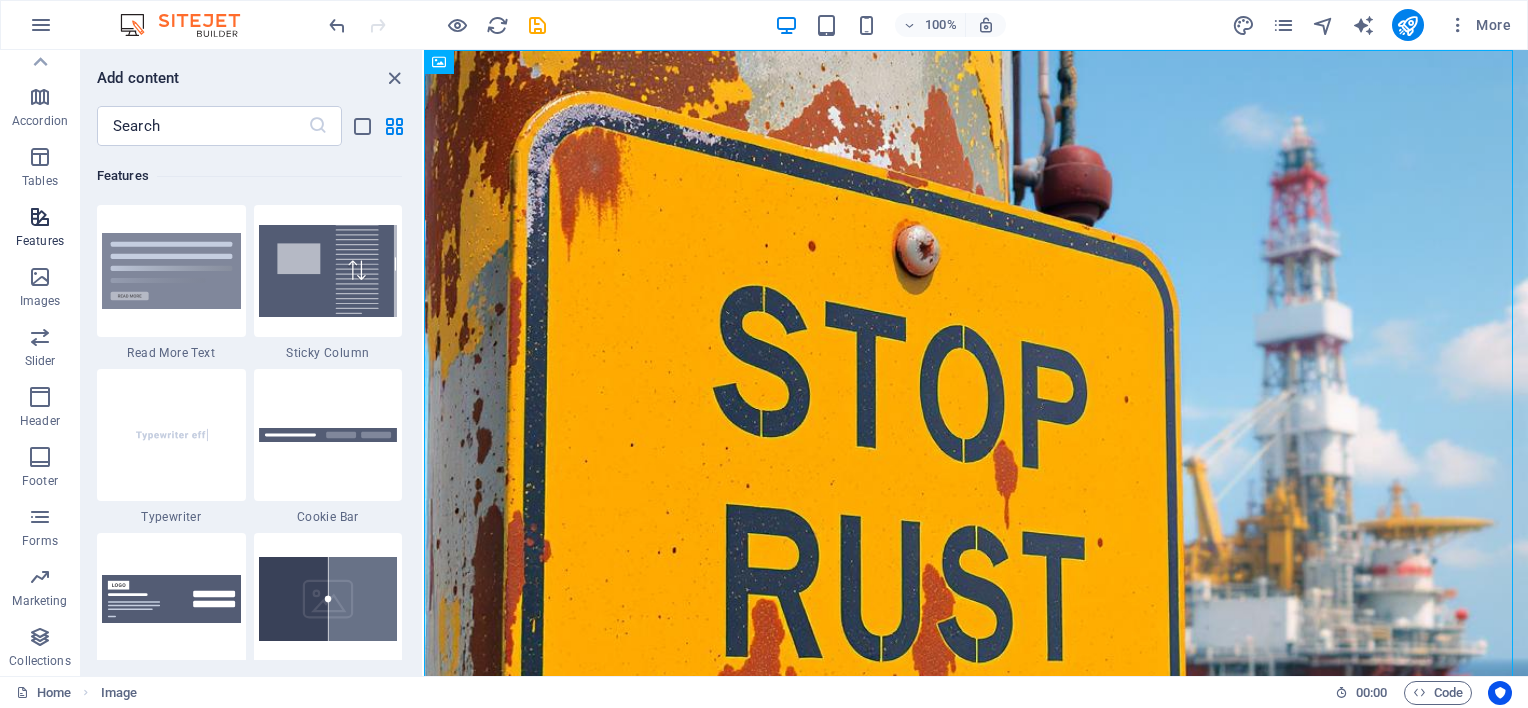 scroll, scrollTop: 7795, scrollLeft: 0, axis: vertical 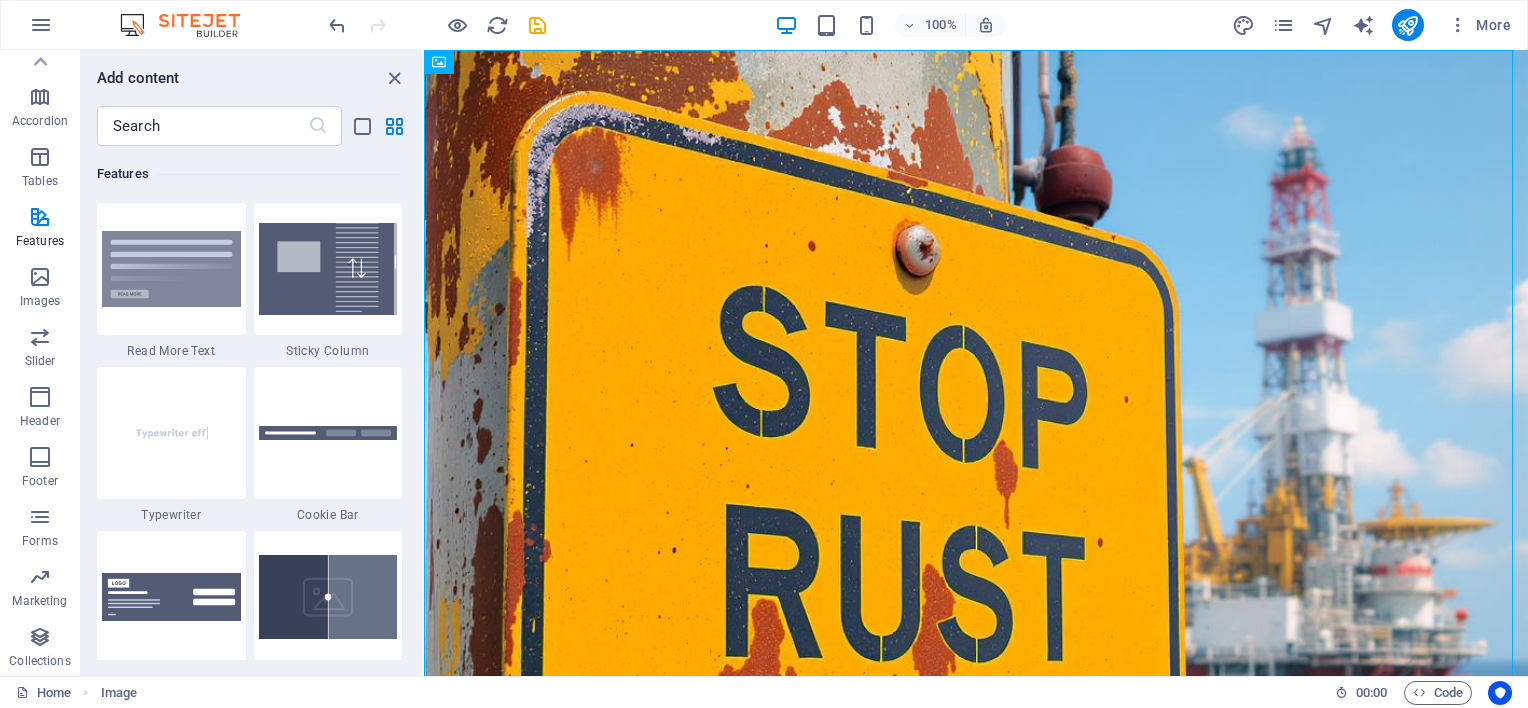 drag, startPoint x: 416, startPoint y: 358, endPoint x: 418, endPoint y: 377, distance: 19.104973 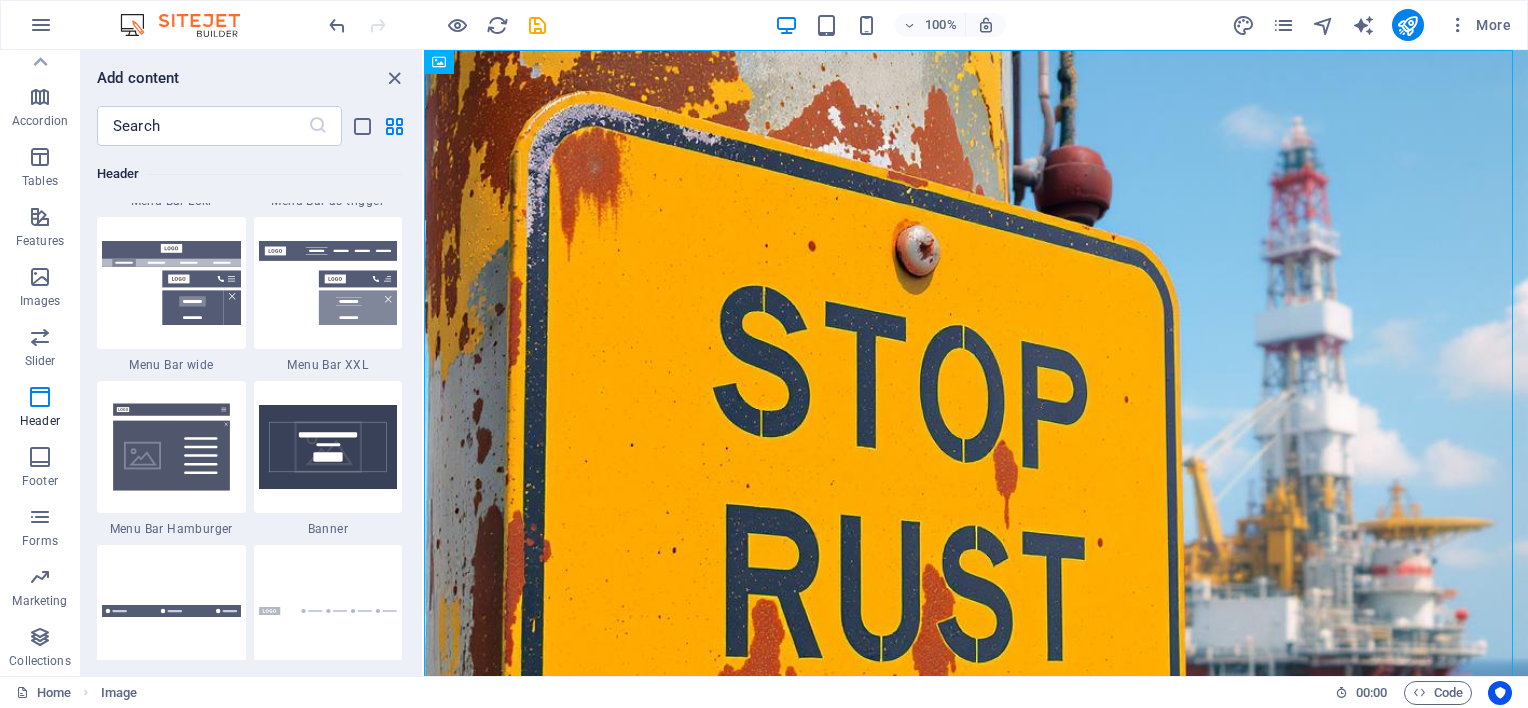scroll, scrollTop: 12612, scrollLeft: 0, axis: vertical 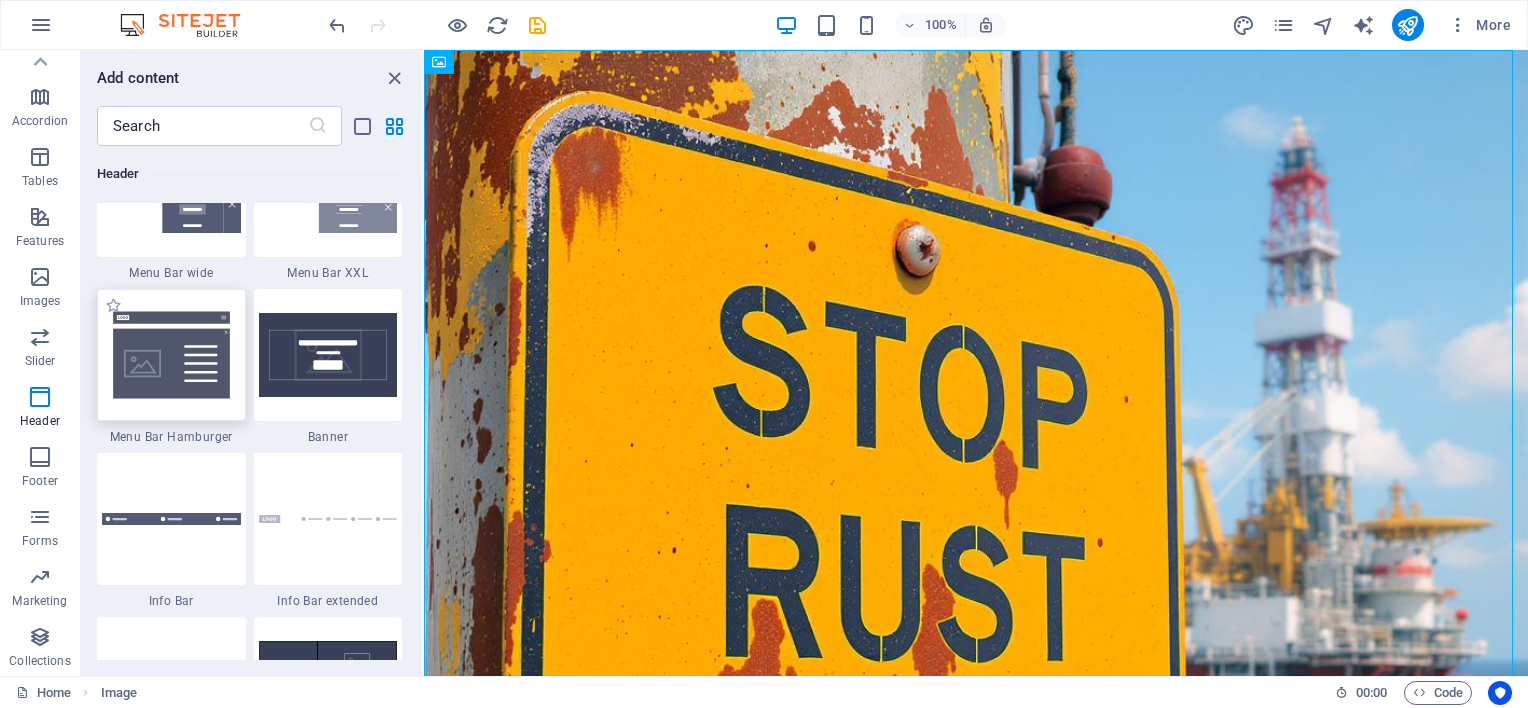 click at bounding box center [171, 355] 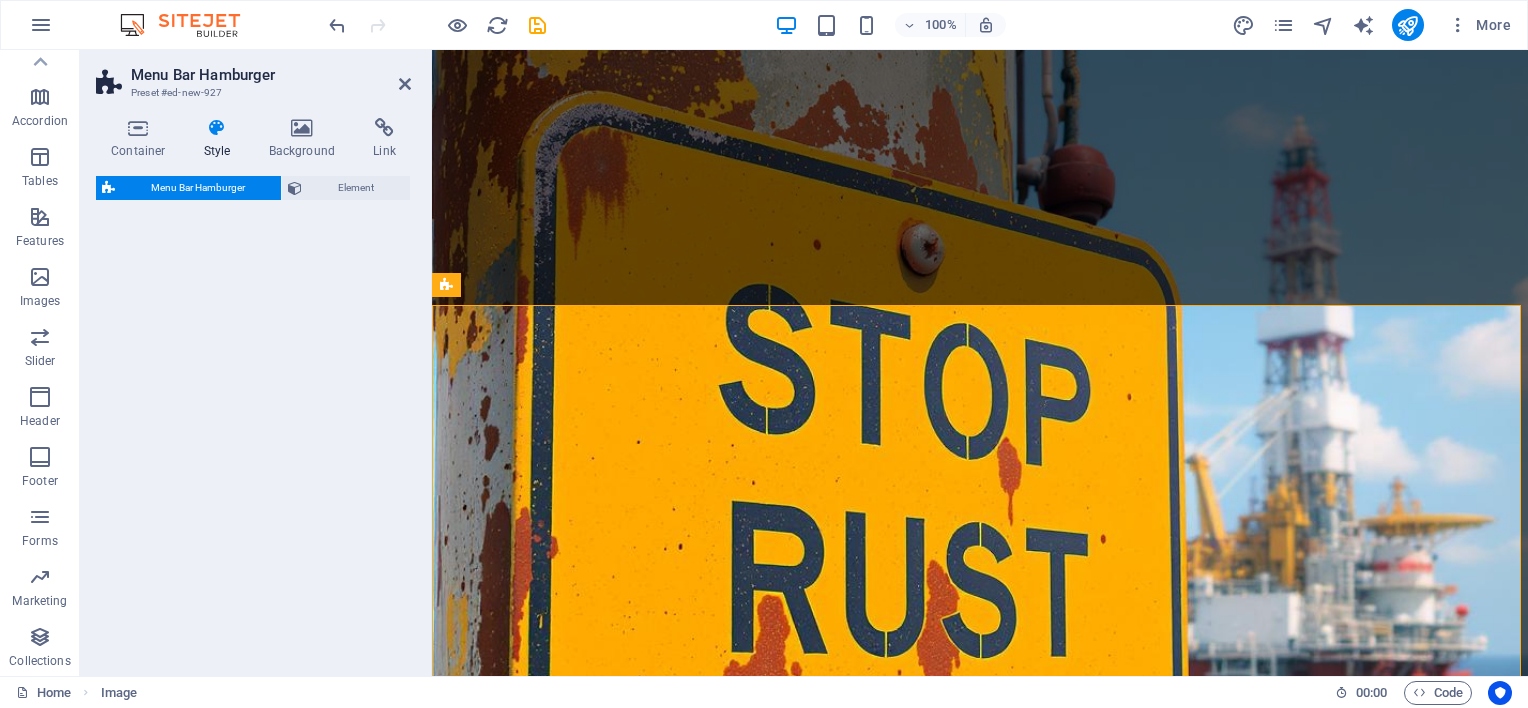 select on "rem" 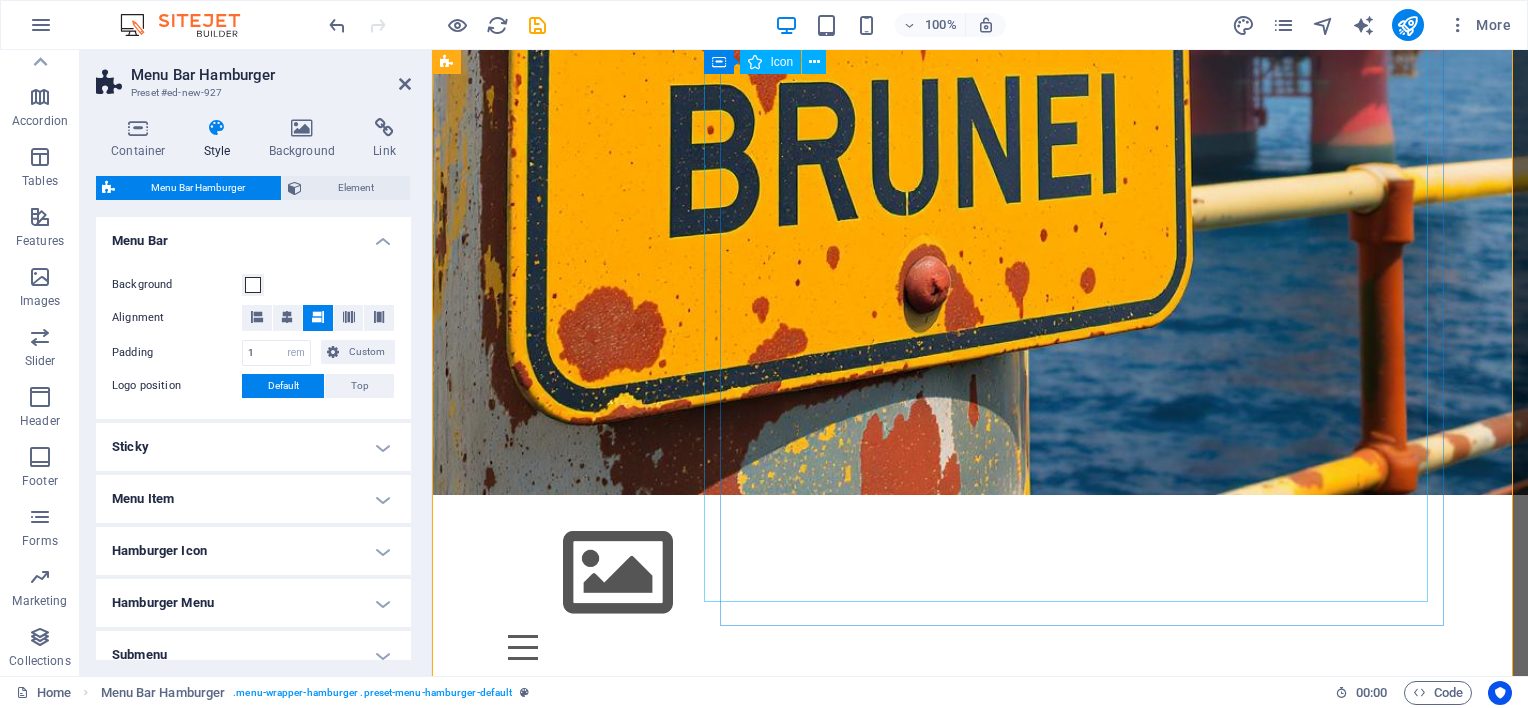 scroll, scrollTop: 610, scrollLeft: 0, axis: vertical 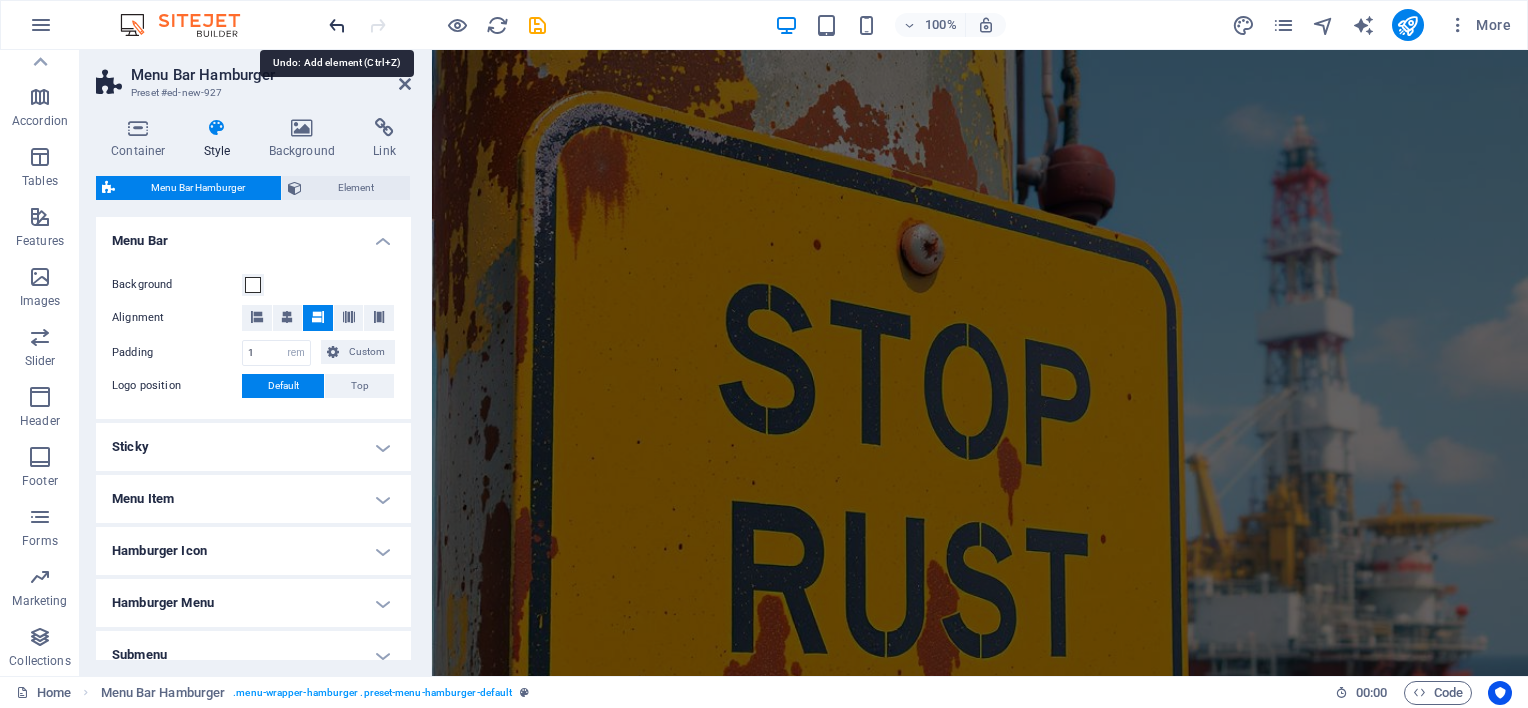 click at bounding box center (337, 25) 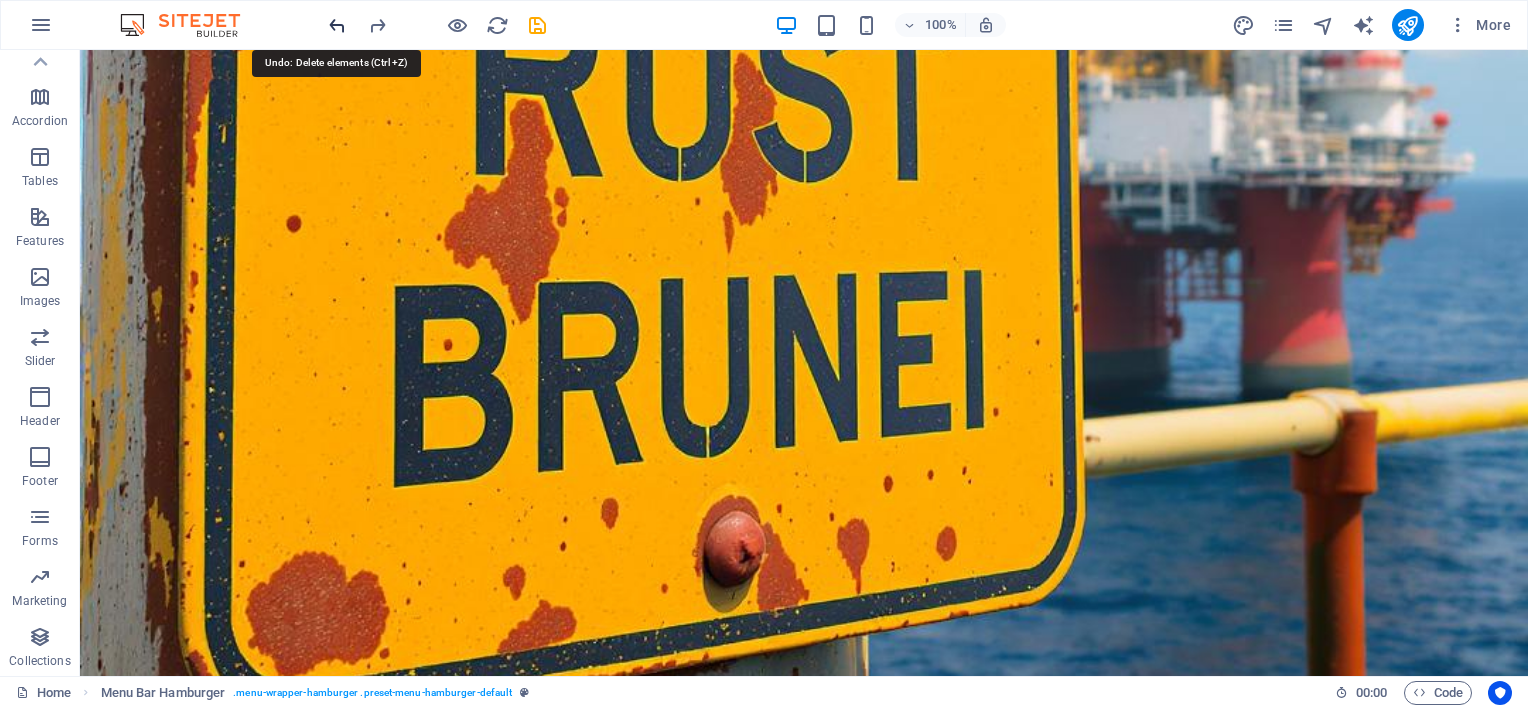 scroll, scrollTop: 806, scrollLeft: 0, axis: vertical 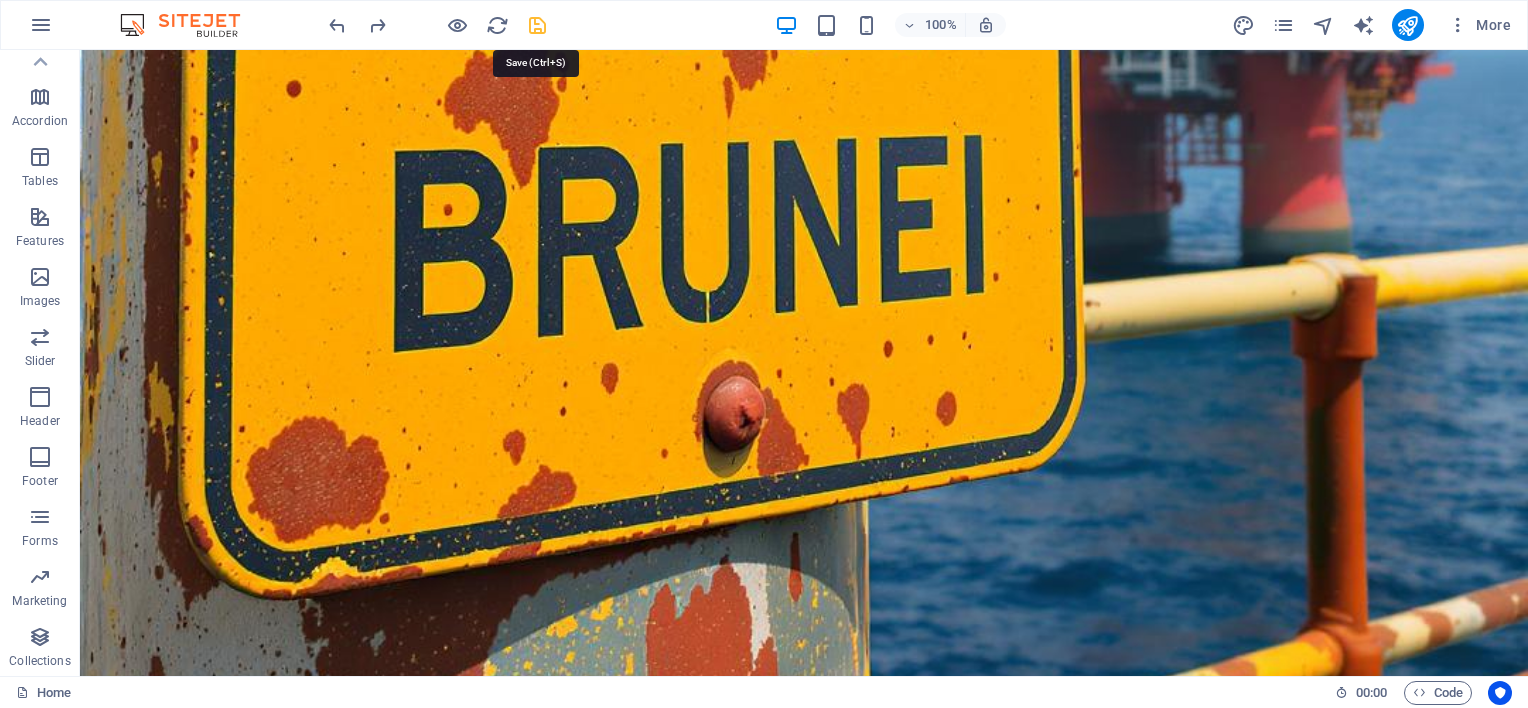 click at bounding box center (537, 25) 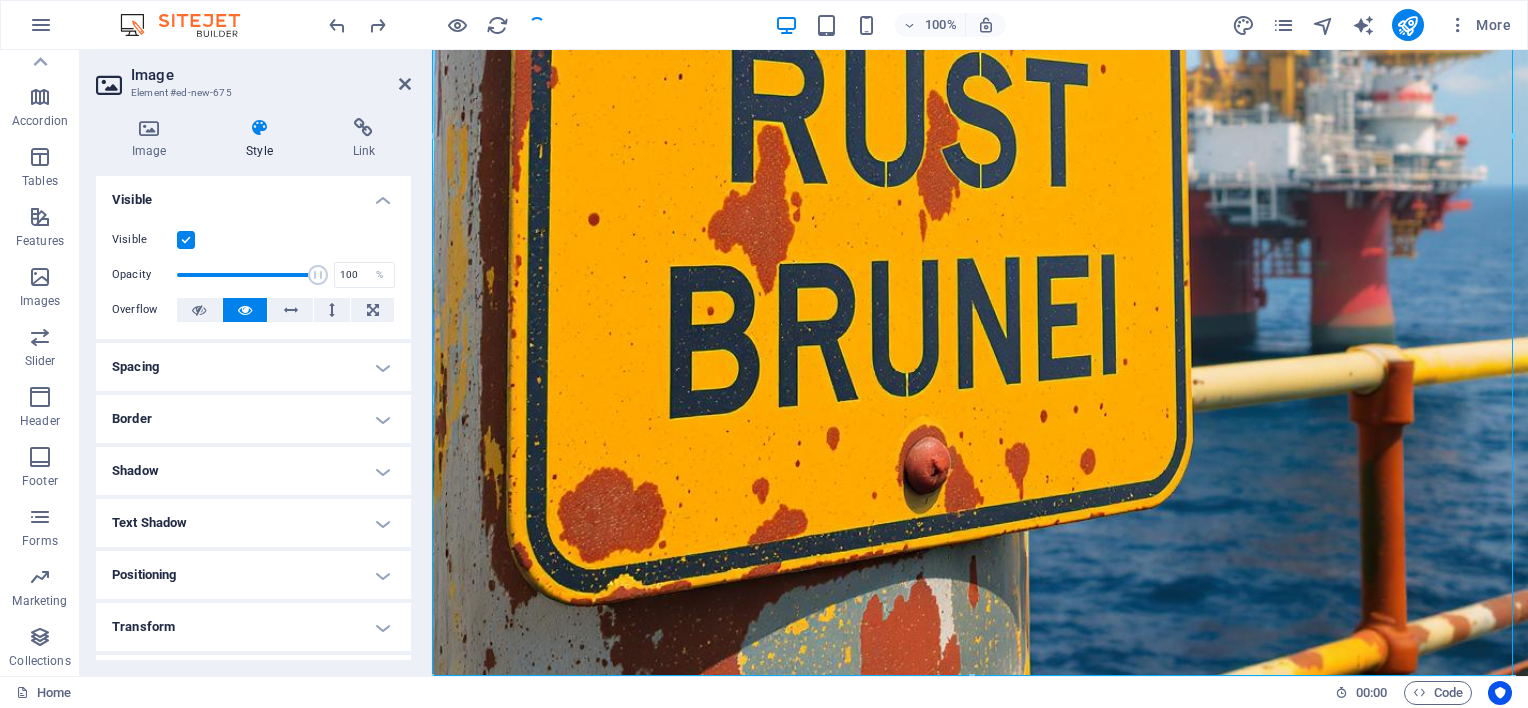 scroll, scrollTop: 454, scrollLeft: 0, axis: vertical 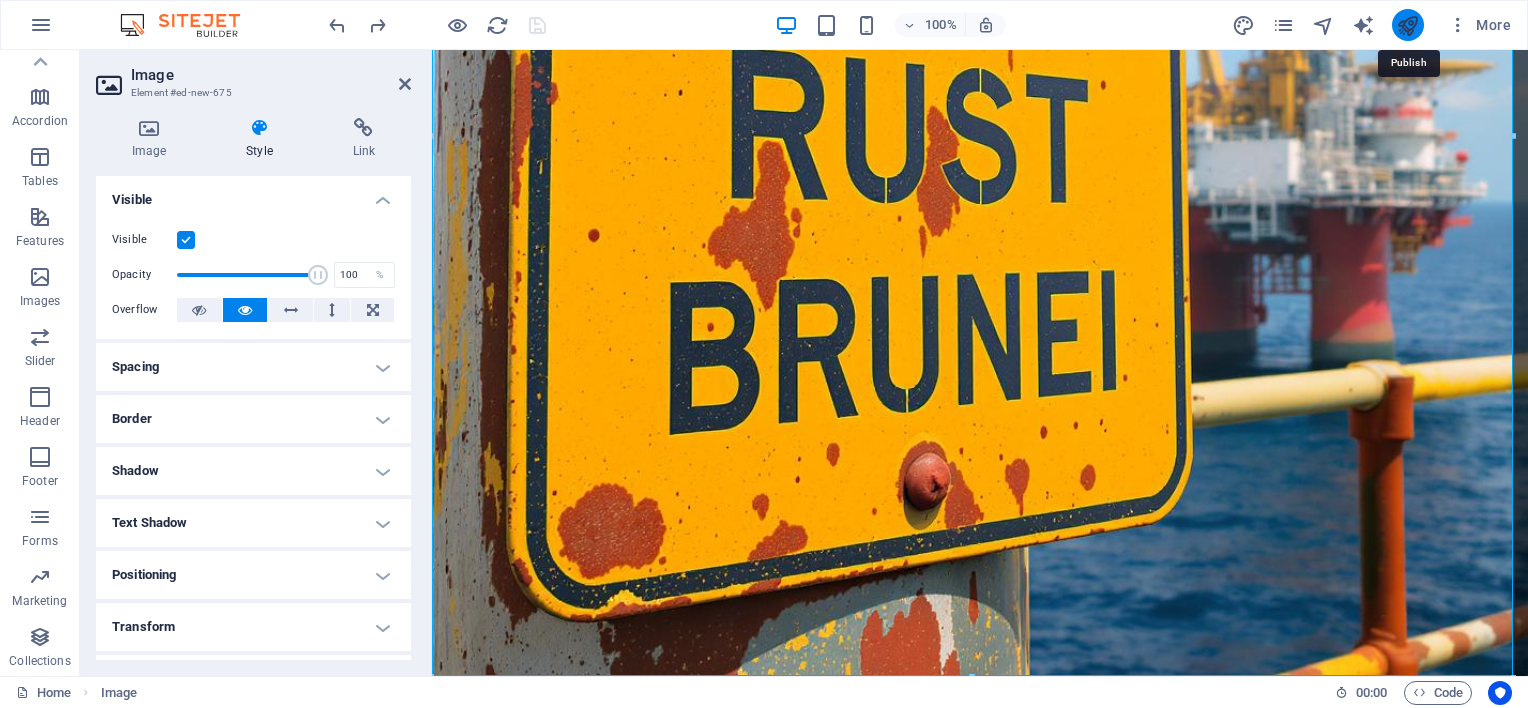 click at bounding box center (1407, 25) 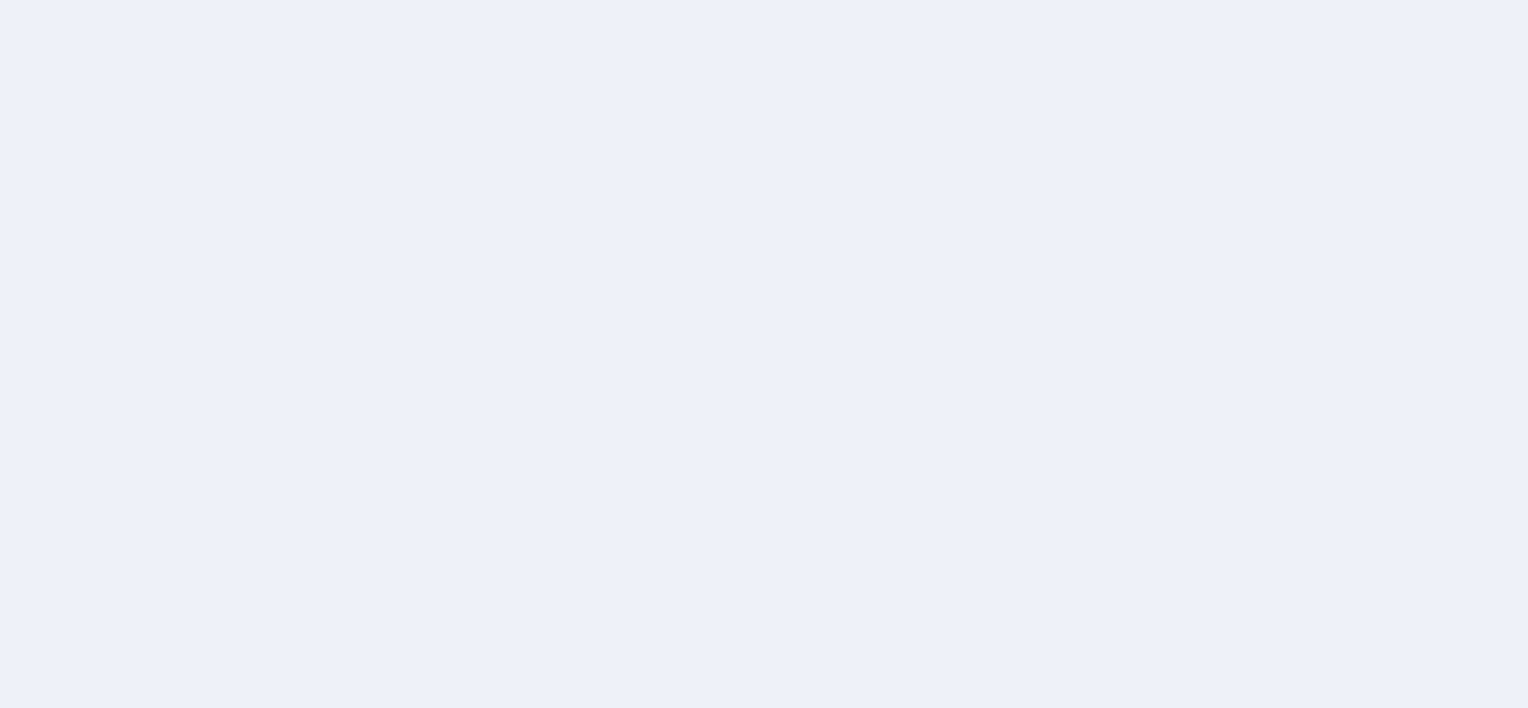 scroll, scrollTop: 0, scrollLeft: 0, axis: both 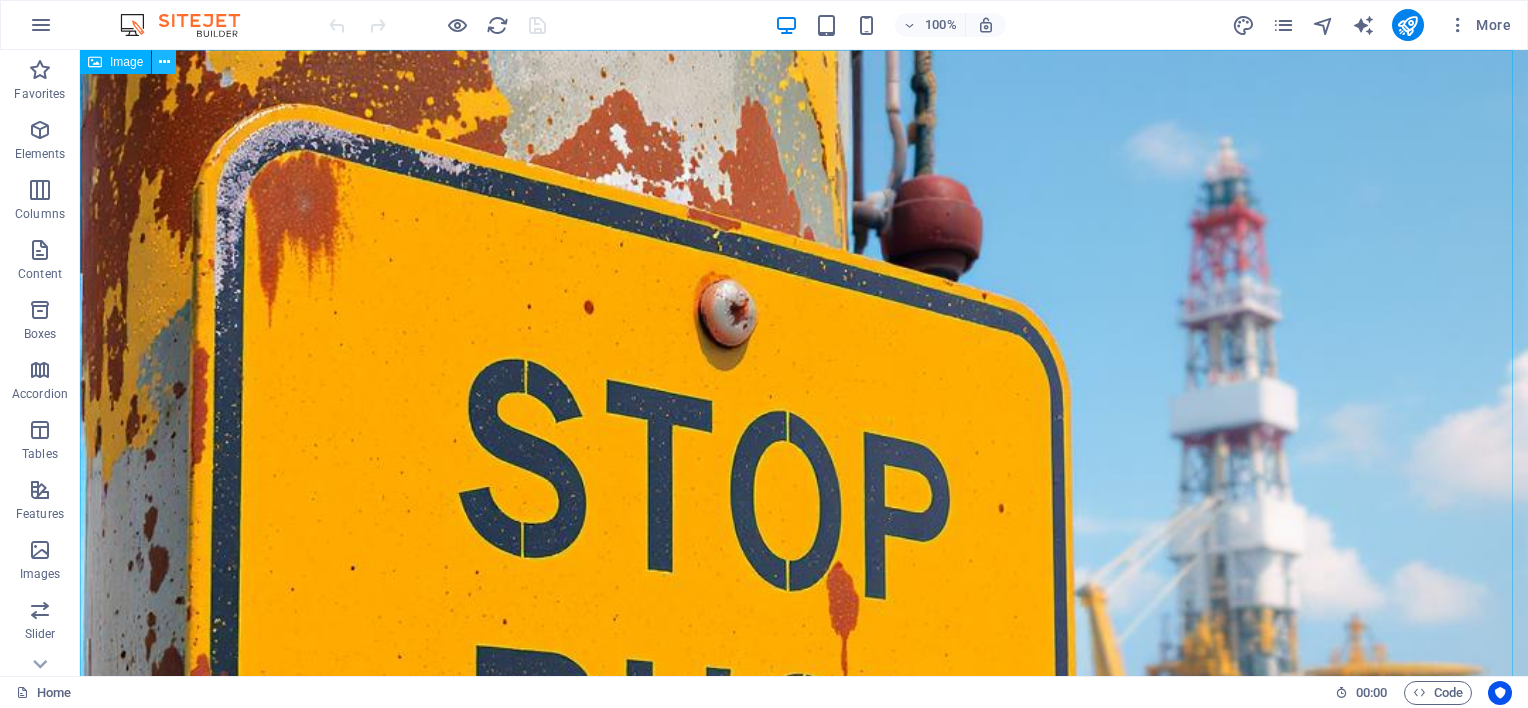 click at bounding box center [164, 62] 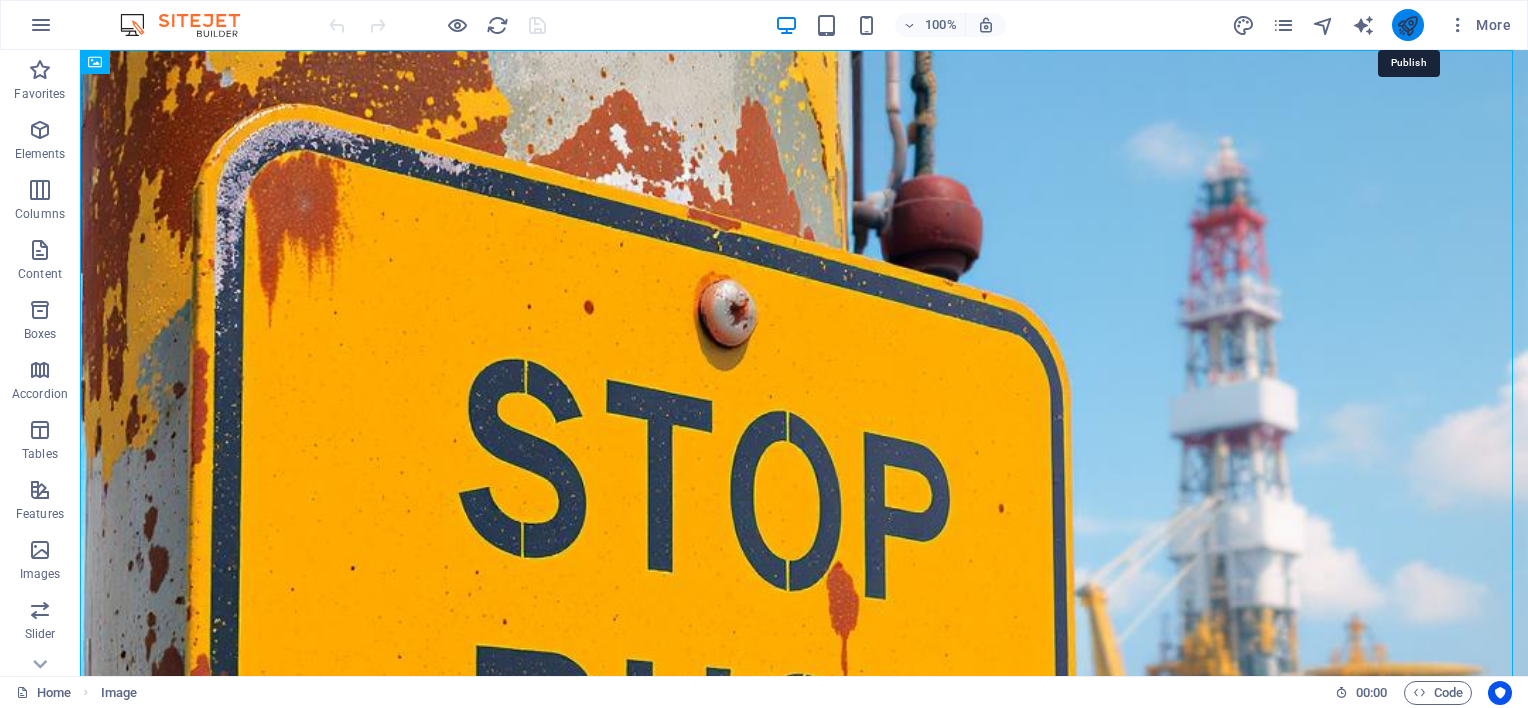 click at bounding box center [1407, 25] 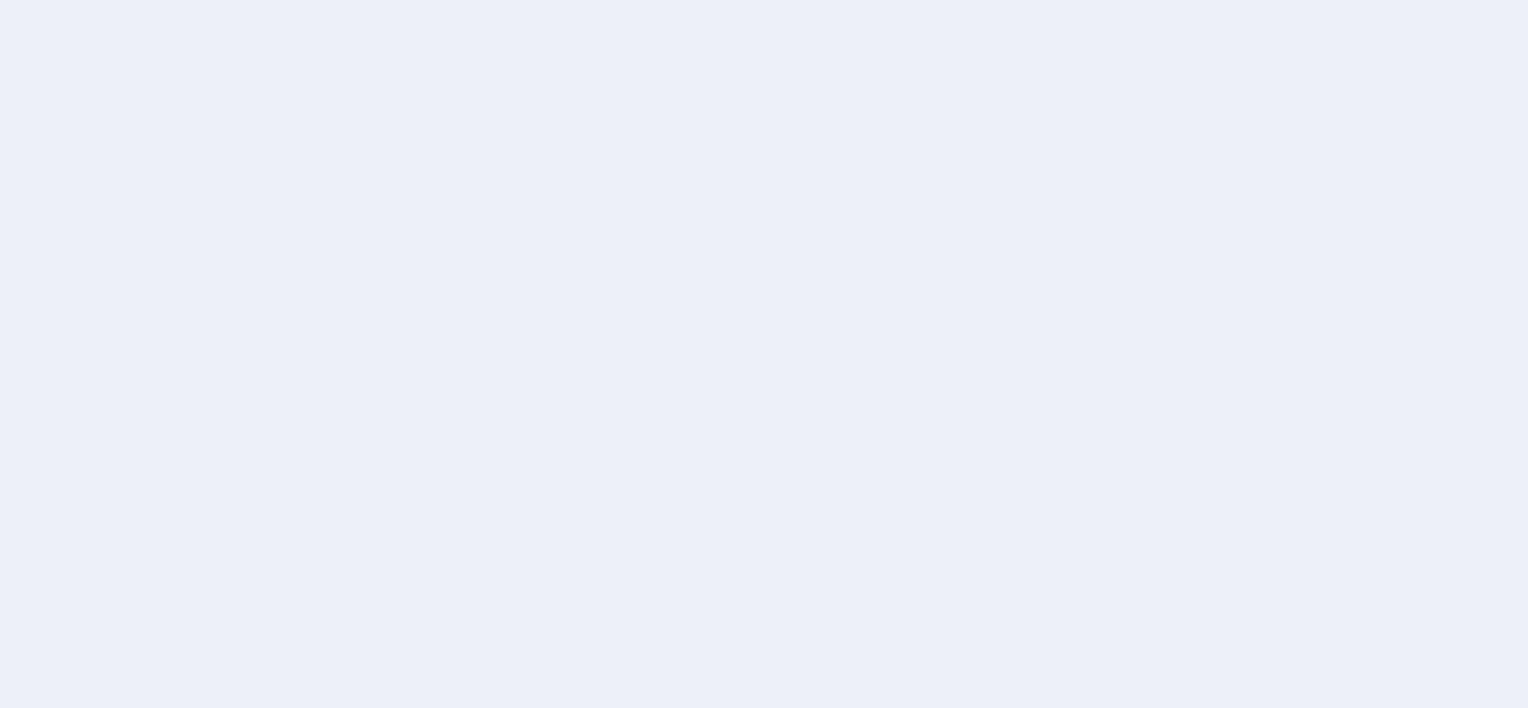 scroll, scrollTop: 0, scrollLeft: 0, axis: both 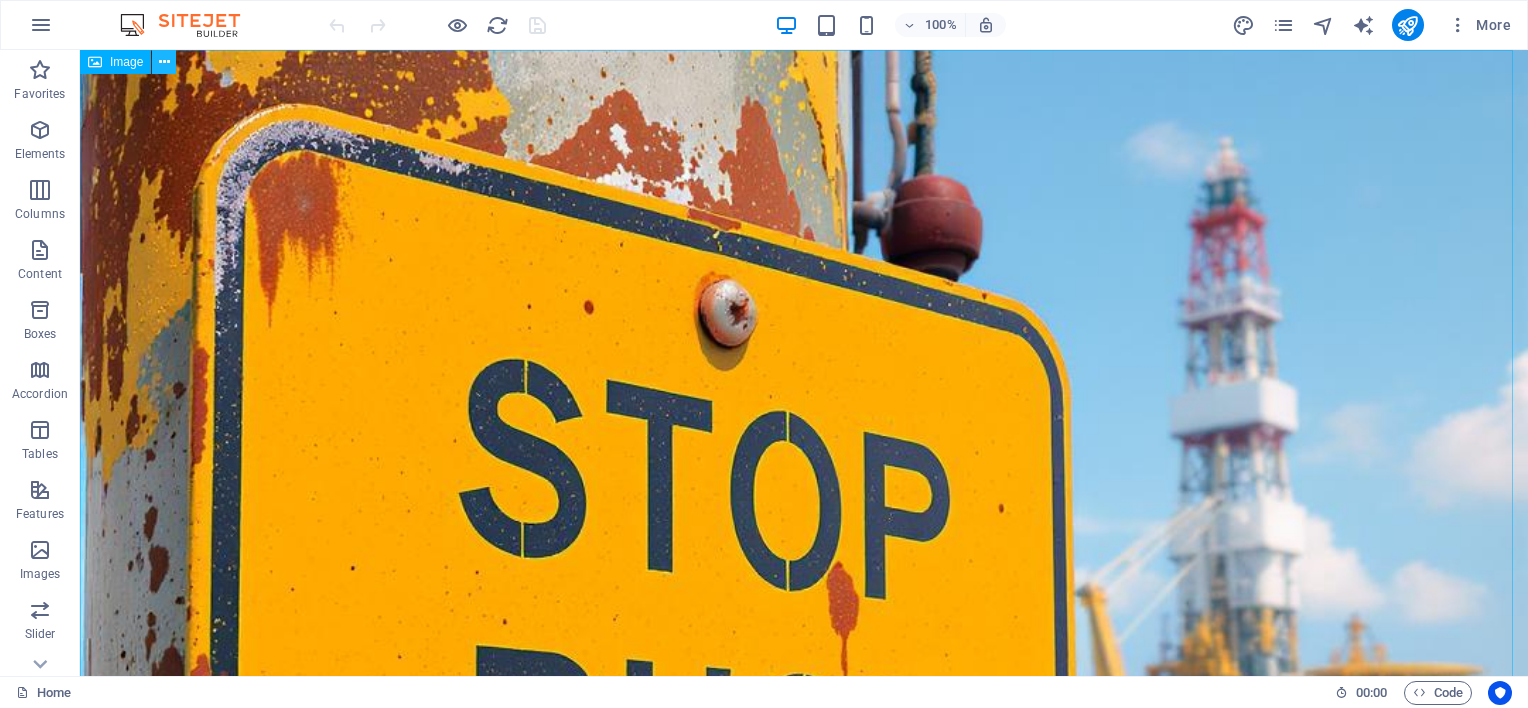 click at bounding box center [164, 62] 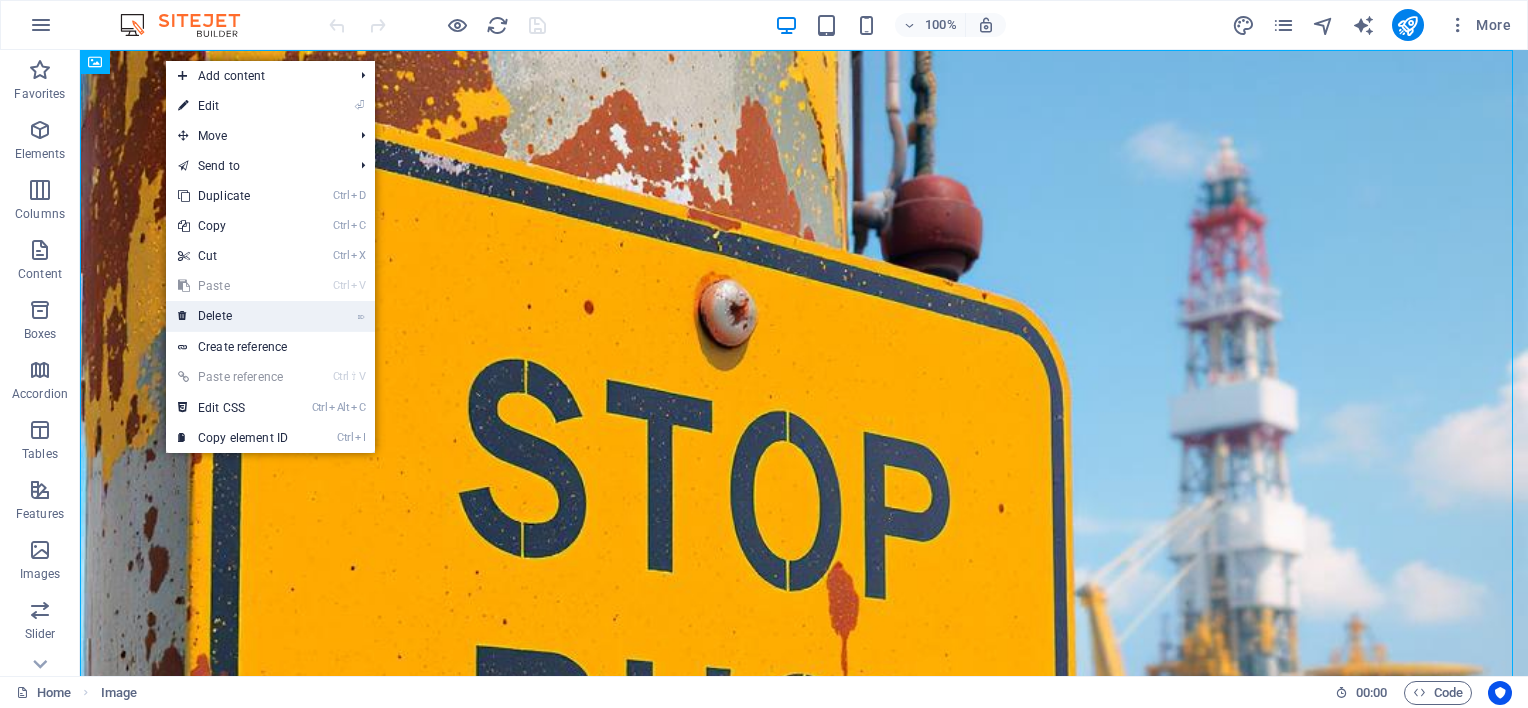 click on "⌦  Delete" at bounding box center [233, 316] 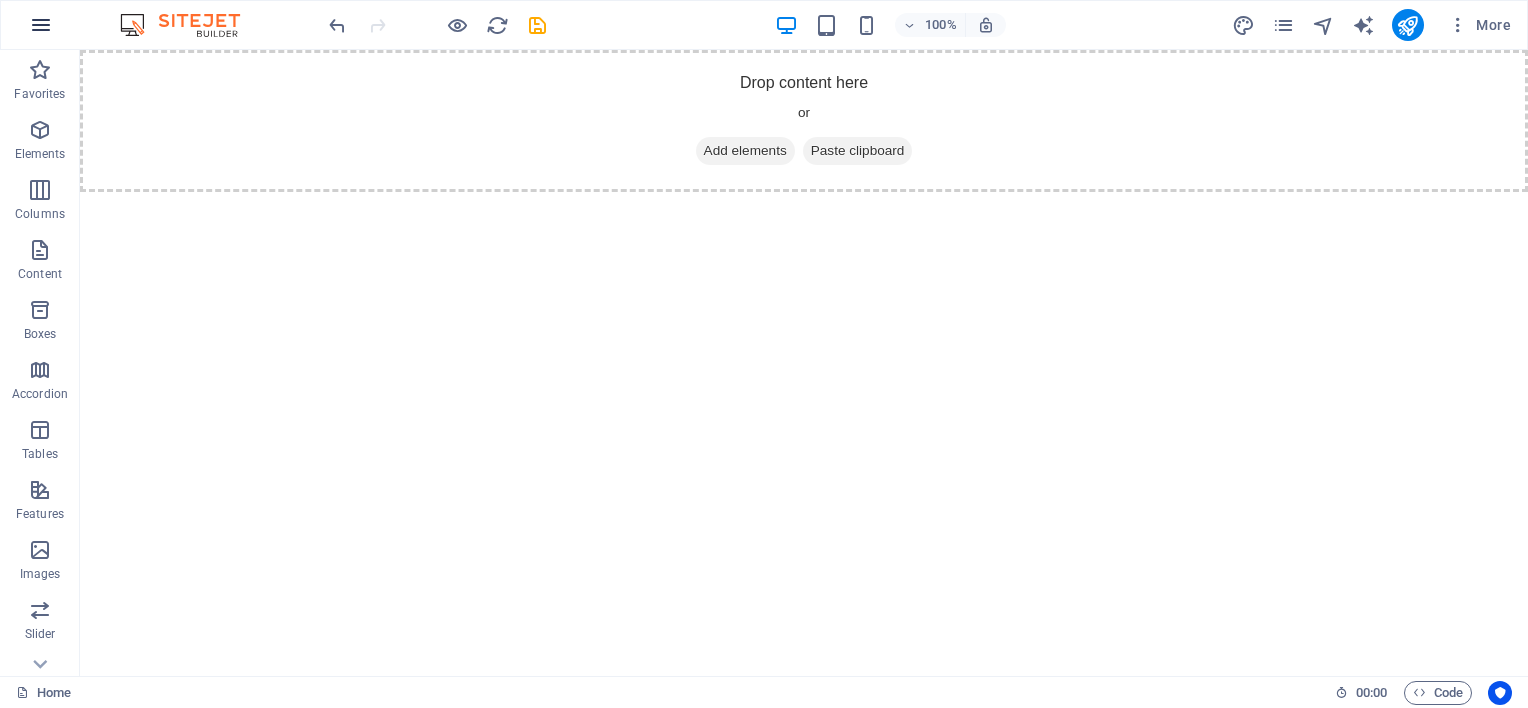 click at bounding box center (41, 25) 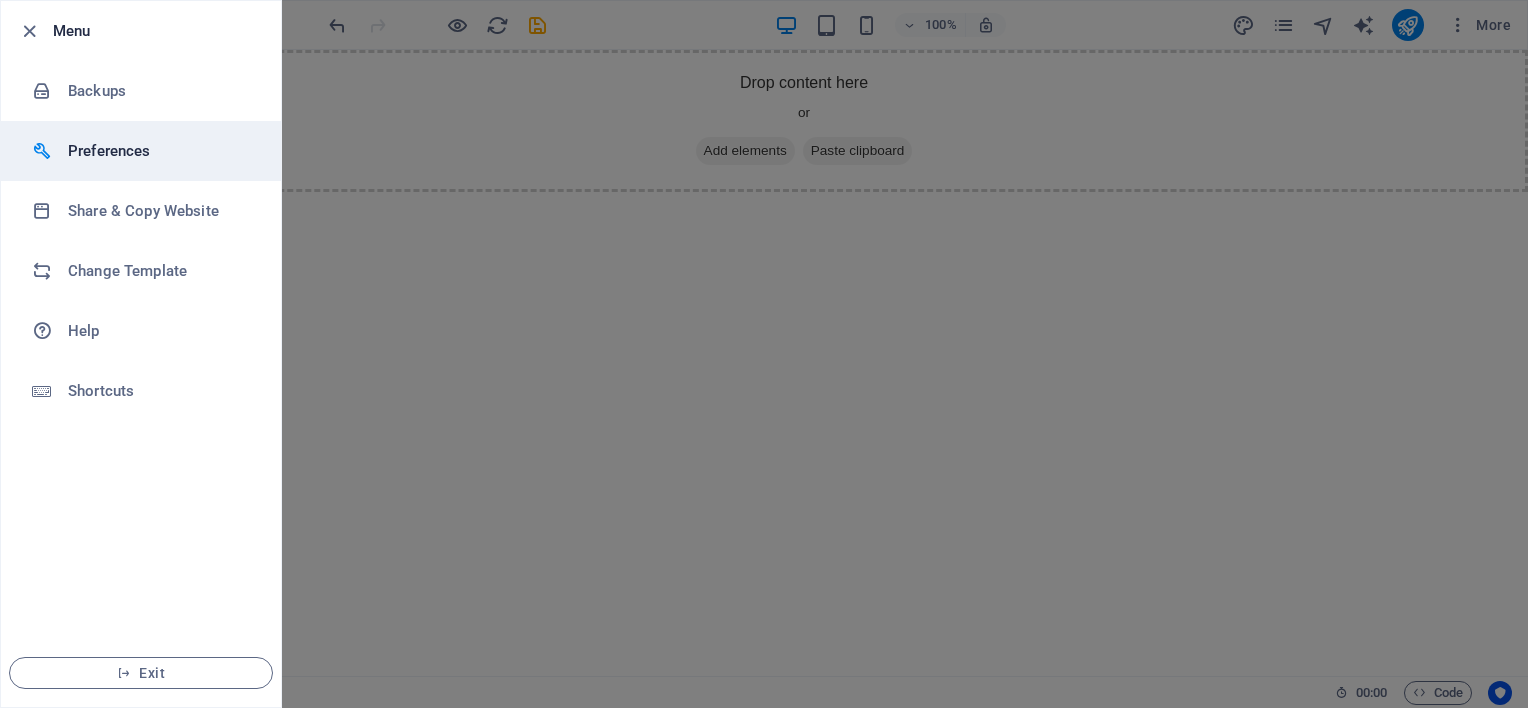 click on "Preferences" at bounding box center [160, 151] 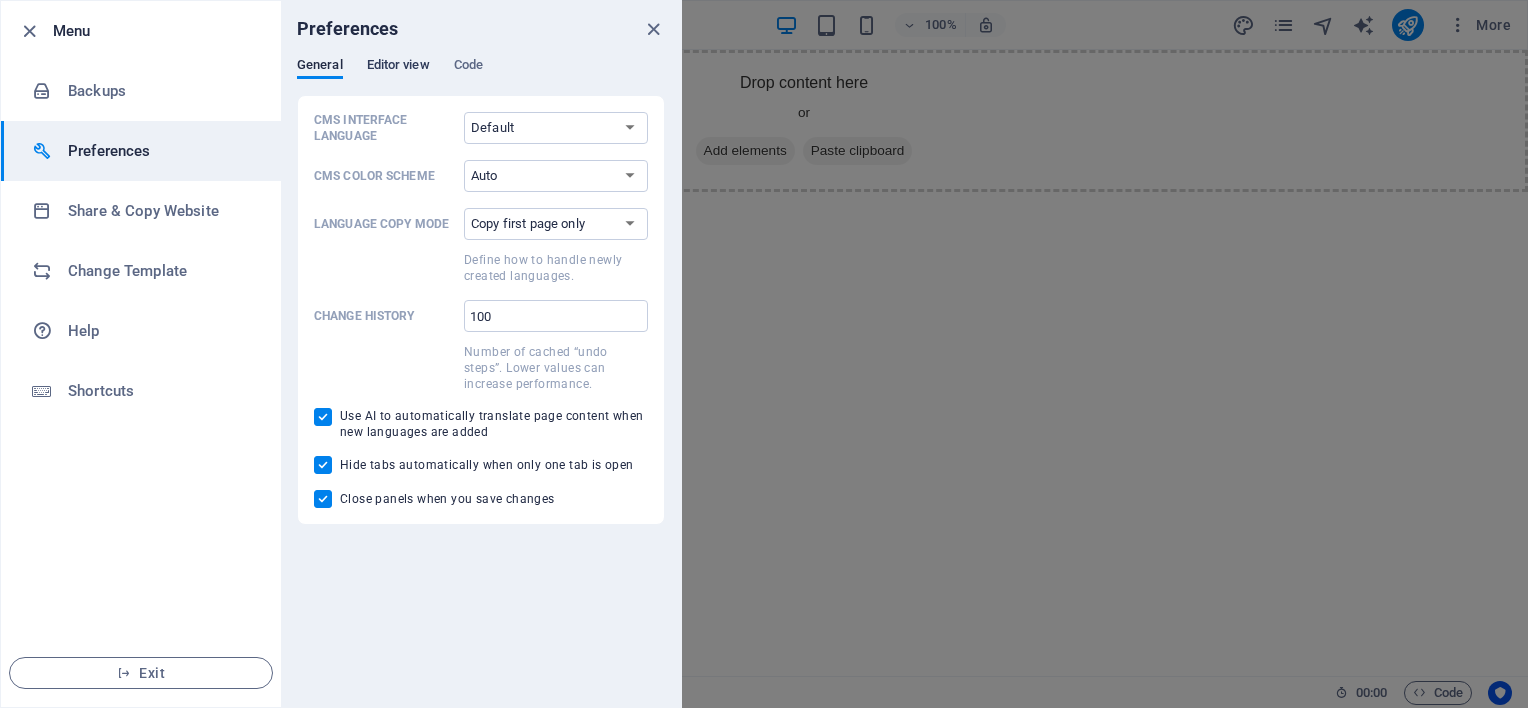 click on "Editor view" at bounding box center (398, 67) 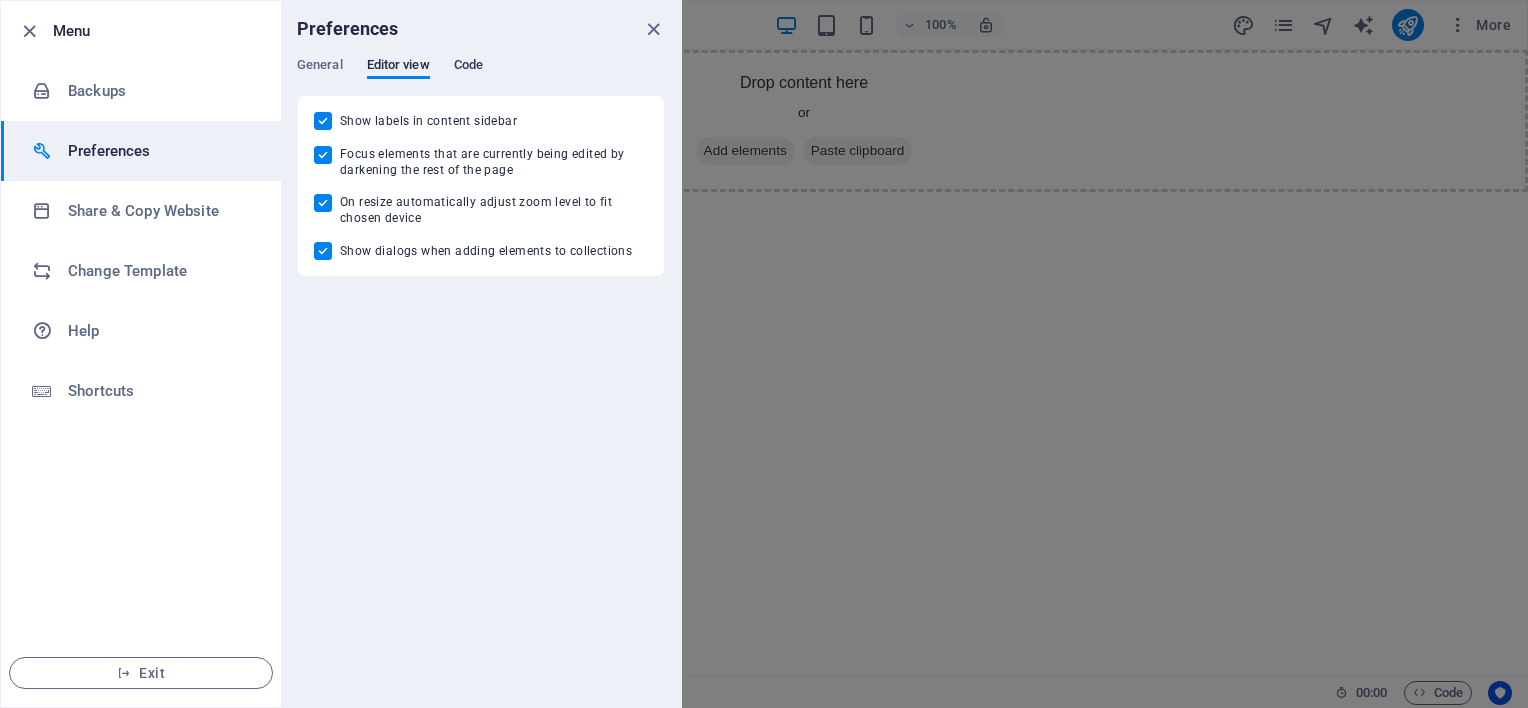click on "Code" at bounding box center (468, 67) 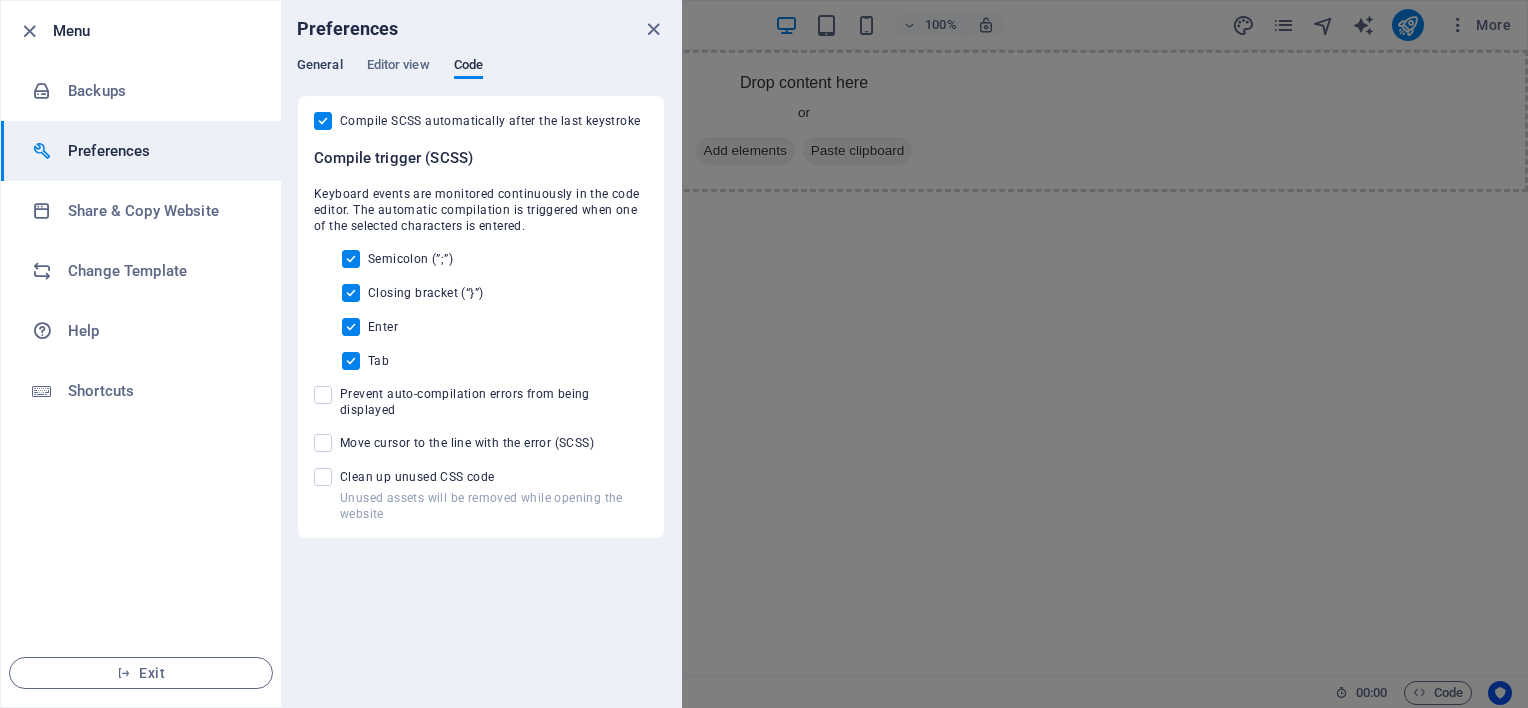 click on "General" at bounding box center (320, 67) 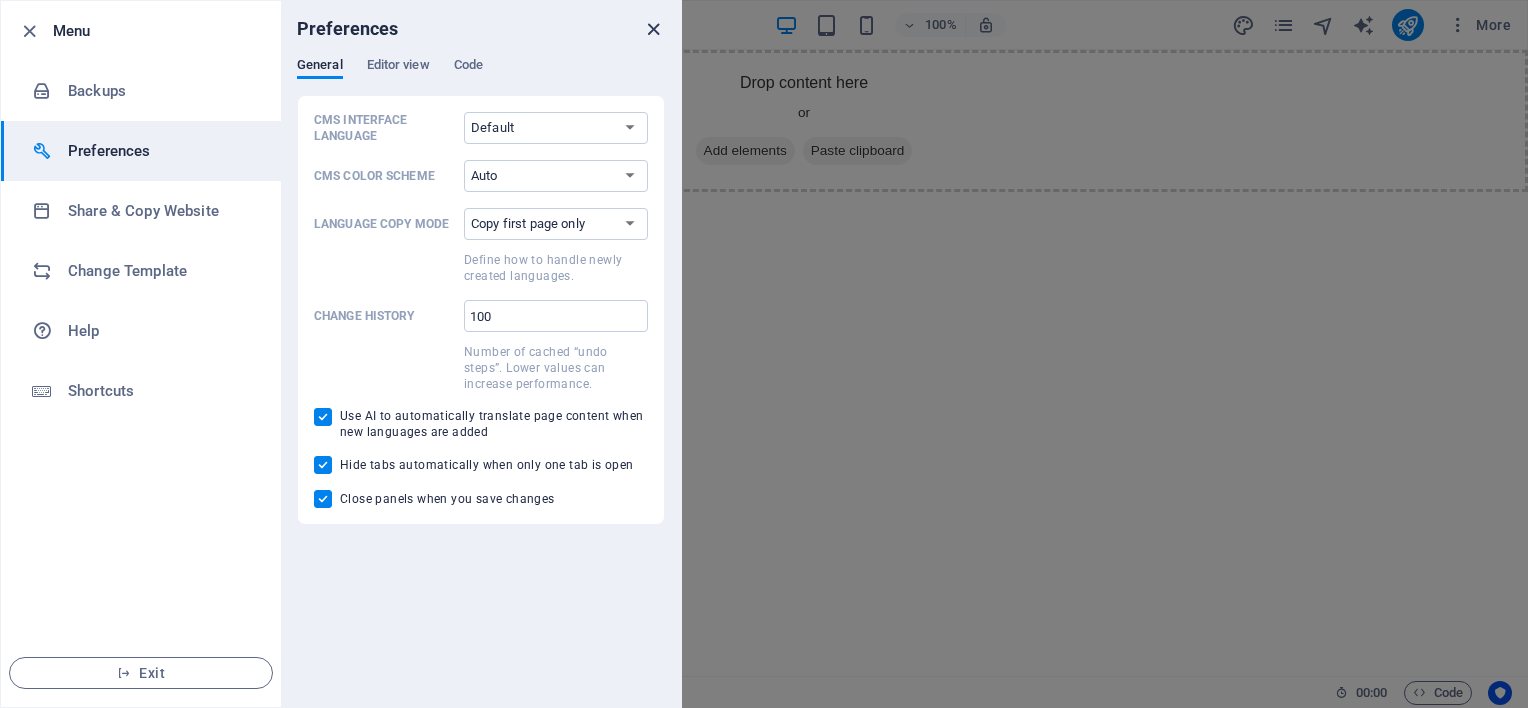 click at bounding box center [653, 29] 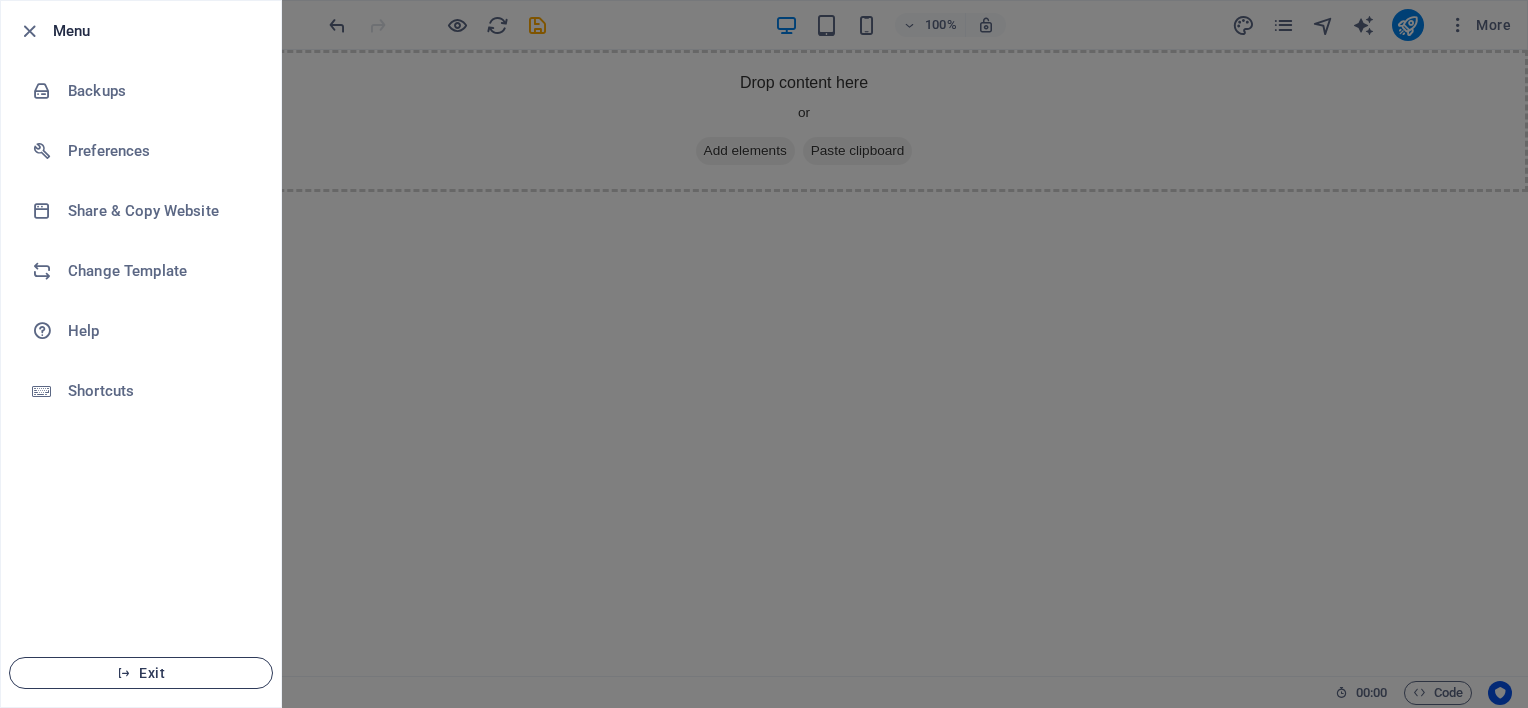 click at bounding box center [124, 673] 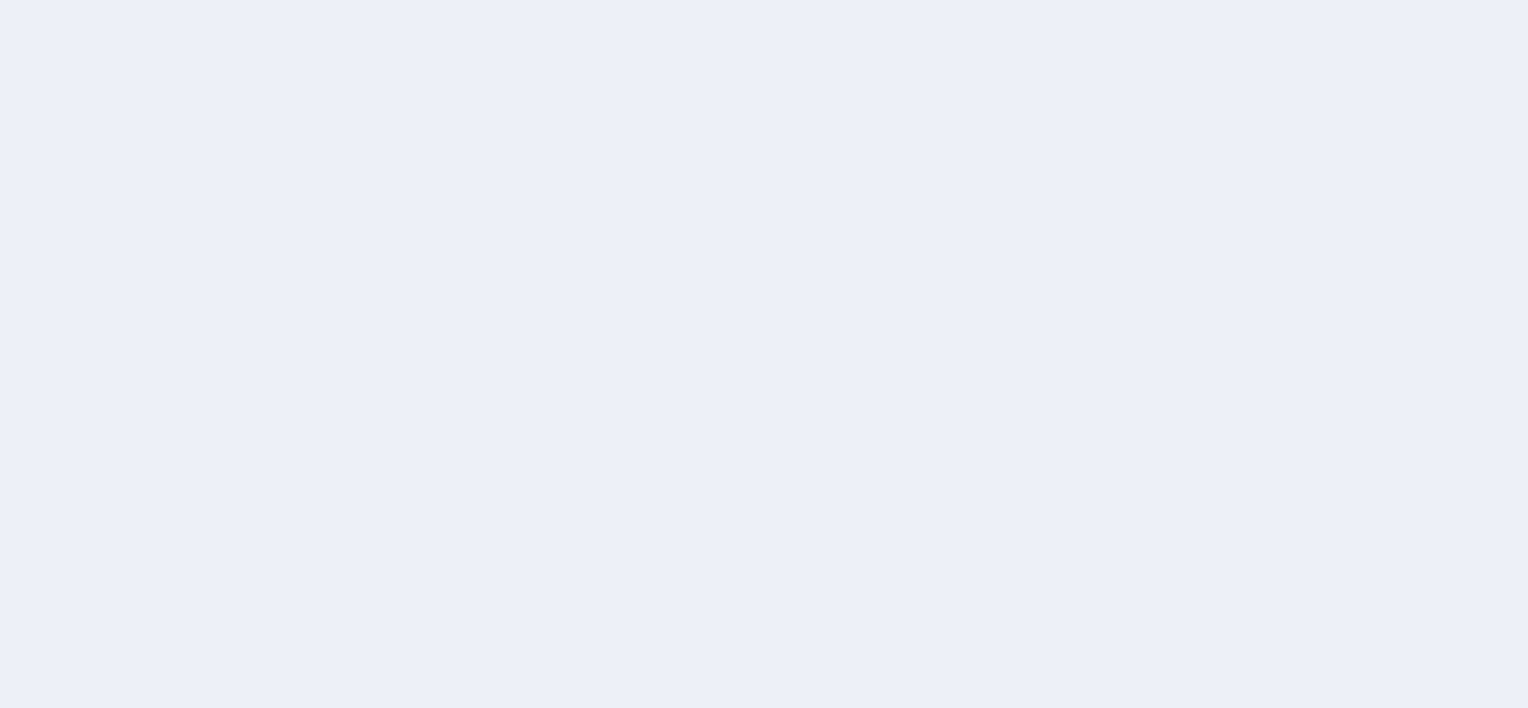 scroll, scrollTop: 0, scrollLeft: 0, axis: both 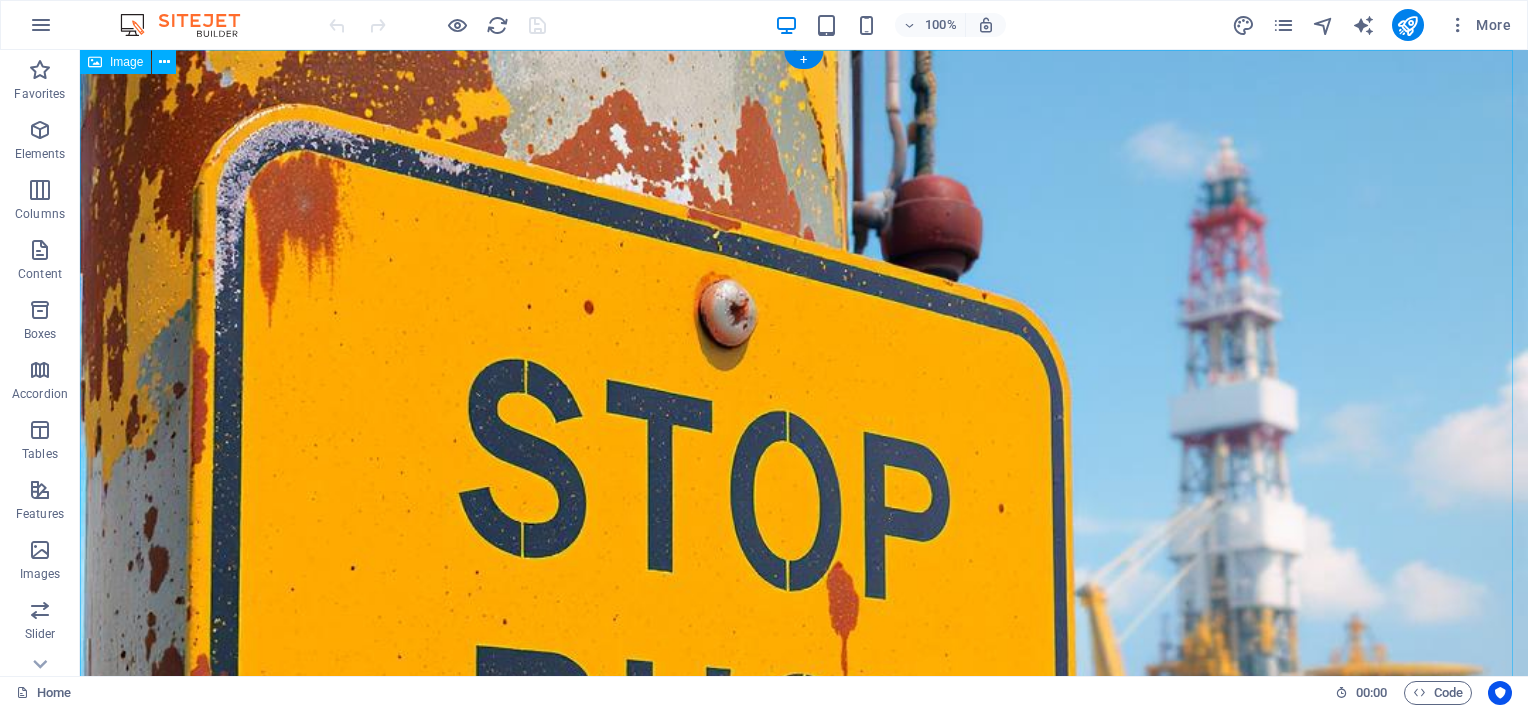 click at bounding box center (804, 774) 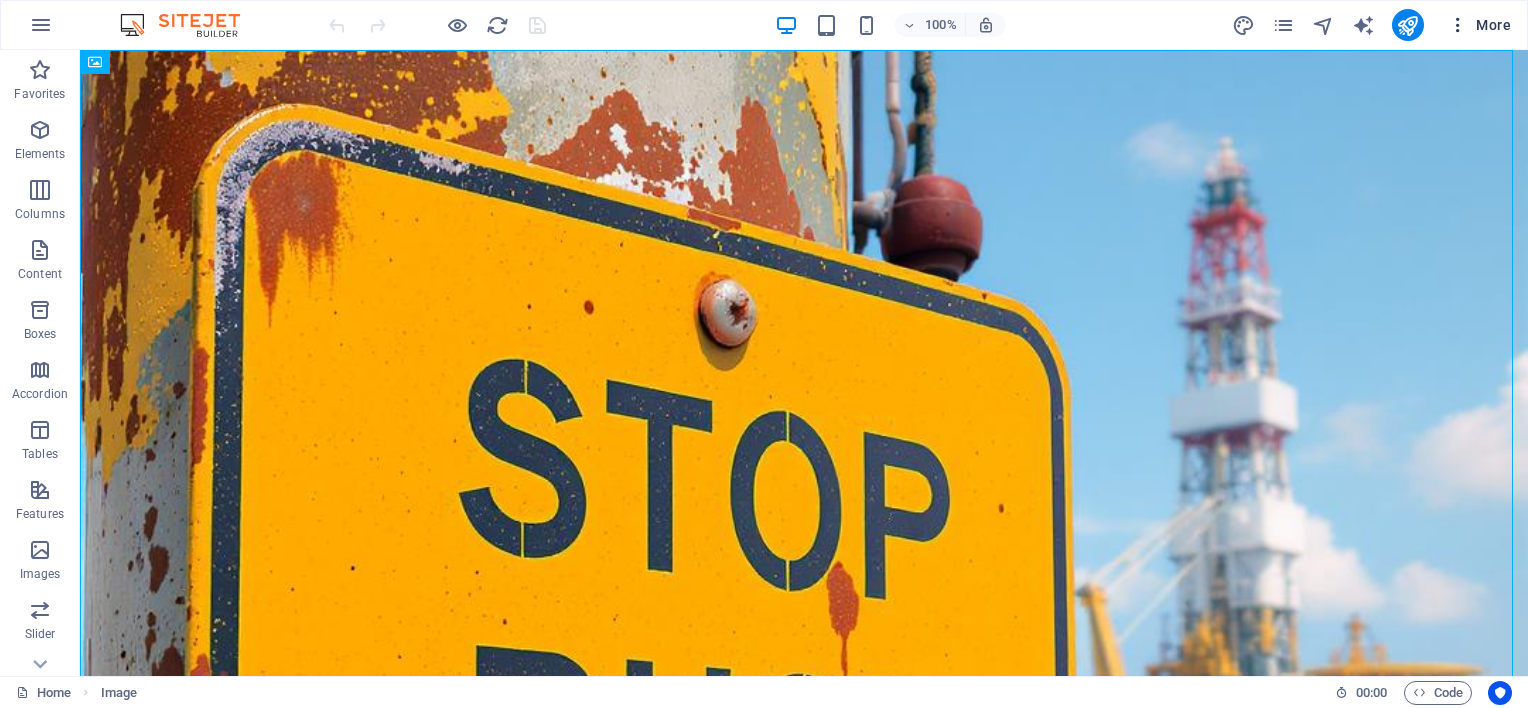 click at bounding box center [1458, 25] 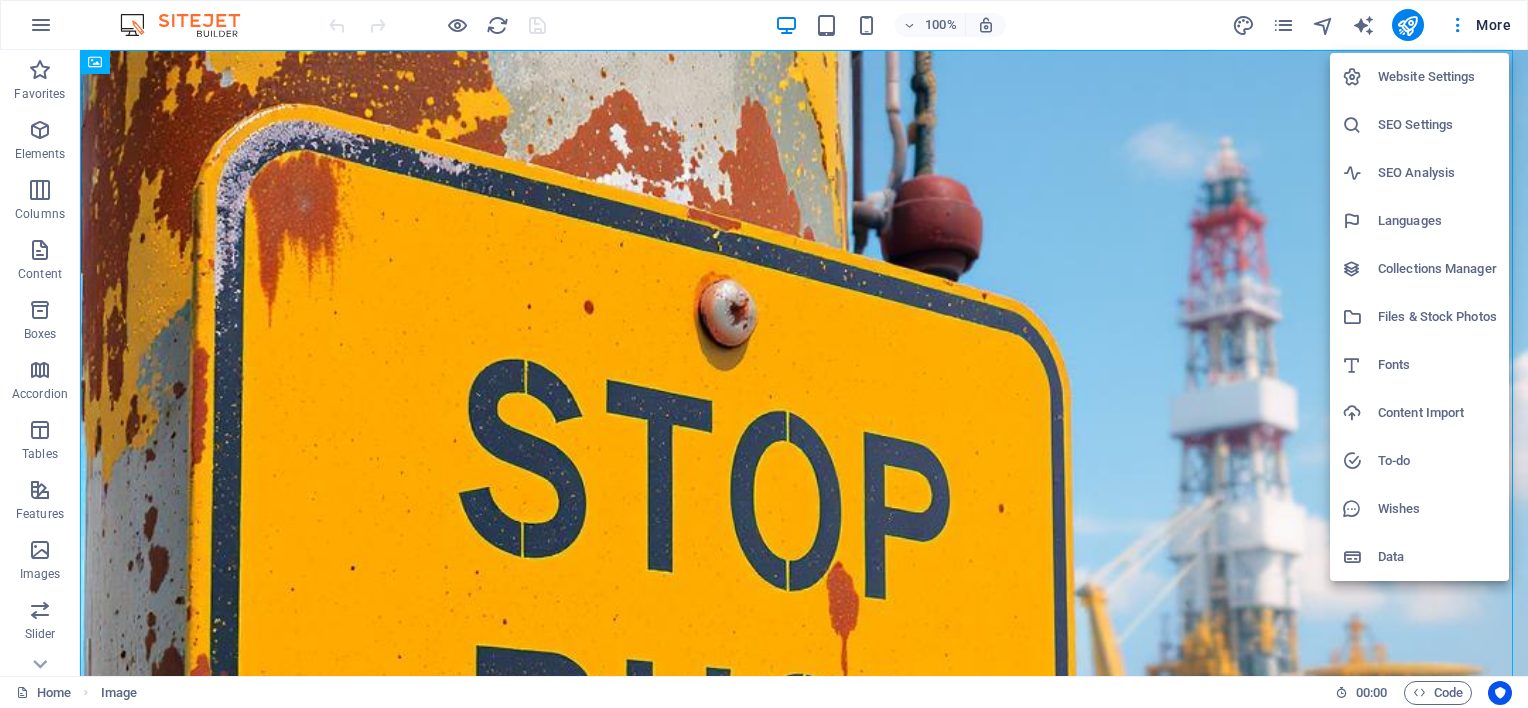 click on "Website Settings" at bounding box center [1437, 77] 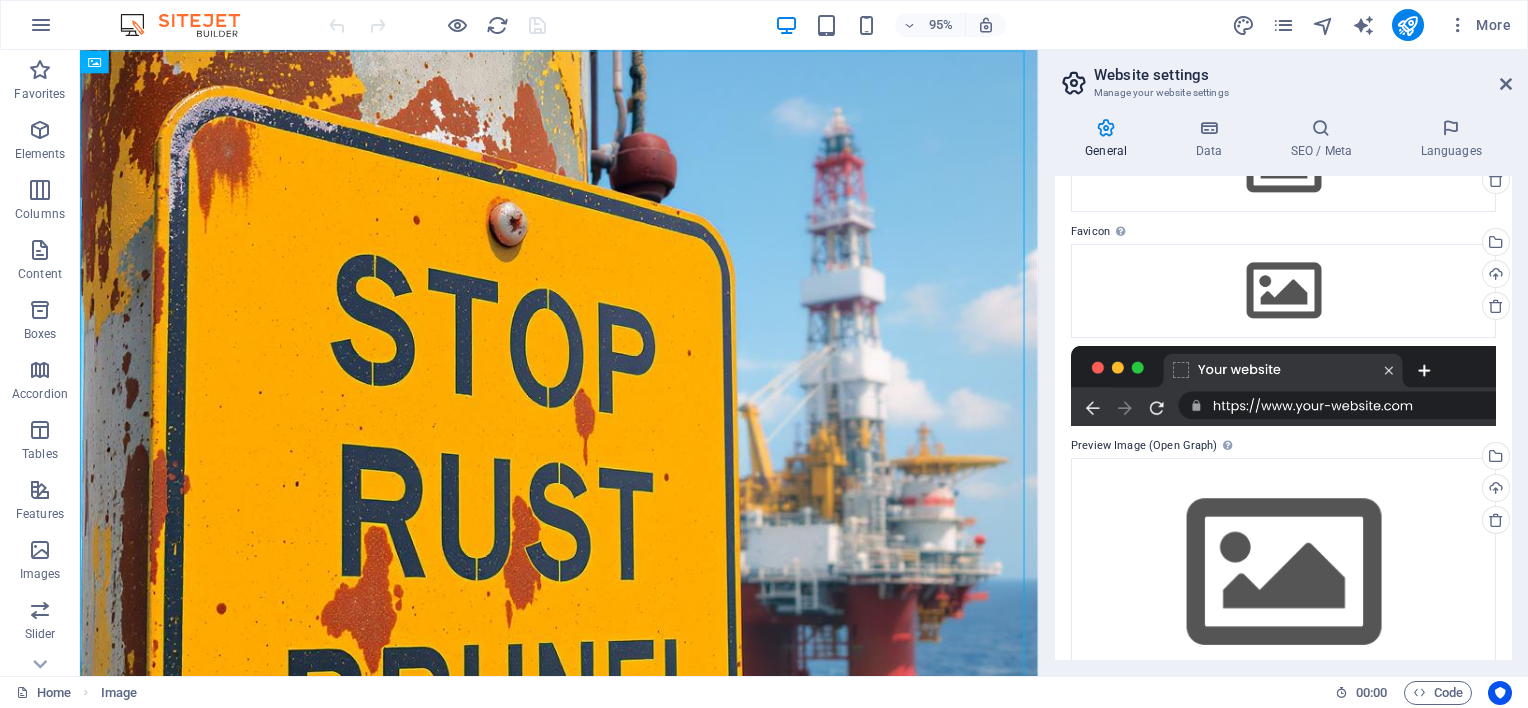 scroll, scrollTop: 197, scrollLeft: 0, axis: vertical 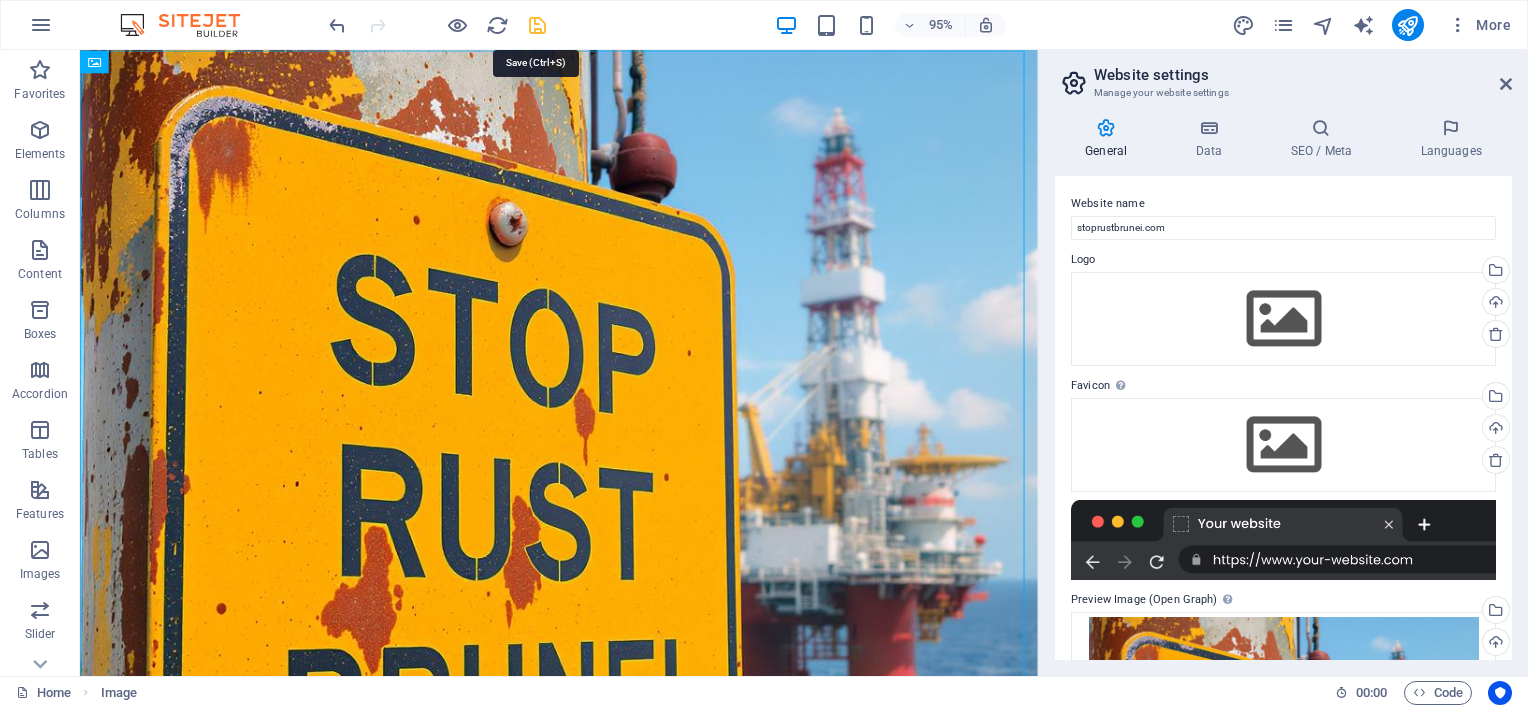 click at bounding box center [537, 25] 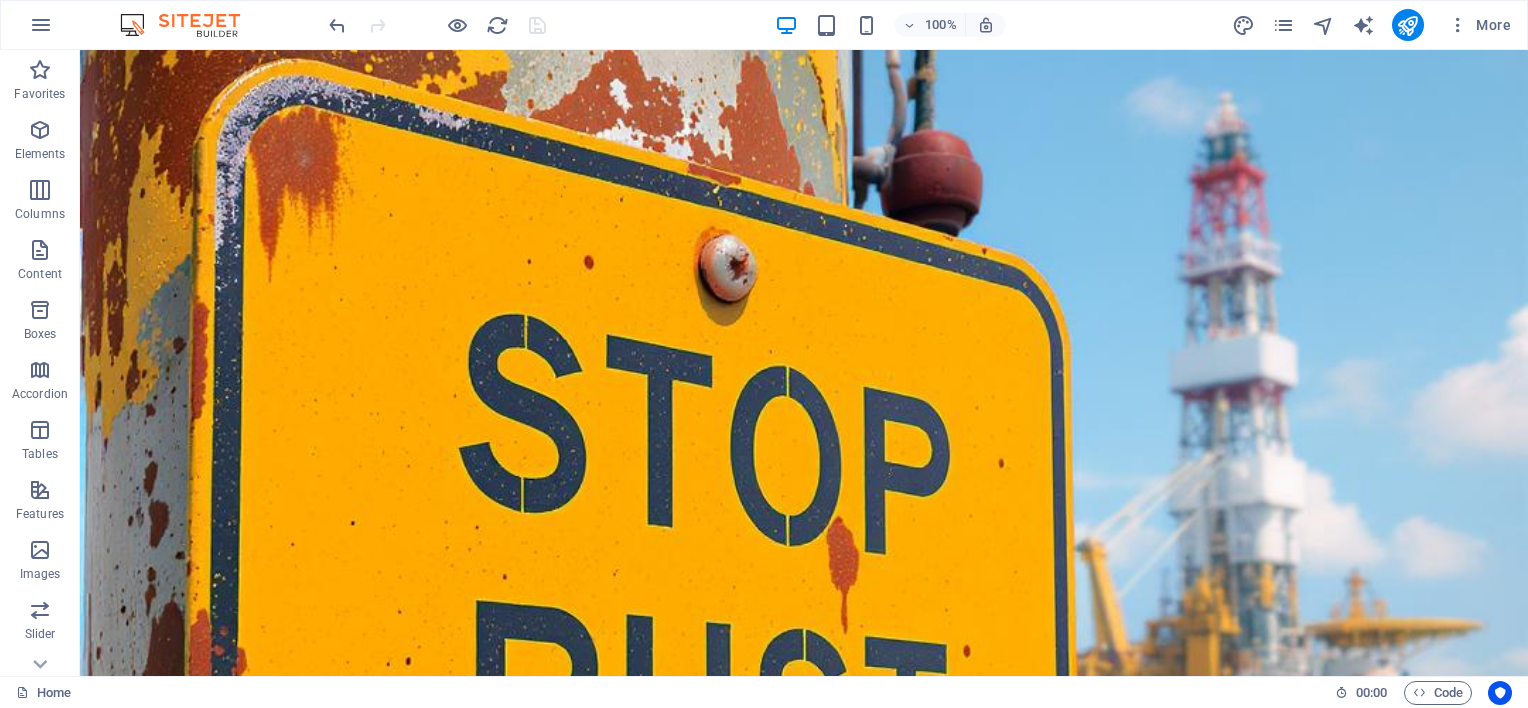 scroll, scrollTop: 0, scrollLeft: 0, axis: both 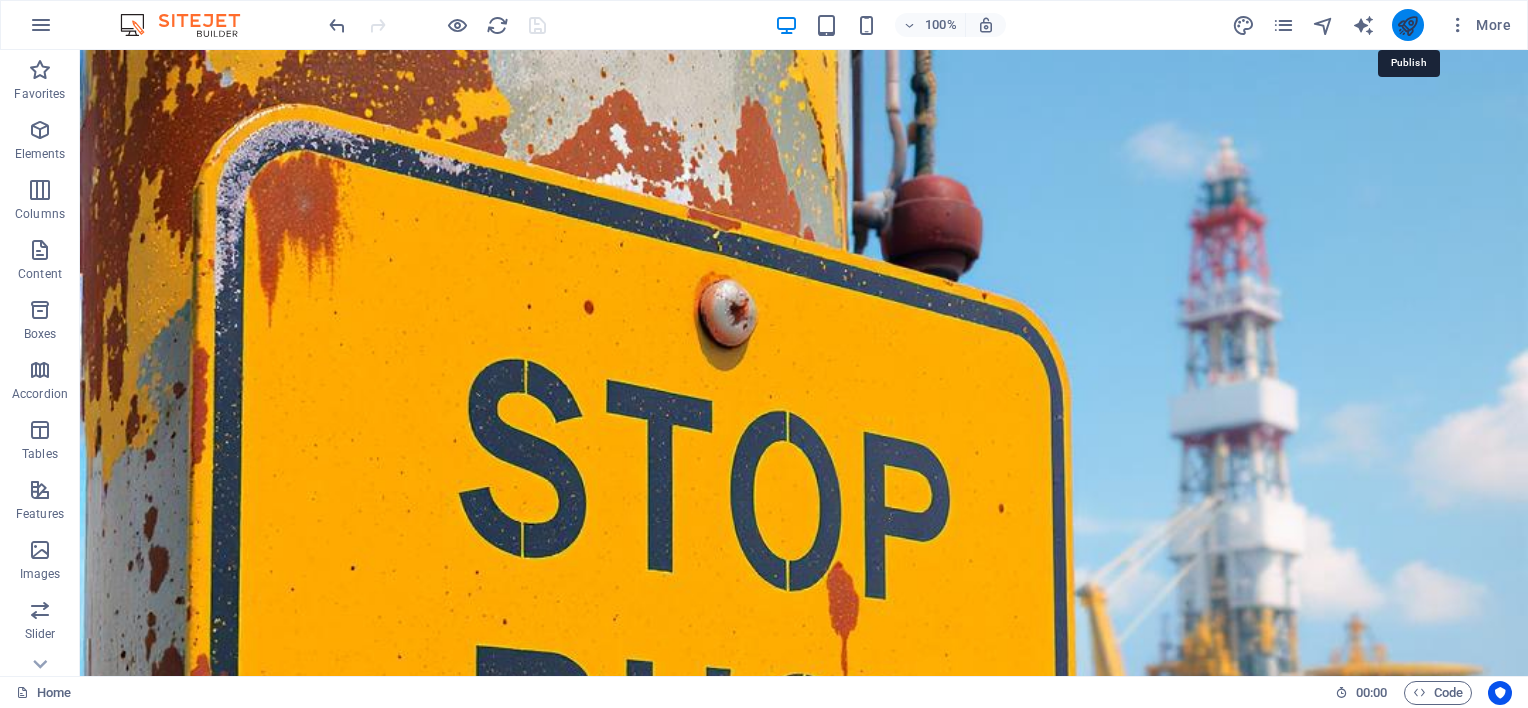 click at bounding box center (1407, 25) 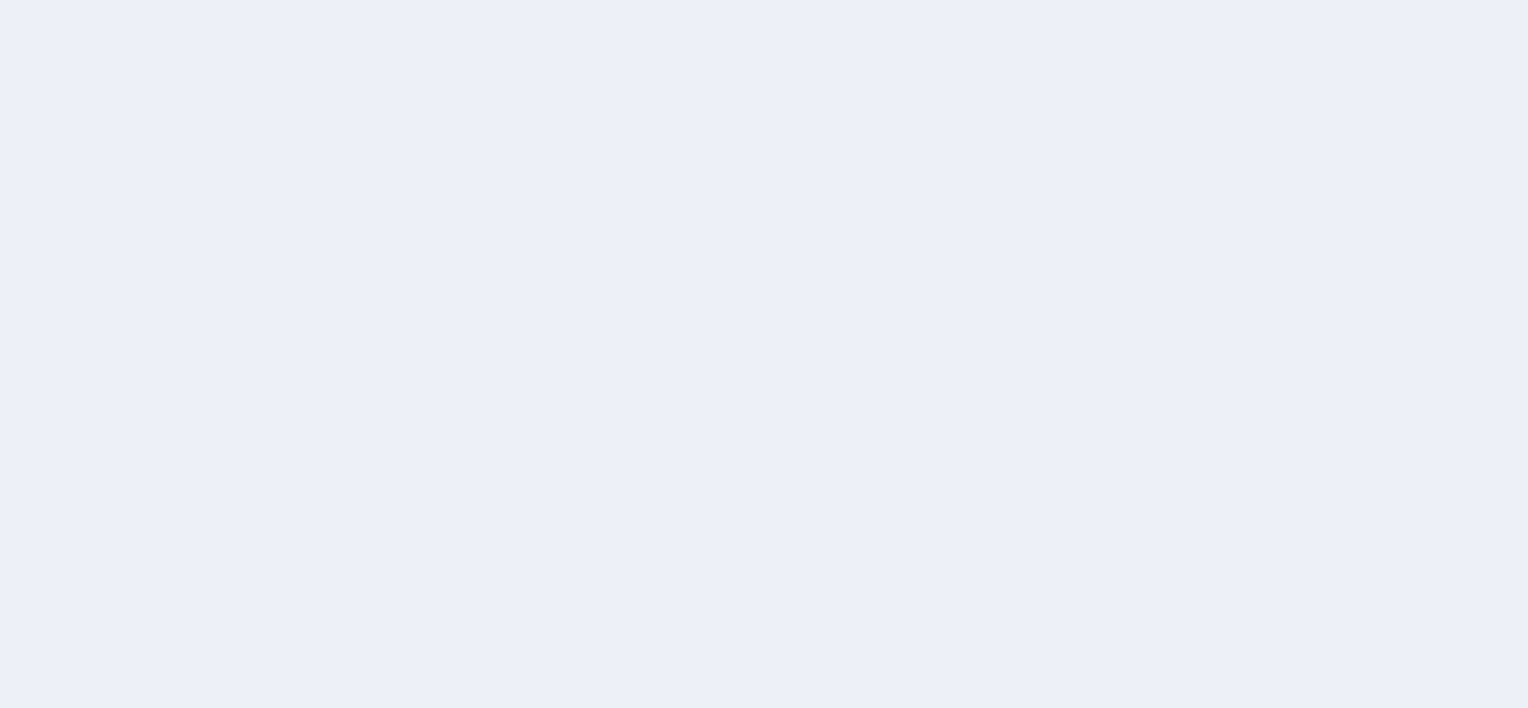 scroll, scrollTop: 0, scrollLeft: 0, axis: both 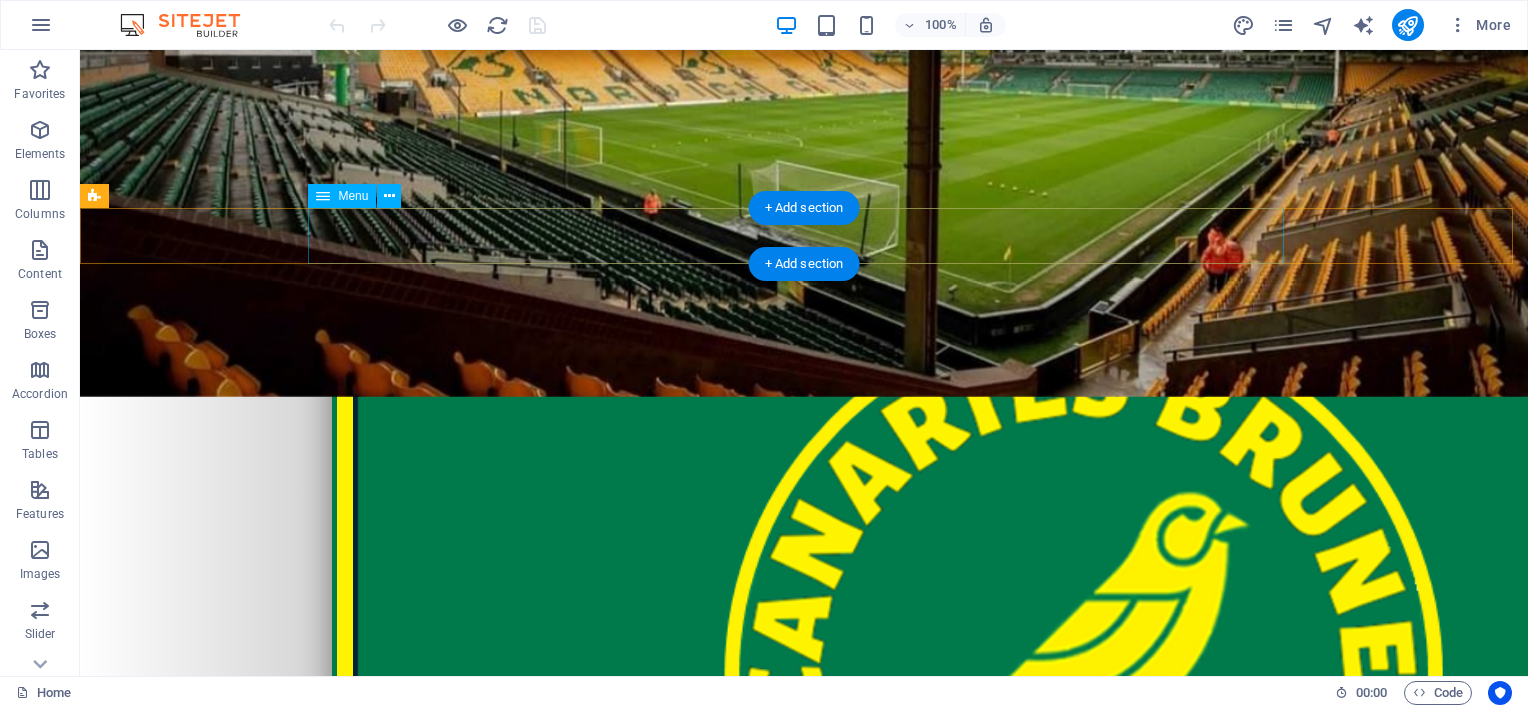 click on "Home About Us Events Fixtures / Highlights Merchandise Contact NCFC Official Web Site" at bounding box center [804, 1499] 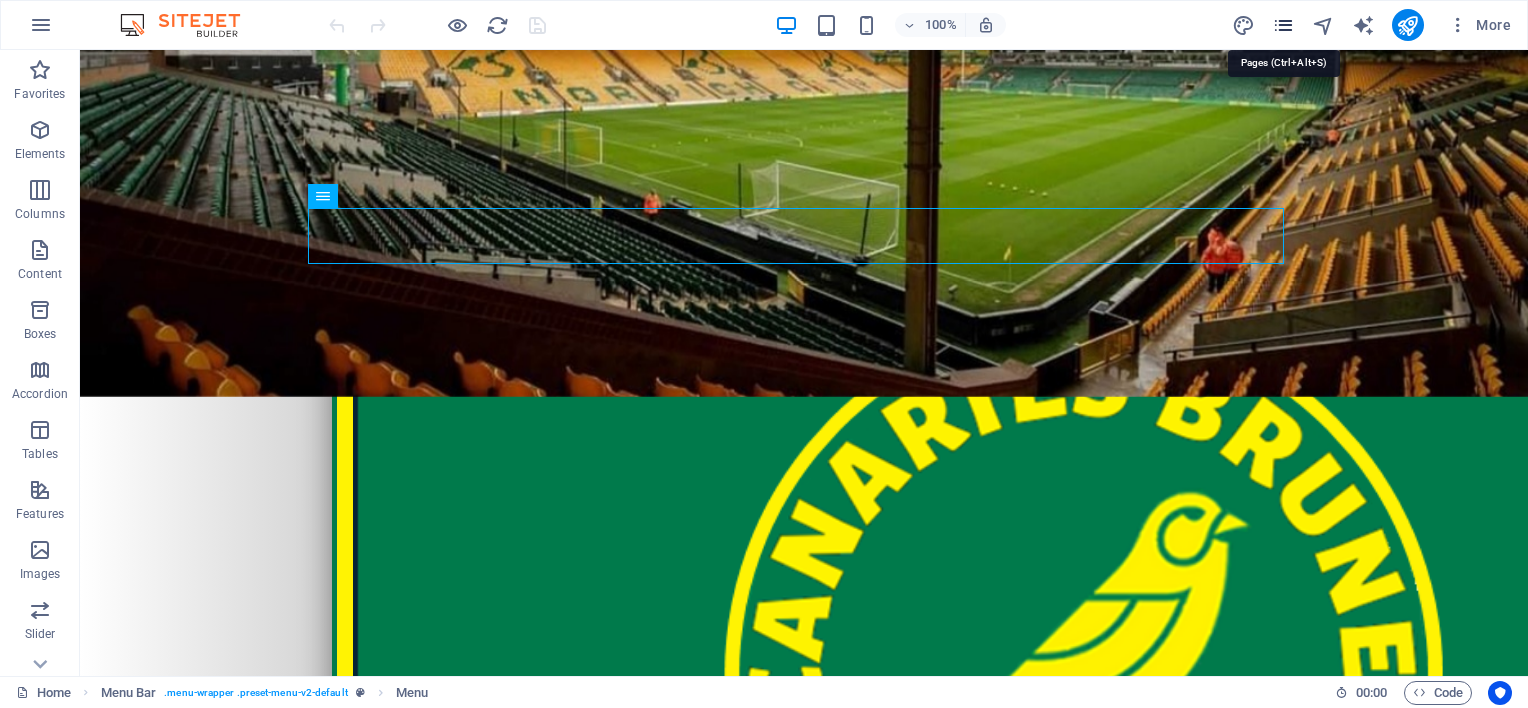 click at bounding box center [1283, 25] 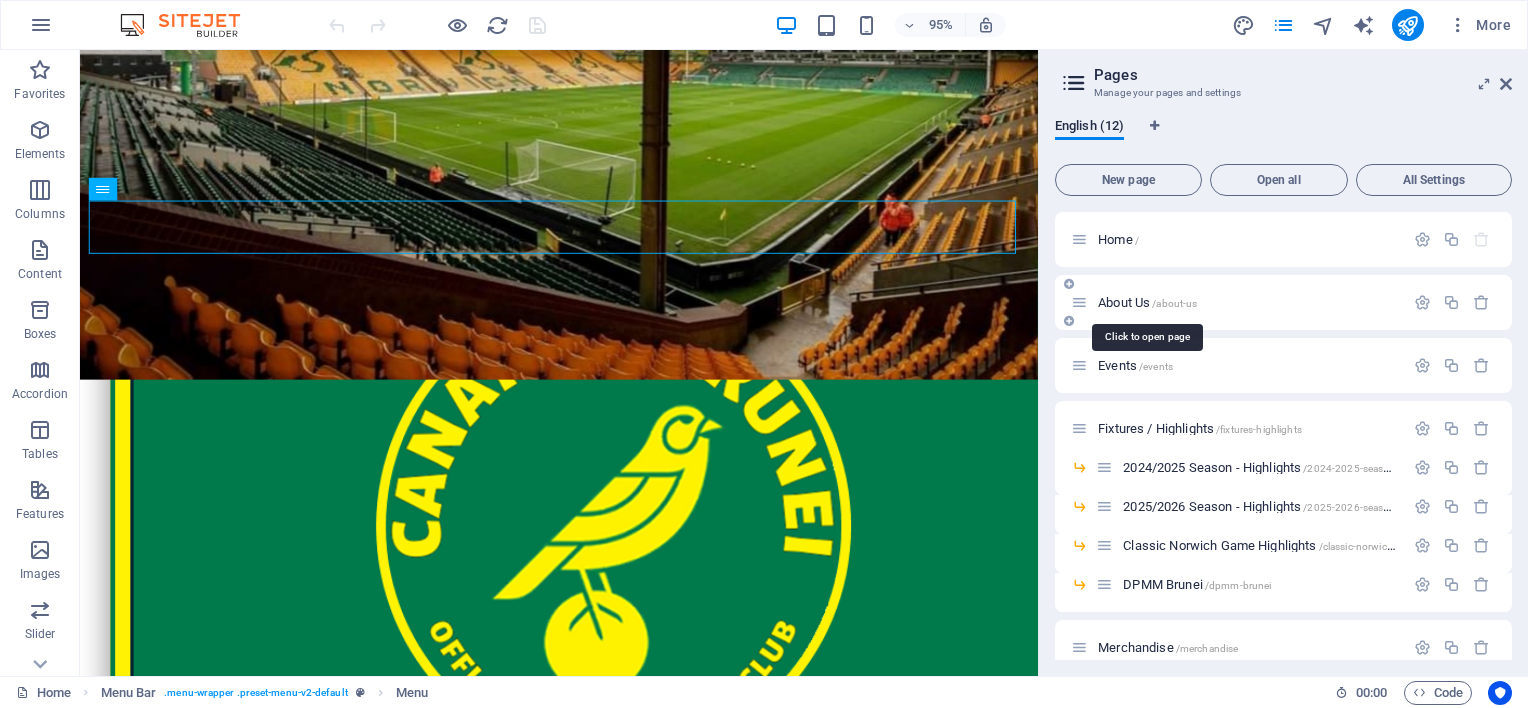 click on "About Us /about-us" at bounding box center [1147, 302] 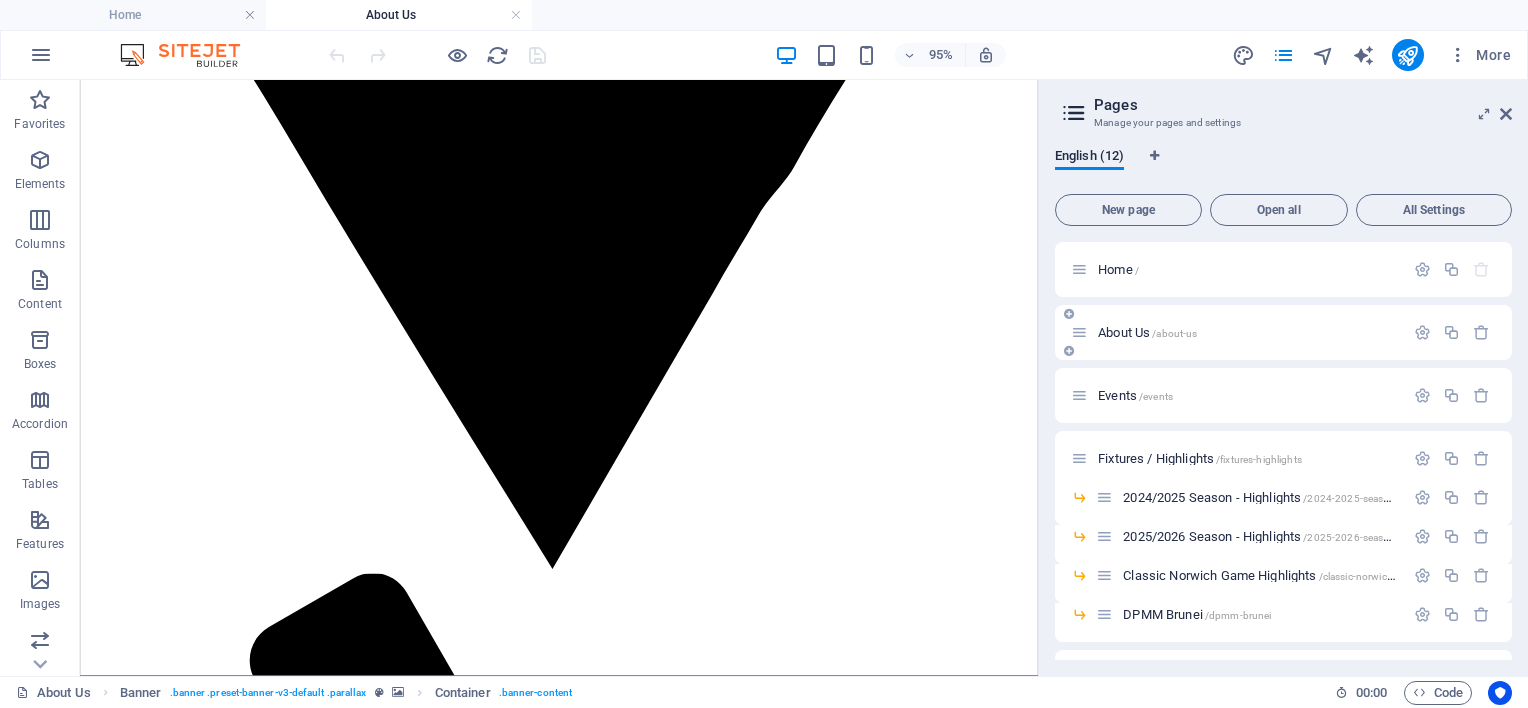 scroll, scrollTop: 1096, scrollLeft: 0, axis: vertical 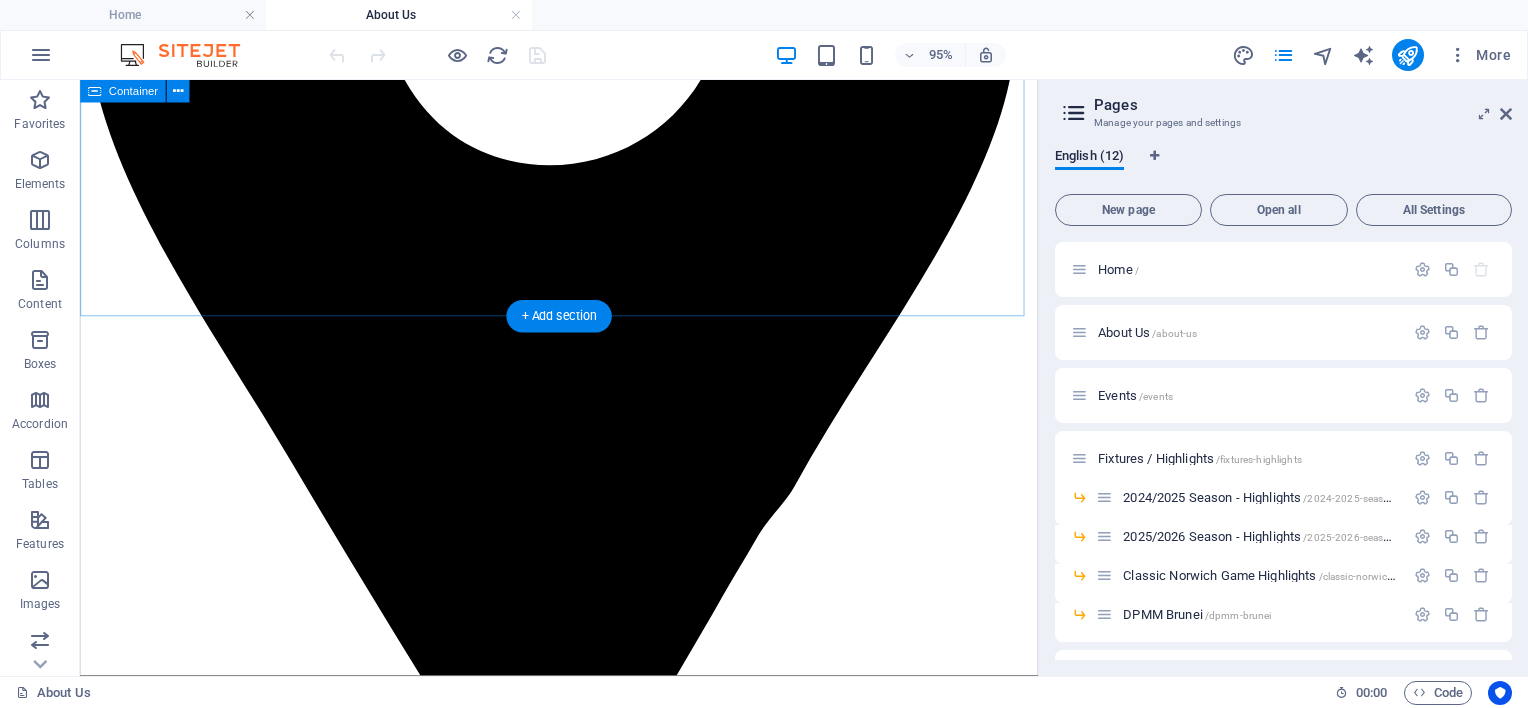 click on "About us" at bounding box center [584, 3138] 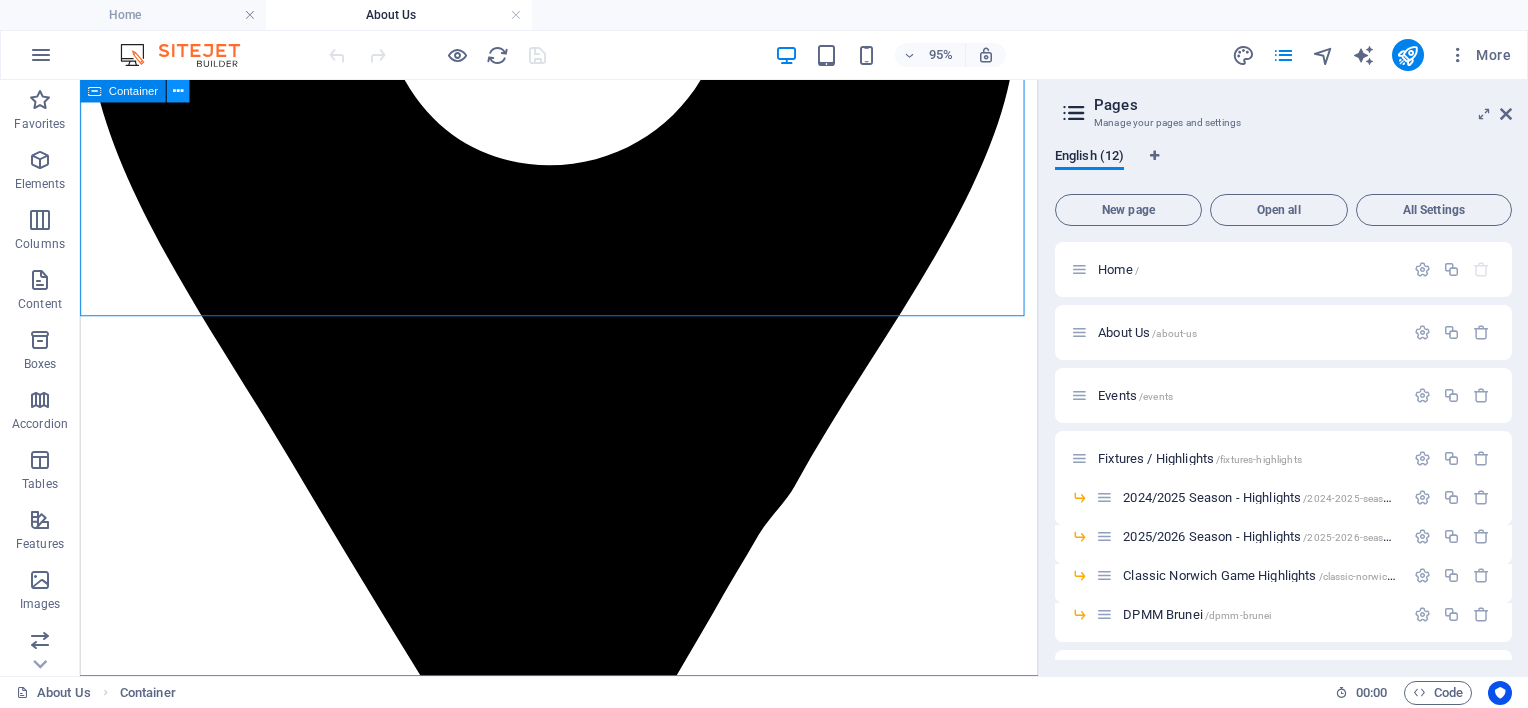 click at bounding box center [178, 91] 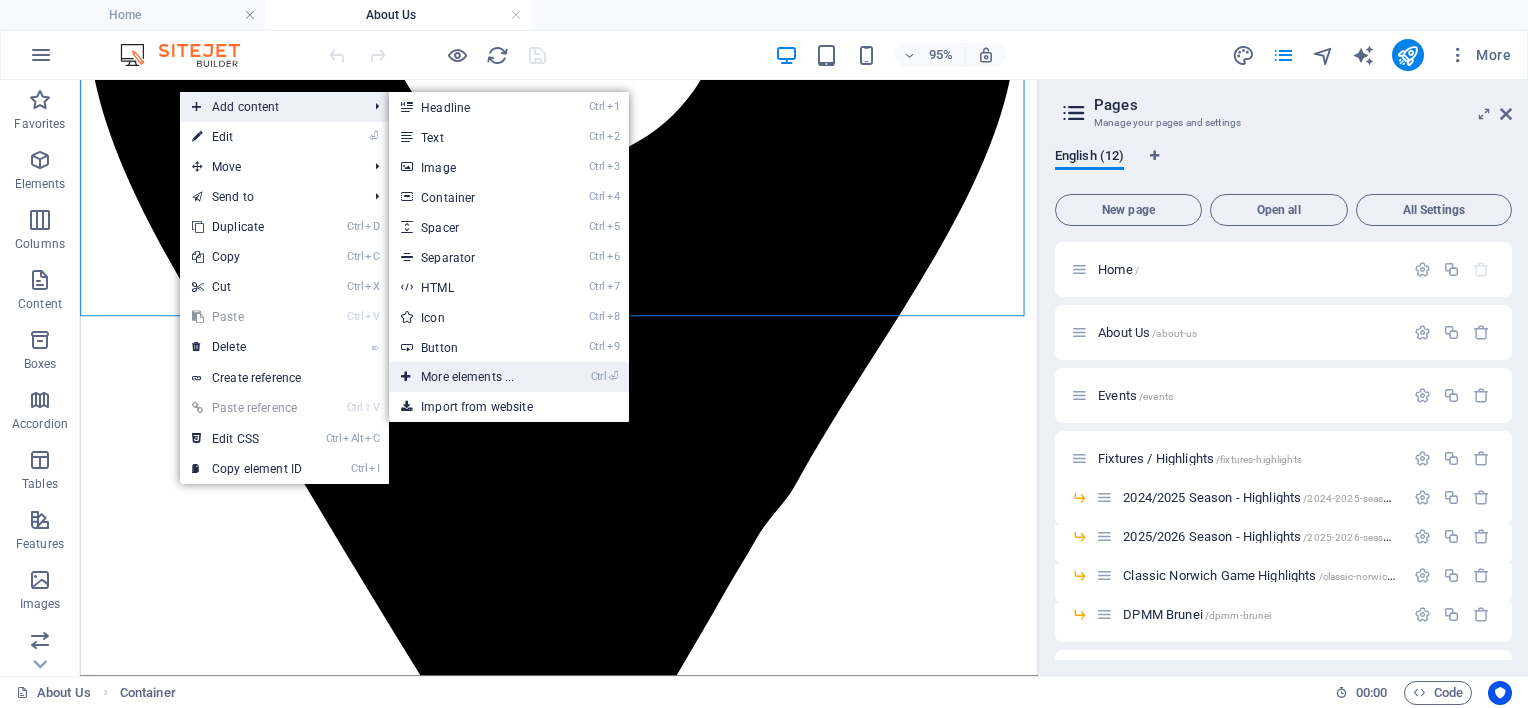 click on "Ctrl ⏎  More elements ..." at bounding box center (471, 377) 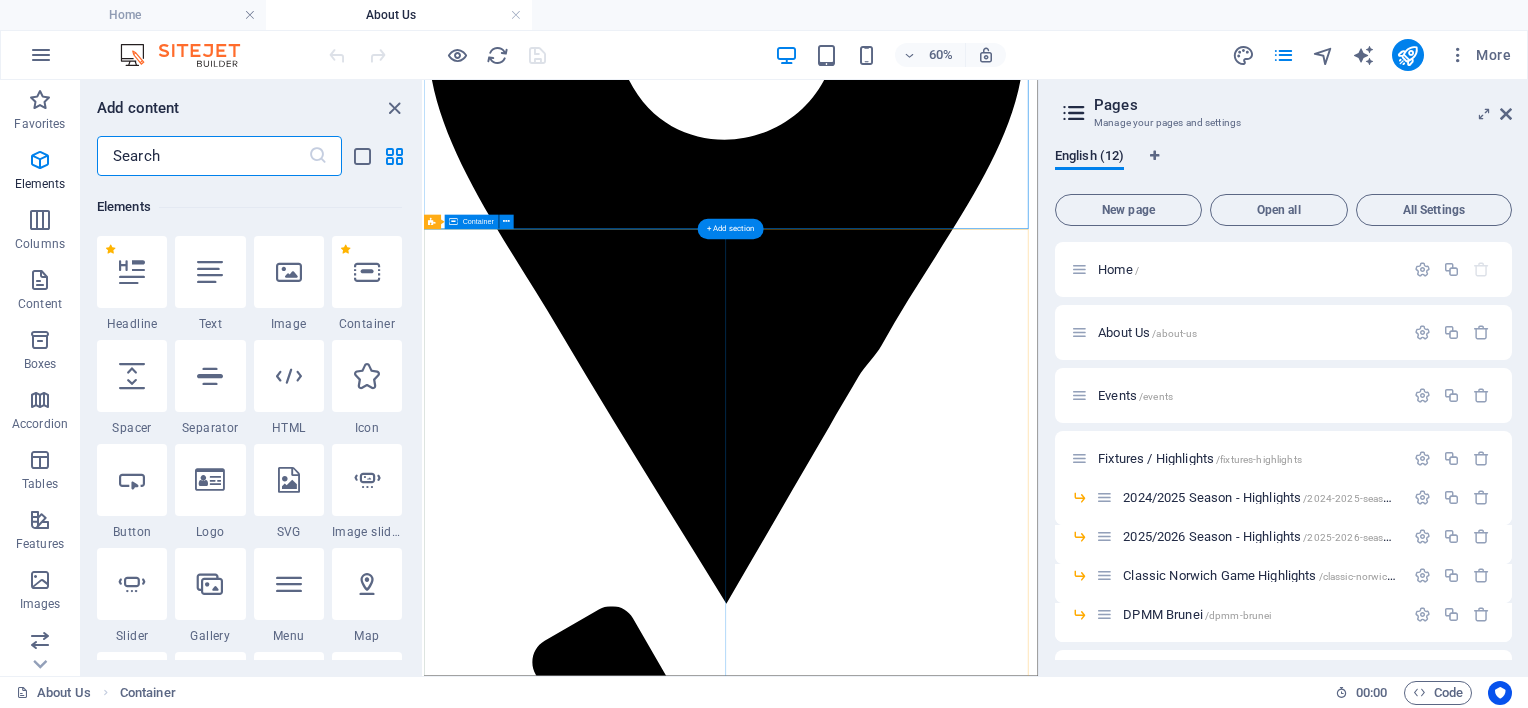 scroll, scrollTop: 212, scrollLeft: 0, axis: vertical 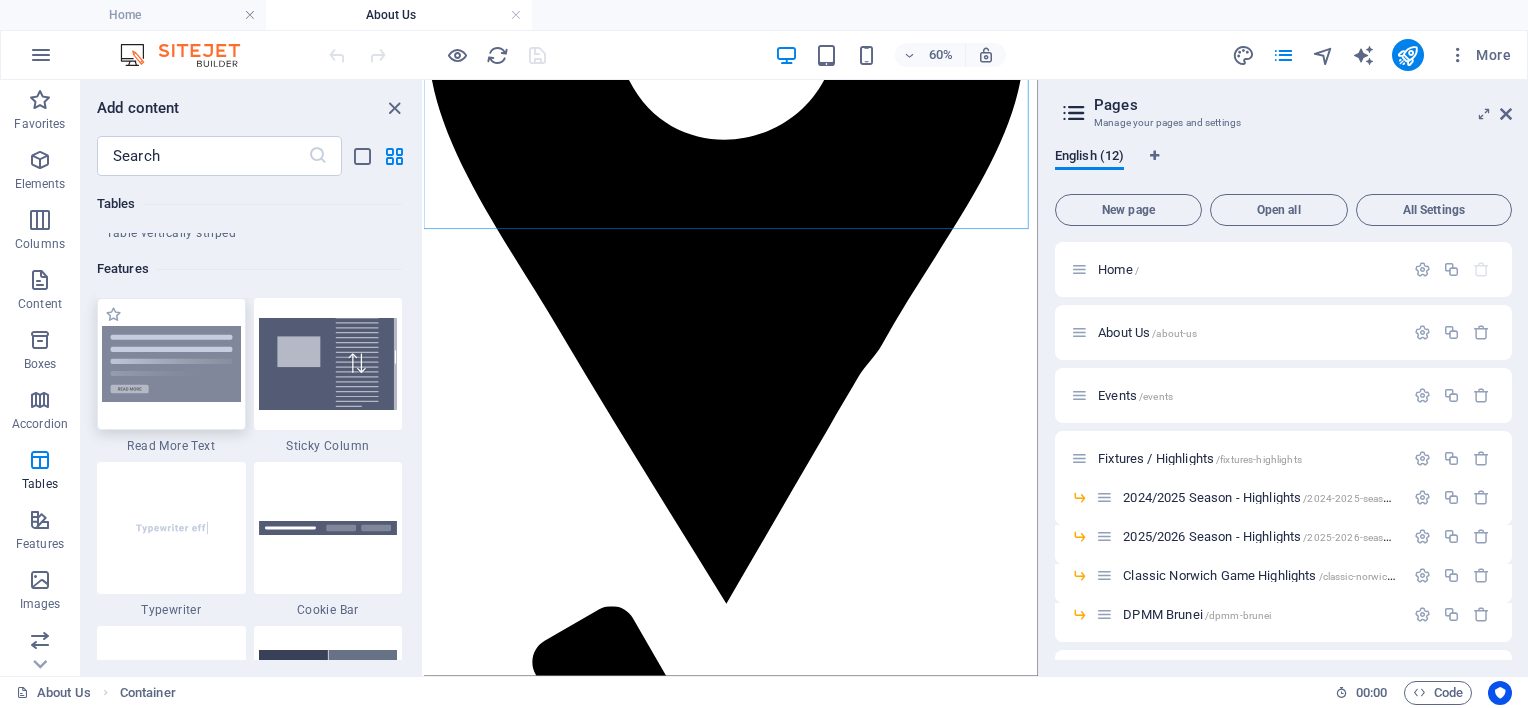 click at bounding box center [171, 364] 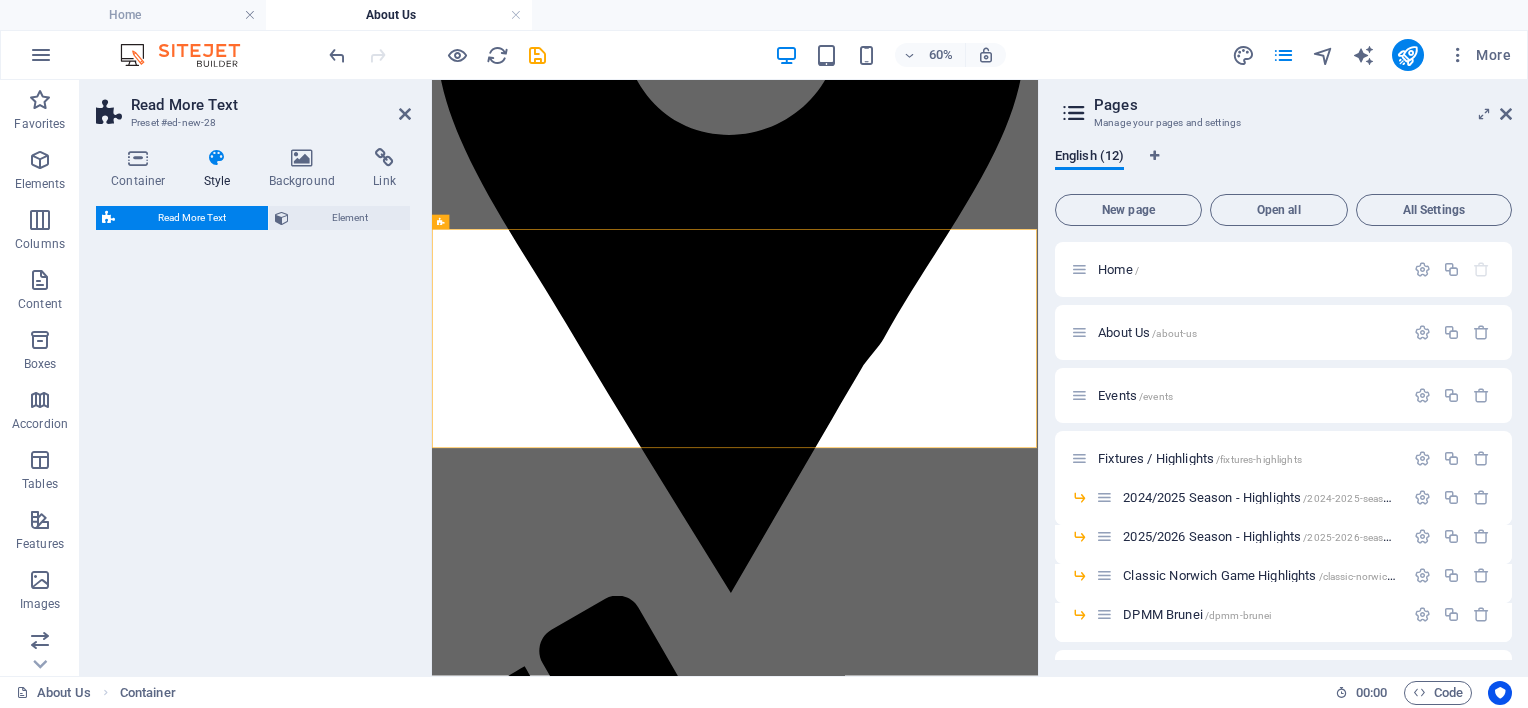 select on "px" 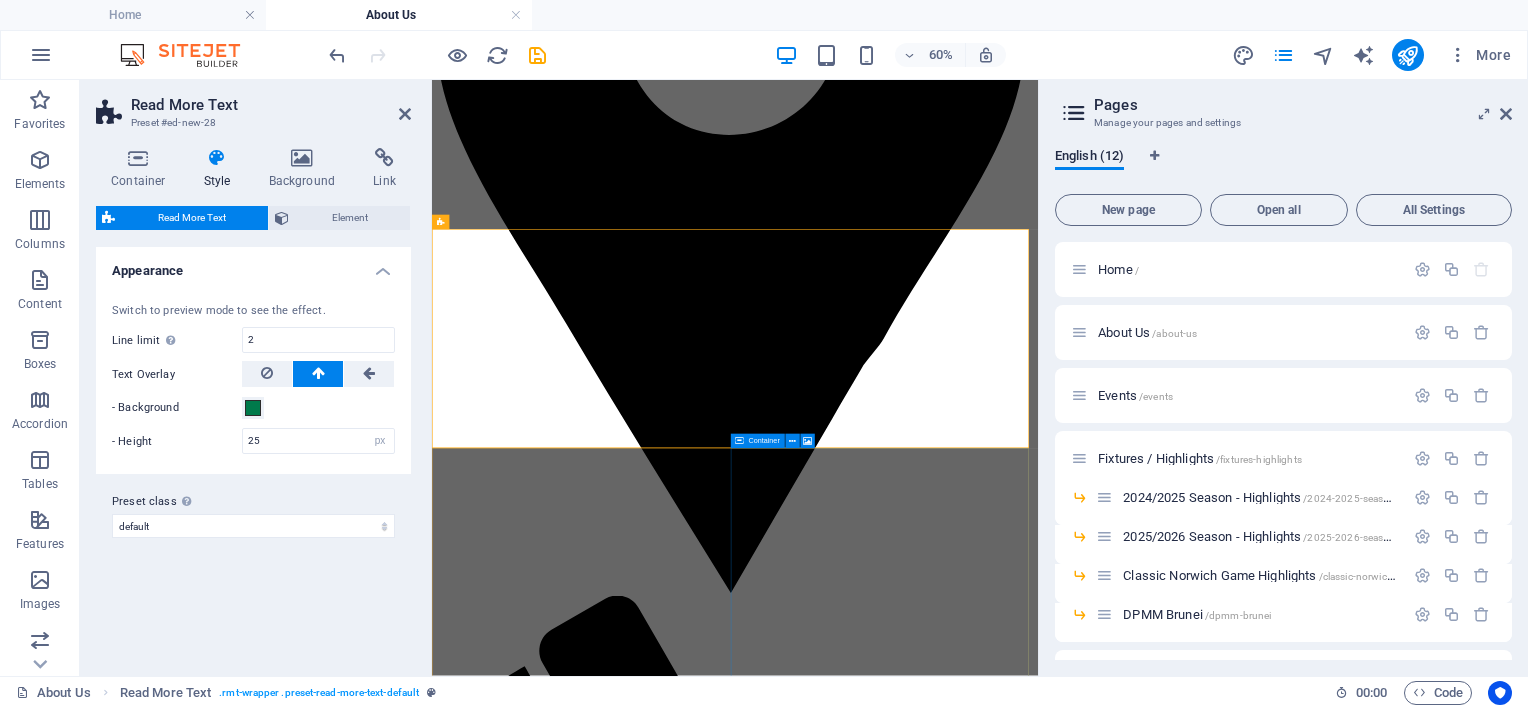 click on "Drop content here or  Add elements  Paste clipboard" at bounding box center [937, 6521] 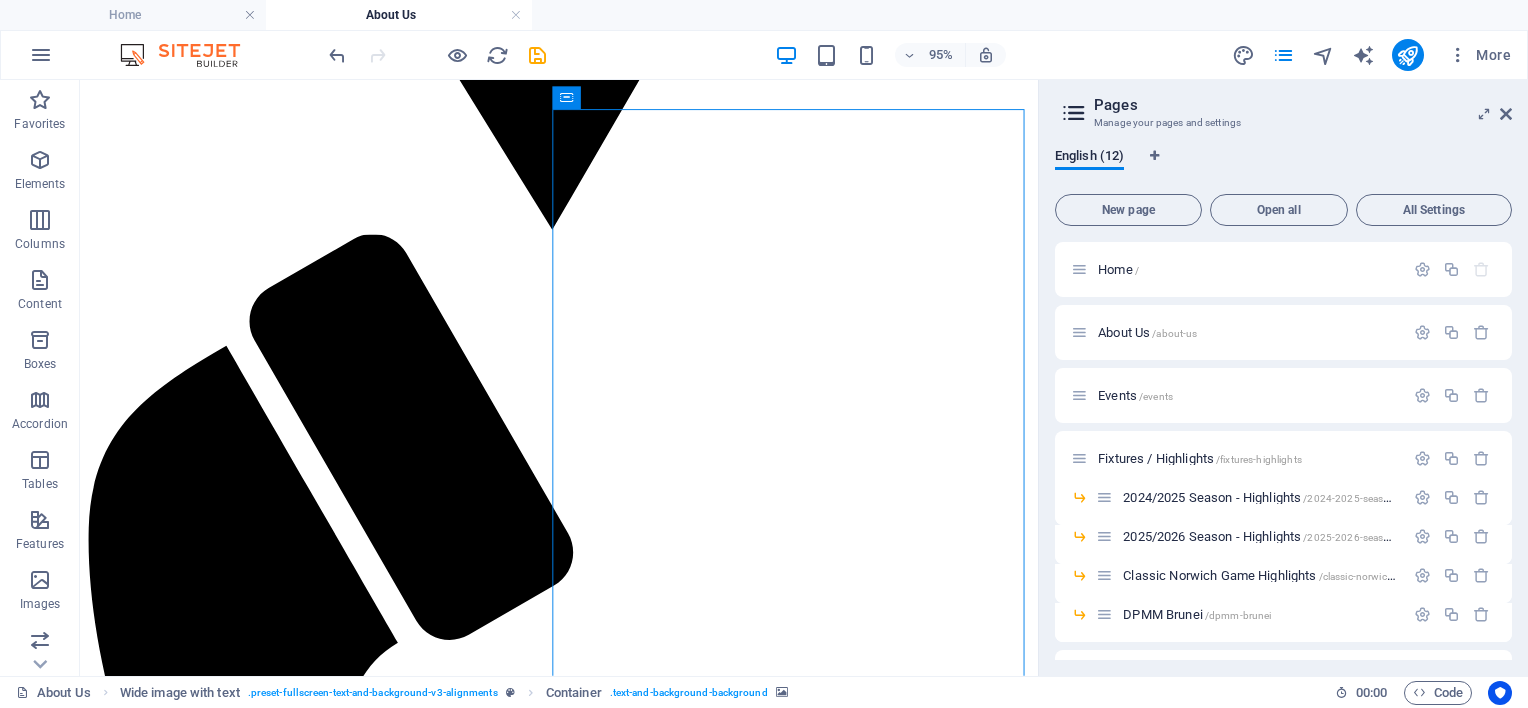 scroll, scrollTop: 1490, scrollLeft: 0, axis: vertical 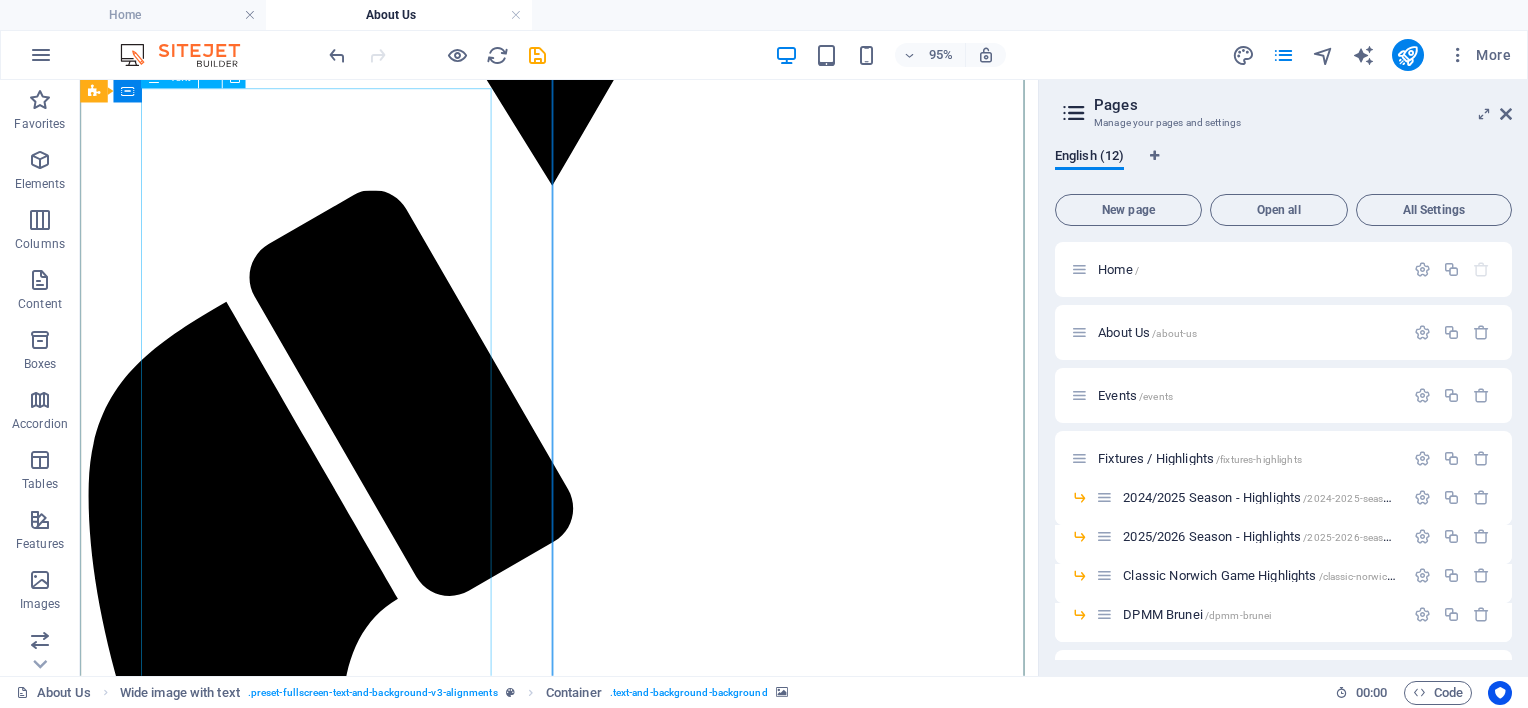 click on "A City of Heritage, Innovation, and Literary Prestige. Discover Norwich – Where Heritage Meets Charm Located in the heart of East Anglia, Norwich is the historic capital of Norfolk and one of Britain’s oldest and most enchanting cities. With cobbled streets, grand architecture, and a rich legacy of trade and culture, it offers a unique blend of old-world allure and modern vibrancy. Step Back in Time Explore Norwich Castle, a majestic Norman fortress dating back to 1067, and marvel at the towering spire of Norwich Cathedral—England’s second tallest. Stroll through Elm Hill, a perfectly preserved medieval street lined with Tudor buildings, artisan shops, and inviting cafés. A Hub of Trade and Innovation Literary Soul of England Nature at Your Doorstep Art, Culture & Flavour" at bounding box center (584, 3106) 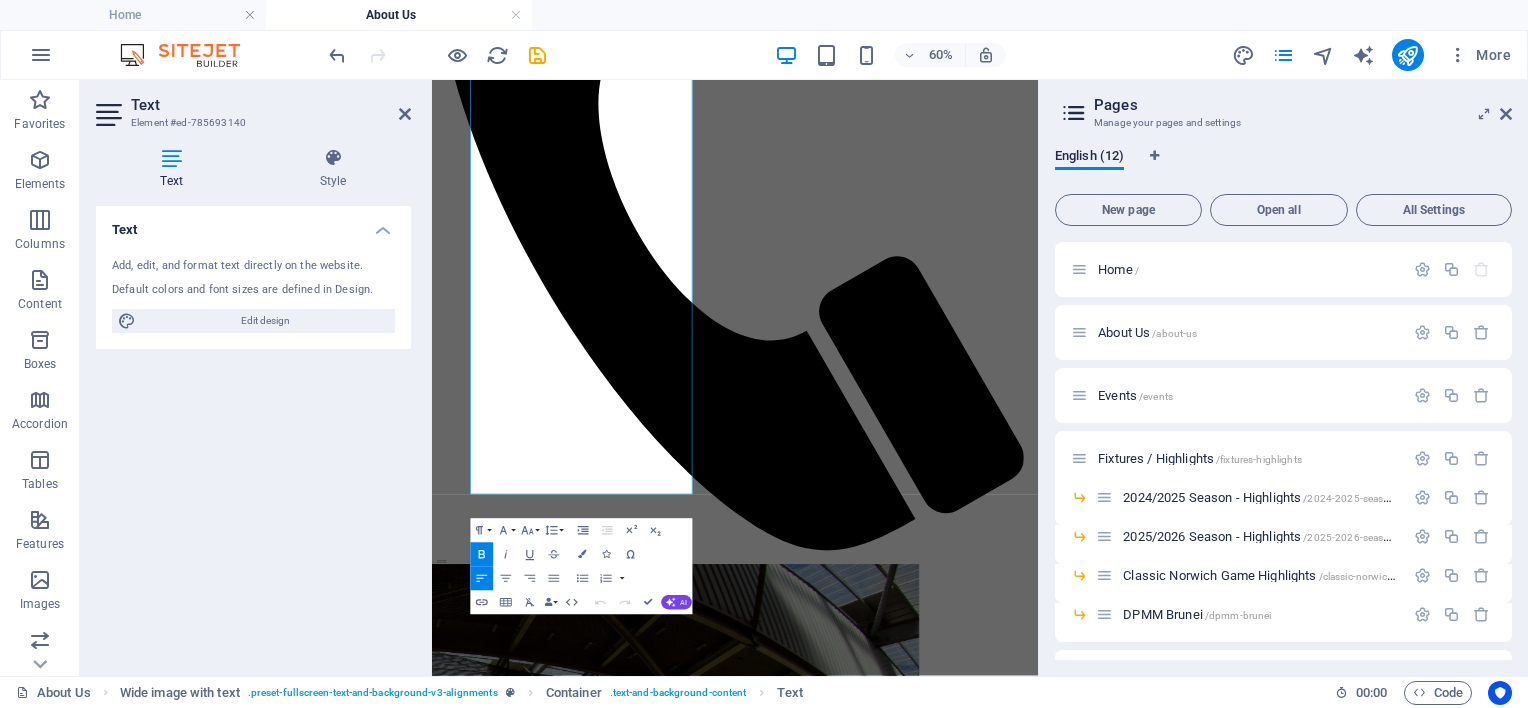 scroll, scrollTop: 2128, scrollLeft: 0, axis: vertical 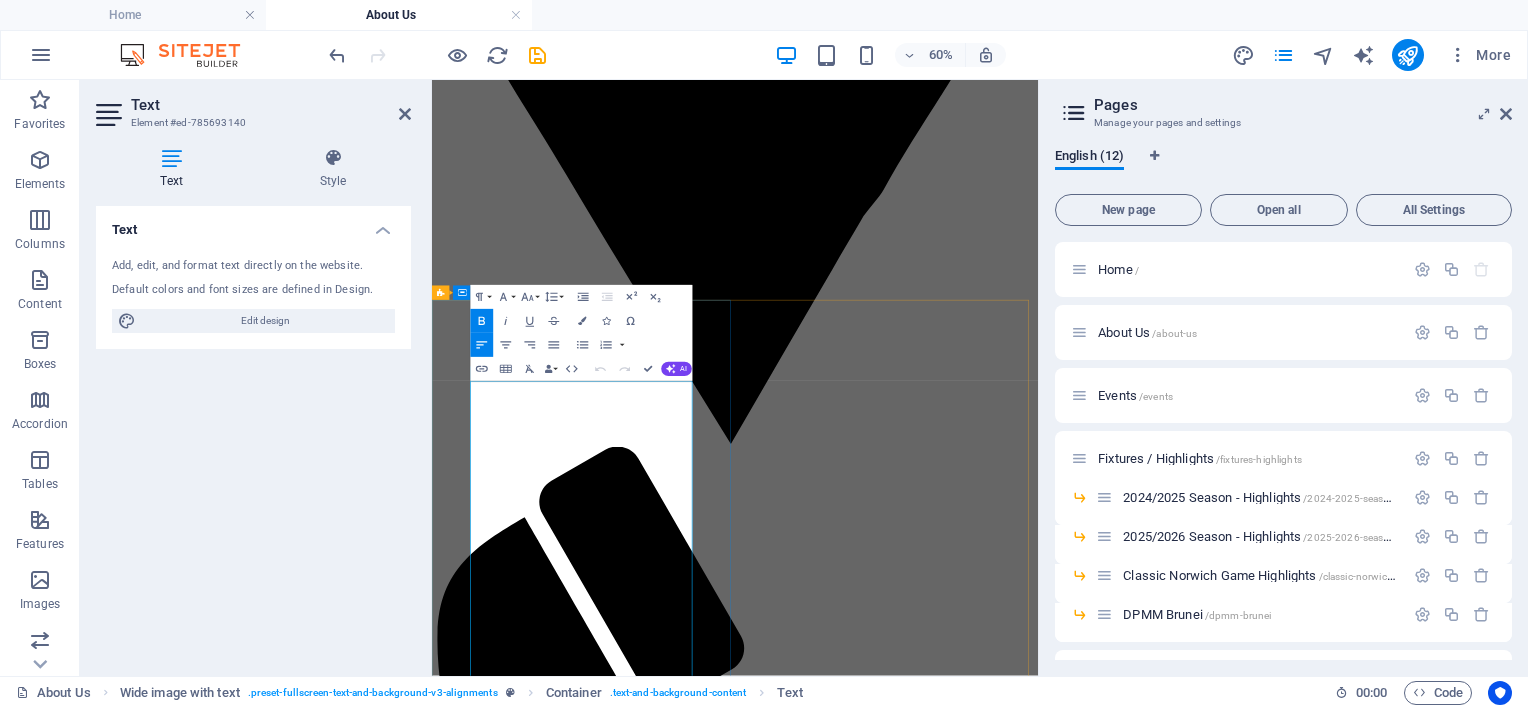 drag, startPoint x: 549, startPoint y: 730, endPoint x: 490, endPoint y: 587, distance: 154.69324 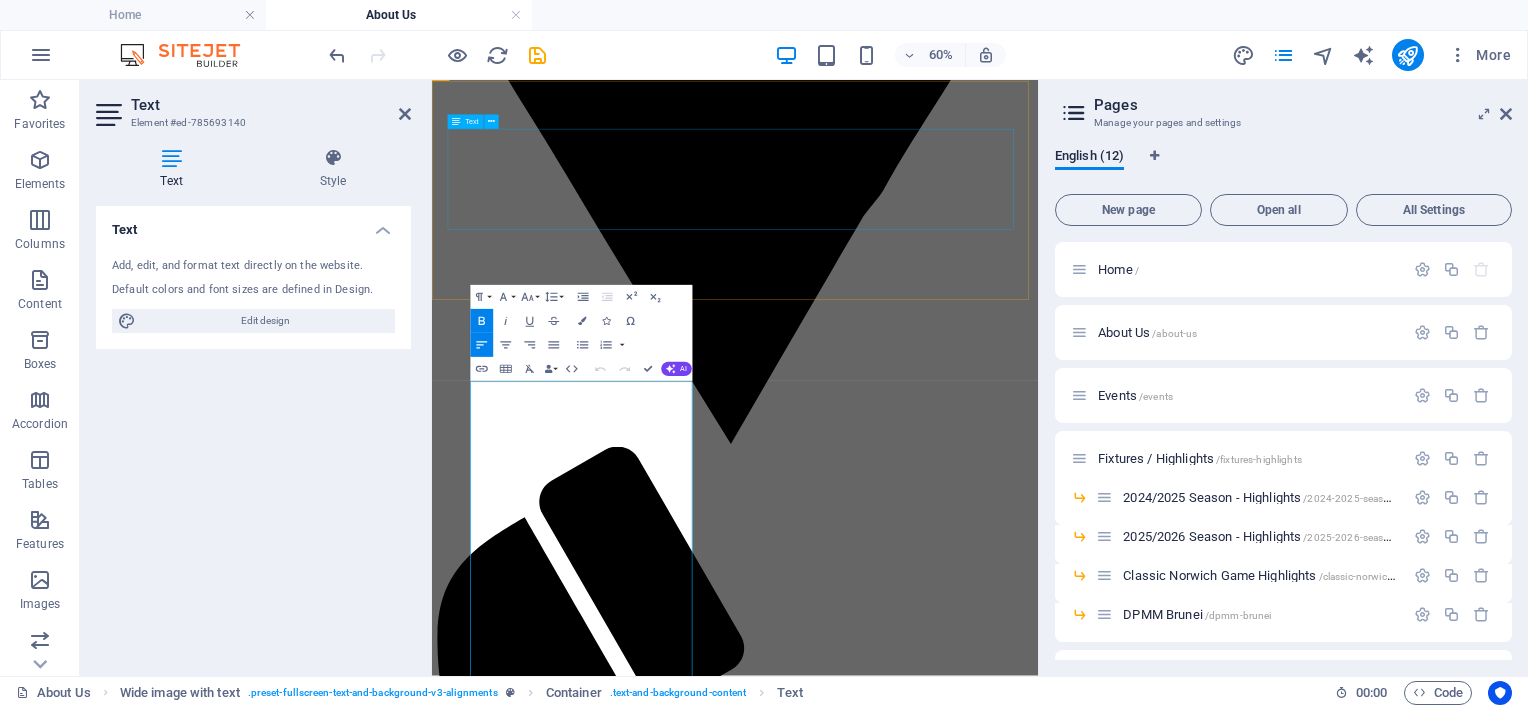 click on "Lorem ipsum dolor sit amet, consectetur adipiscing elit. Vestibulum laoreet, nunc eget laoreet sagittis, quam ligula sodales orci, congue imperdiet eros tortor ac lectus. Duis eget nisl orci. Aliquam mattis purus non mauris blandit id luctus felis convallis. Integer varius egestas vestibulum. Nullam a dolor arcu, ac tempor elit. Donec. Lorem ipsum dolor sit amet, consectetur adipiscing elit. Proin blandit nunc sed sem dictum id feugiat quam blandit. Donec nec sem sed arcu interdum commodo ac ac diam. Donec consequat semper rutrum. Vestibulum et mauris elit. Vestibulum mauris lacus, ultricies. Duis nisl nibh, egestas at fermentum at, viverra et purus. Maecenas lobortis odio id sapien facilisis elementum. Curabitur et magna justo, et gravida augue. Sed tristique pellentesque arcu quis tempo." at bounding box center [937, 3268] 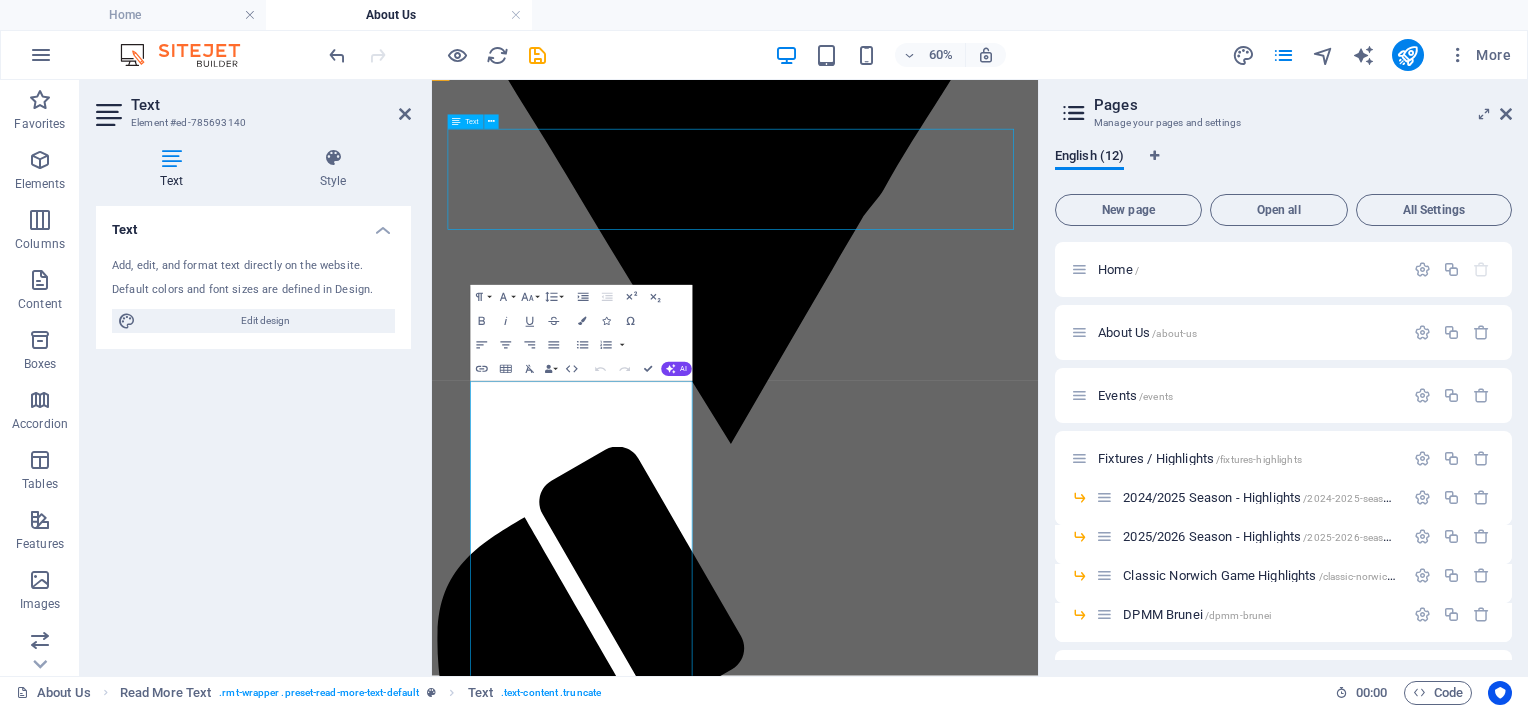 click on "Lorem ipsum dolor sit amet, consectetur adipiscing elit. Vestibulum laoreet, nunc eget laoreet sagittis, quam ligula sodales orci, congue imperdiet eros tortor ac lectus. Duis eget nisl orci. Aliquam mattis purus non mauris blandit id luctus felis convallis. Integer varius egestas vestibulum. Nullam a dolor arcu, ac tempor elit. Donec. Lorem ipsum dolor sit amet, consectetur adipiscing elit. Proin blandit nunc sed sem dictum id feugiat quam blandit. Donec nec sem sed arcu interdum commodo ac ac diam. Donec consequat semper rutrum. Vestibulum et mauris elit. Vestibulum mauris lacus, ultricies. Duis nisl nibh, egestas at fermentum at, viverra et purus. Maecenas lobortis odio id sapien facilisis elementum. Curabitur et magna justo, et gravida augue. Sed tristique pellentesque arcu quis tempo." at bounding box center [937, 3268] 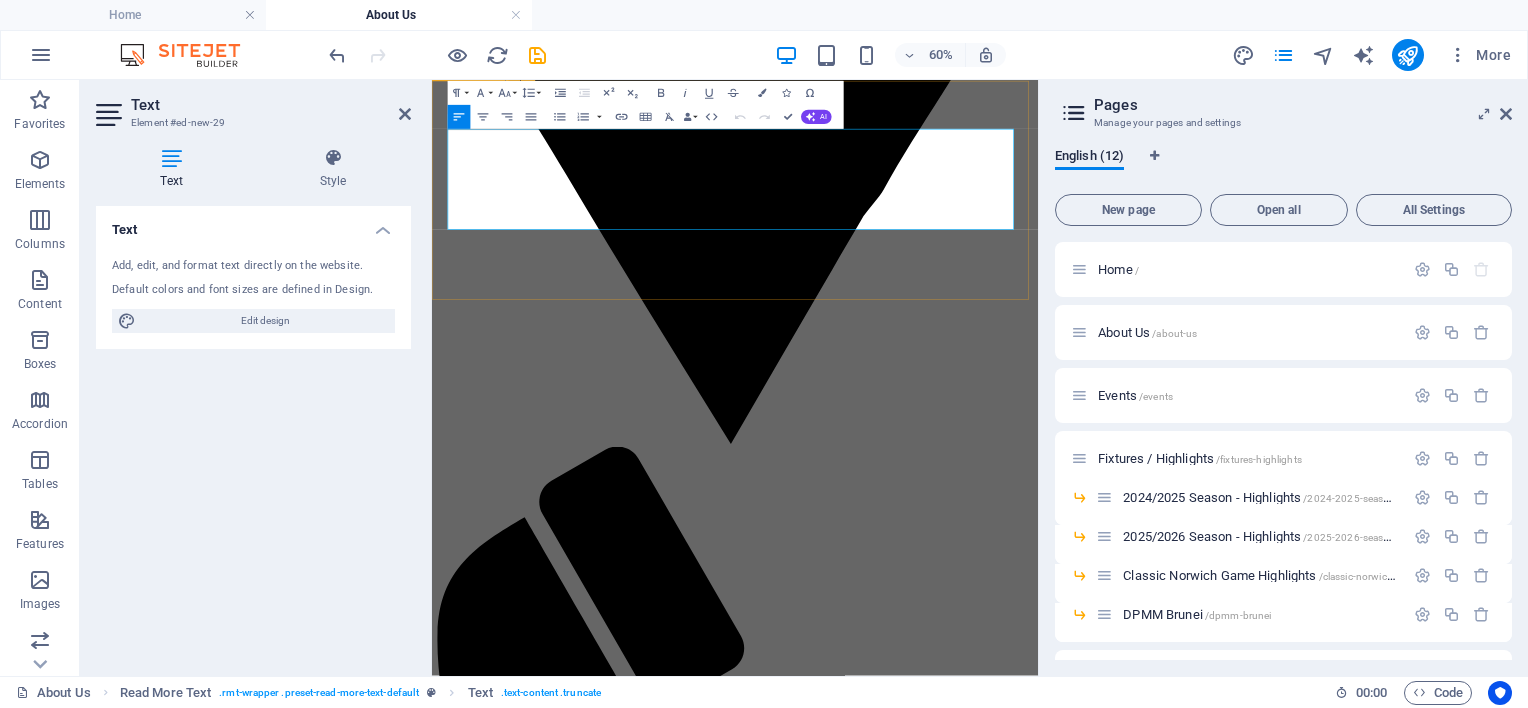 drag, startPoint x: 594, startPoint y: 318, endPoint x: 452, endPoint y: 162, distance: 210.95023 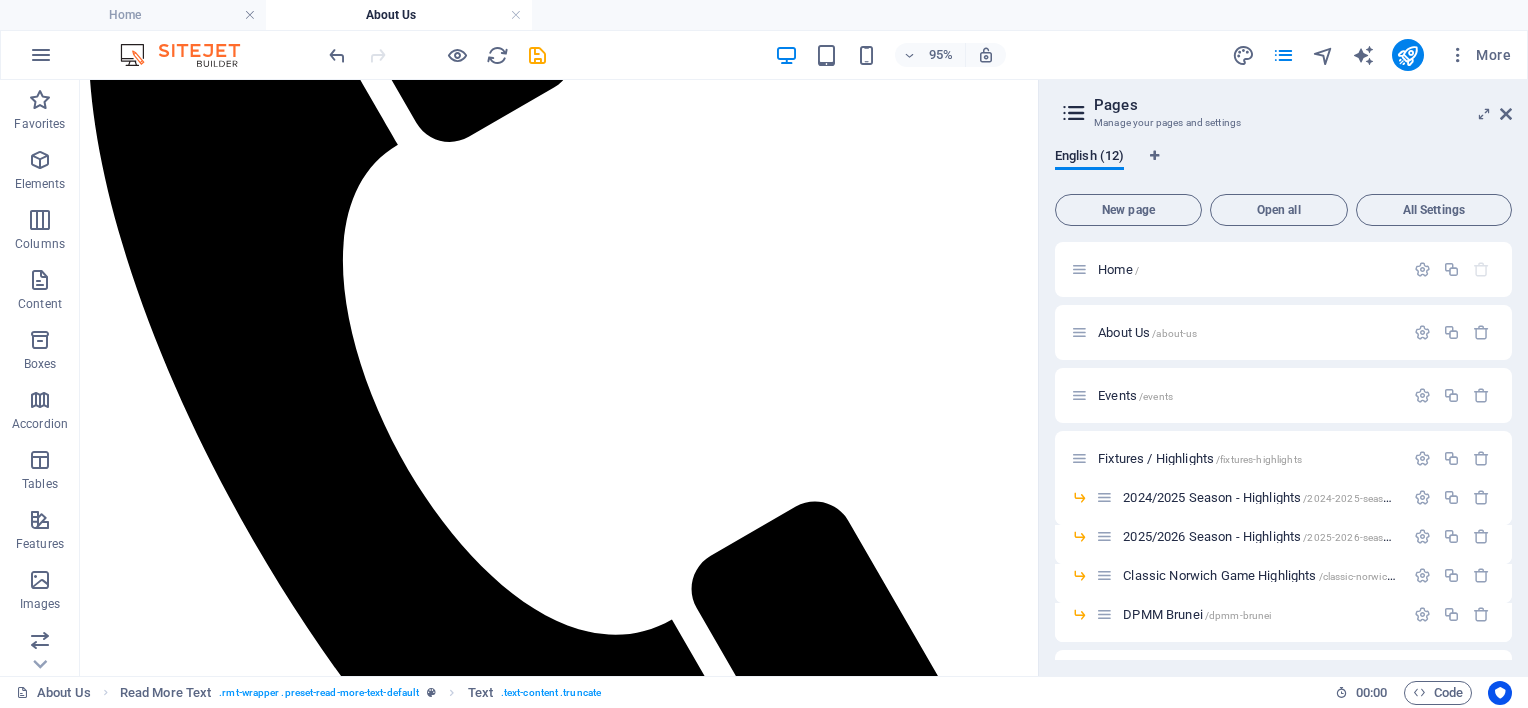 scroll, scrollTop: 1977, scrollLeft: 0, axis: vertical 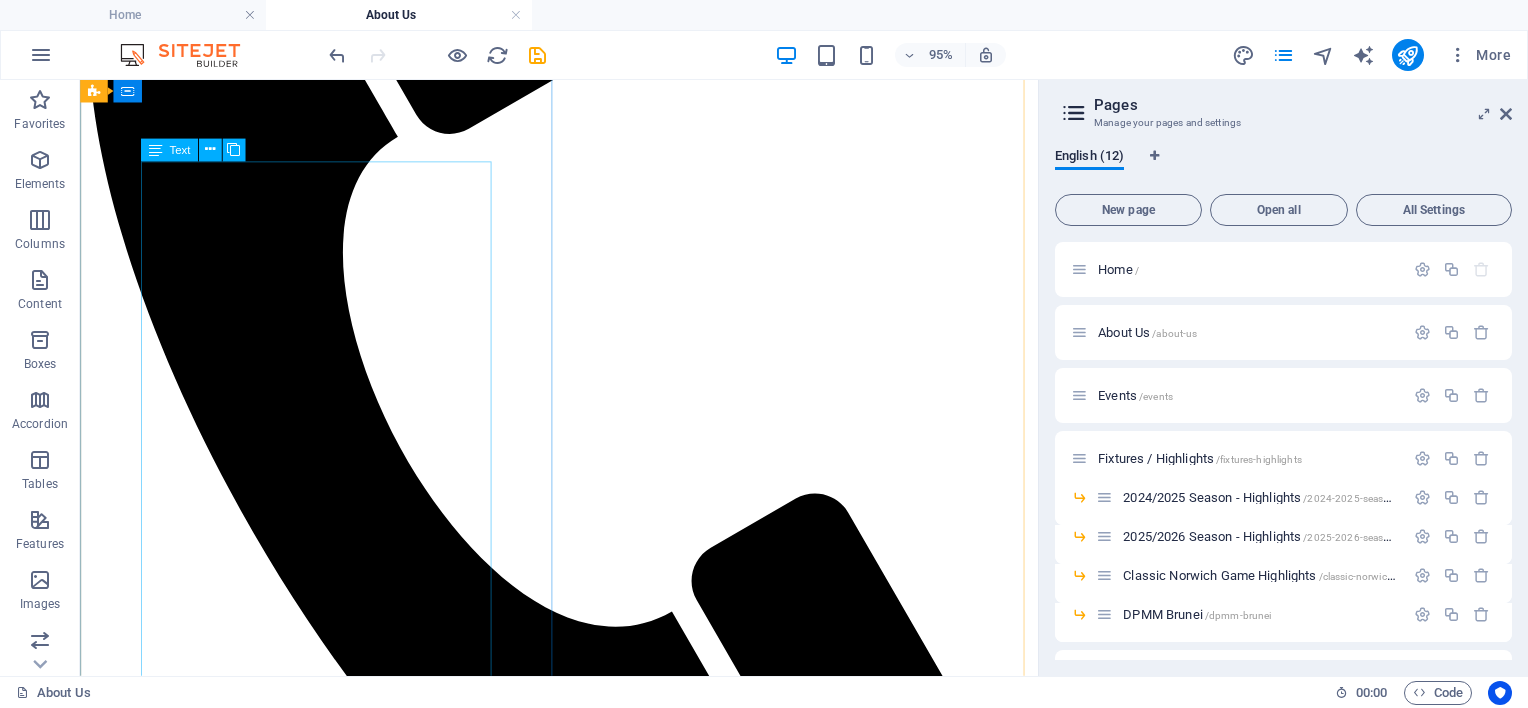 click on "A City of Heritage, Innovation, and Literary Prestige. Discover Norwich – Where Heritage Meets Charm Located in the heart of East Anglia, Norwich is the historic capital of Norfolk and one of Britain’s oldest and most enchanting cities. With cobbled streets, grand architecture, and a rich legacy of trade and culture, it offers a unique blend of old-world allure and modern vibrancy. Step Back in Time Explore Norwich Castle, a majestic Norman fortress dating back to 1067, and marvel at the towering spire of Norwich Cathedral—England’s second tallest. Stroll through Elm Hill, a perfectly preserved medieval street lined with Tudor buildings, artisan shops, and inviting cafés. A Hub of Trade and Innovation Literary Soul of England Nature at Your Doorstep Art, Culture & Flavour" at bounding box center [584, 3214] 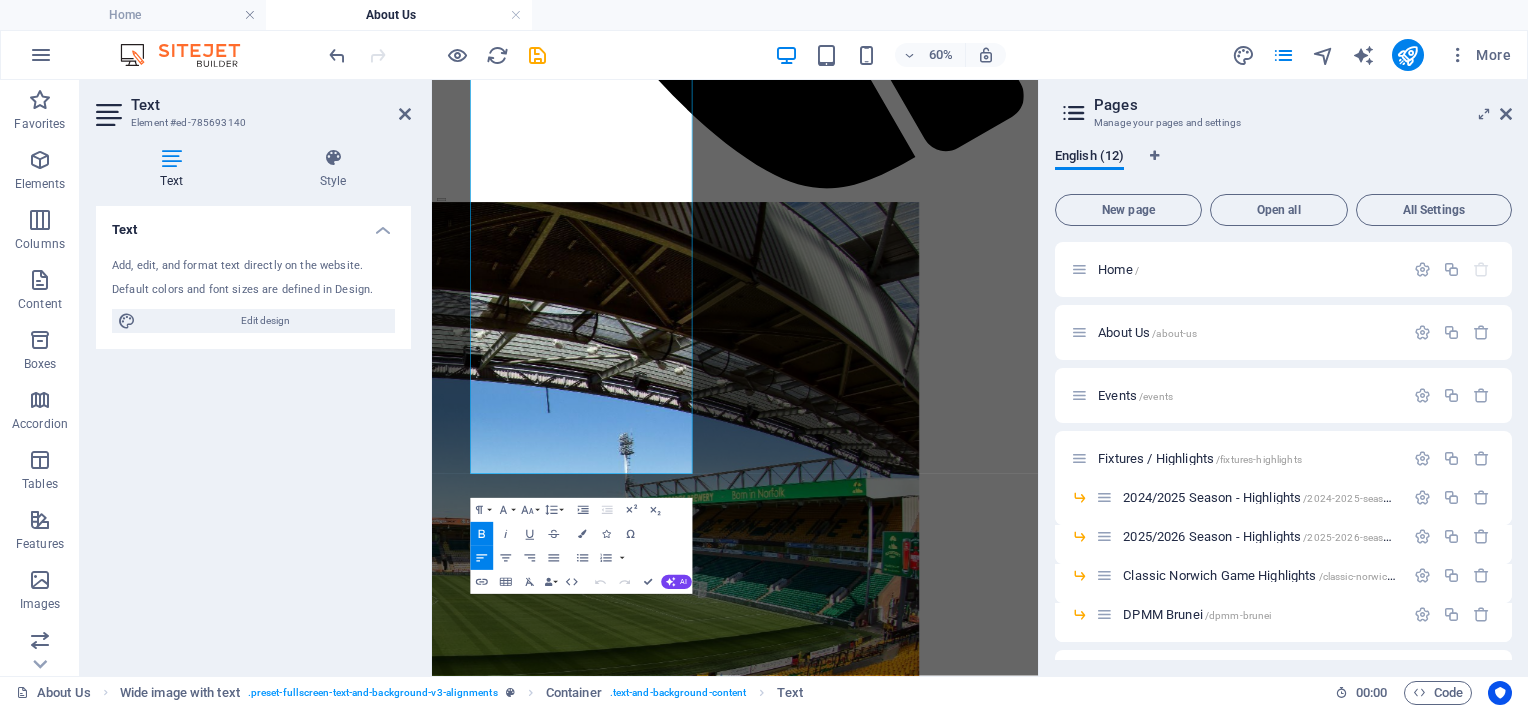 scroll, scrollTop: 1977, scrollLeft: 0, axis: vertical 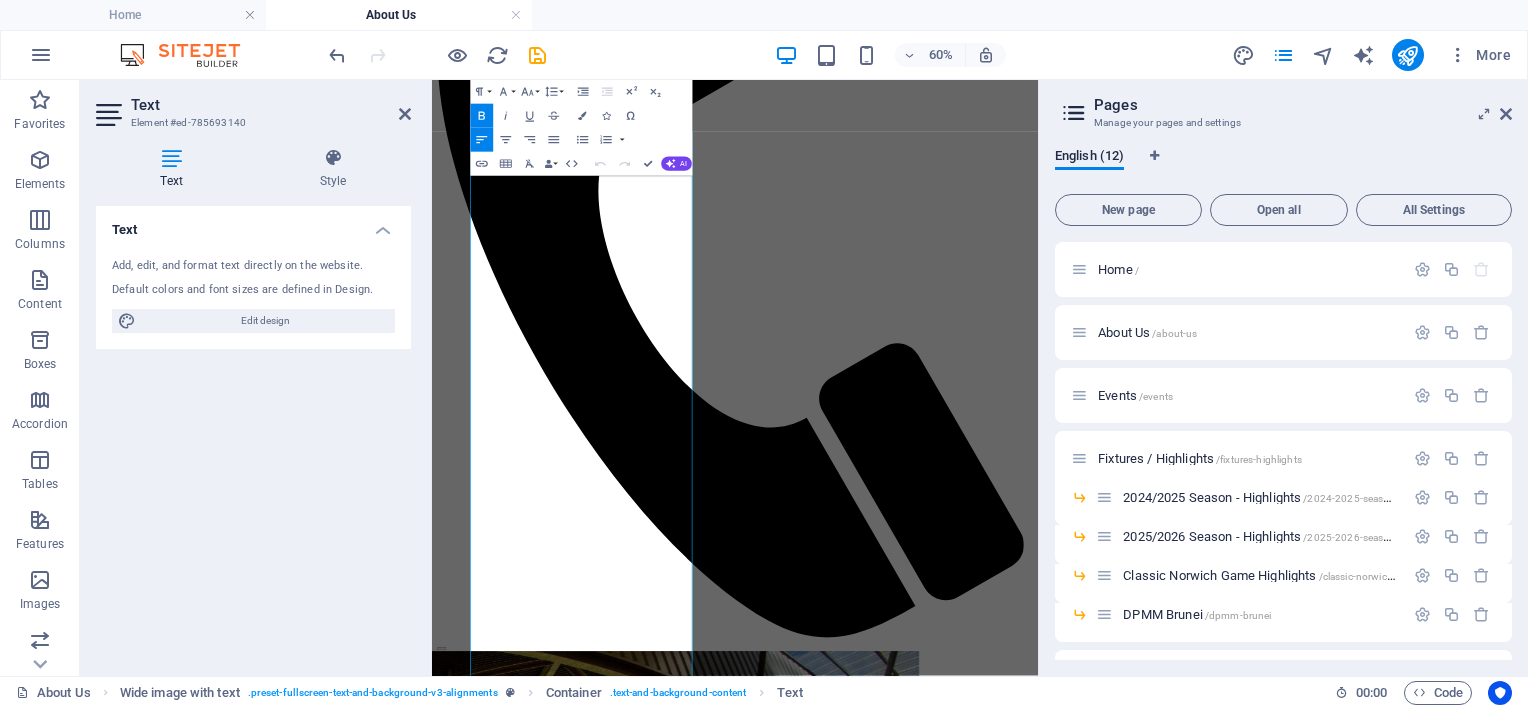 click at bounding box center (1041, 378) 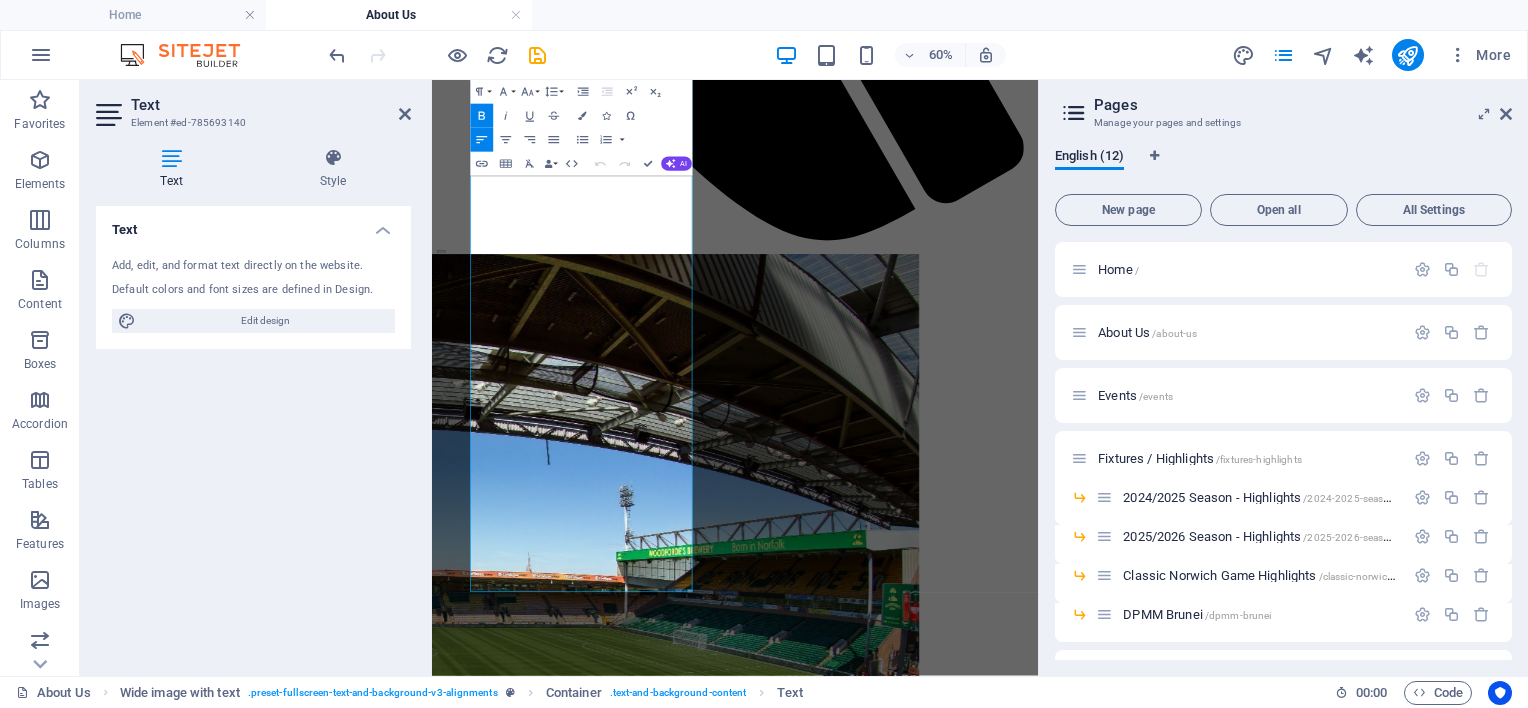 scroll, scrollTop: 2652, scrollLeft: 0, axis: vertical 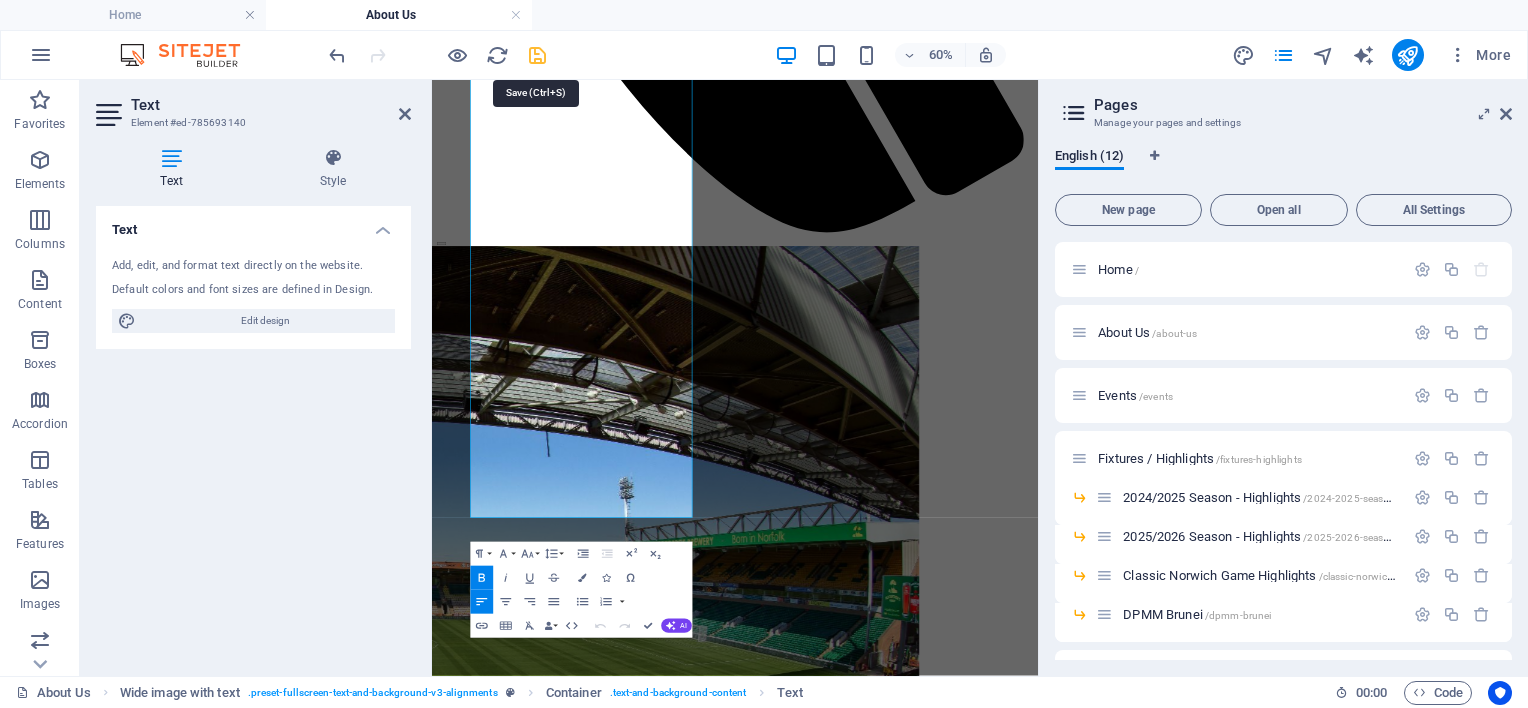 click at bounding box center (537, 55) 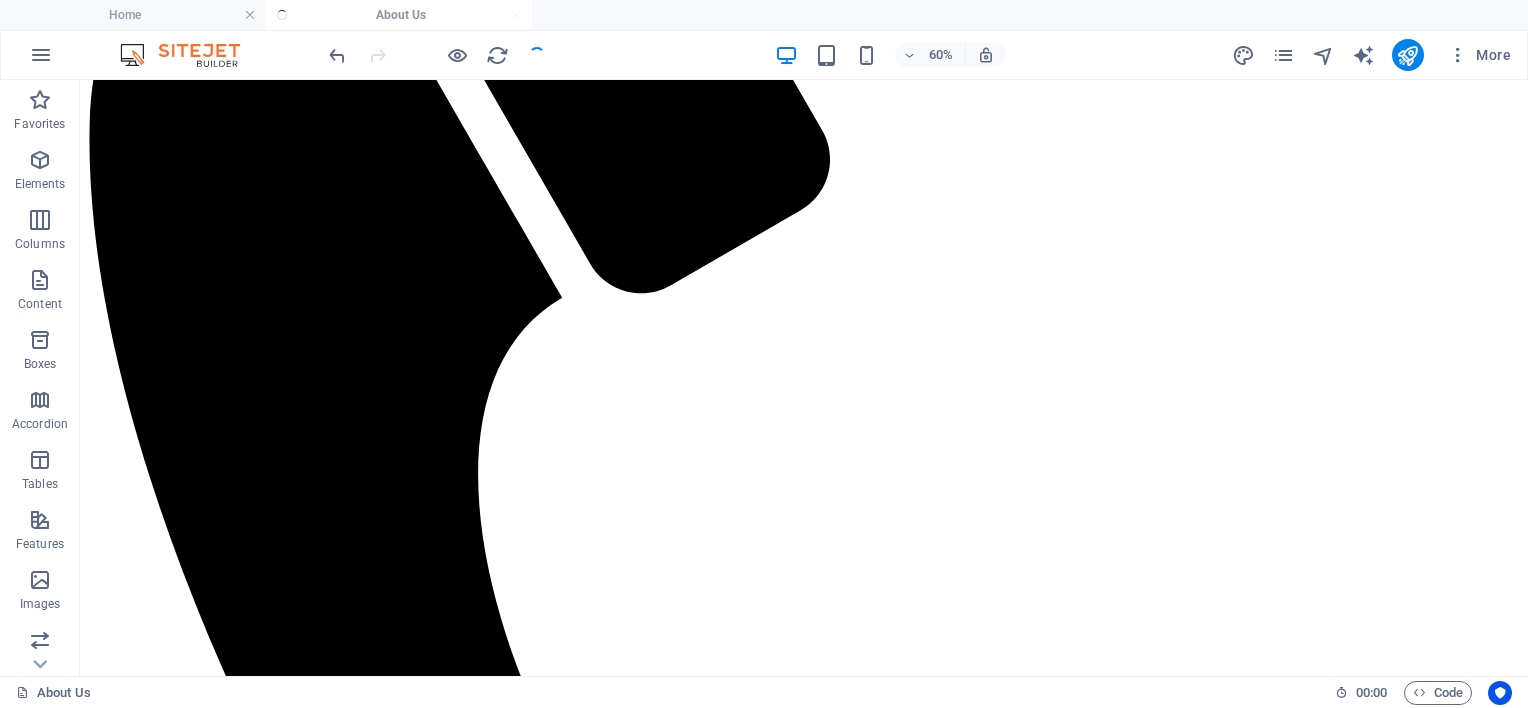 scroll, scrollTop: 2520, scrollLeft: 0, axis: vertical 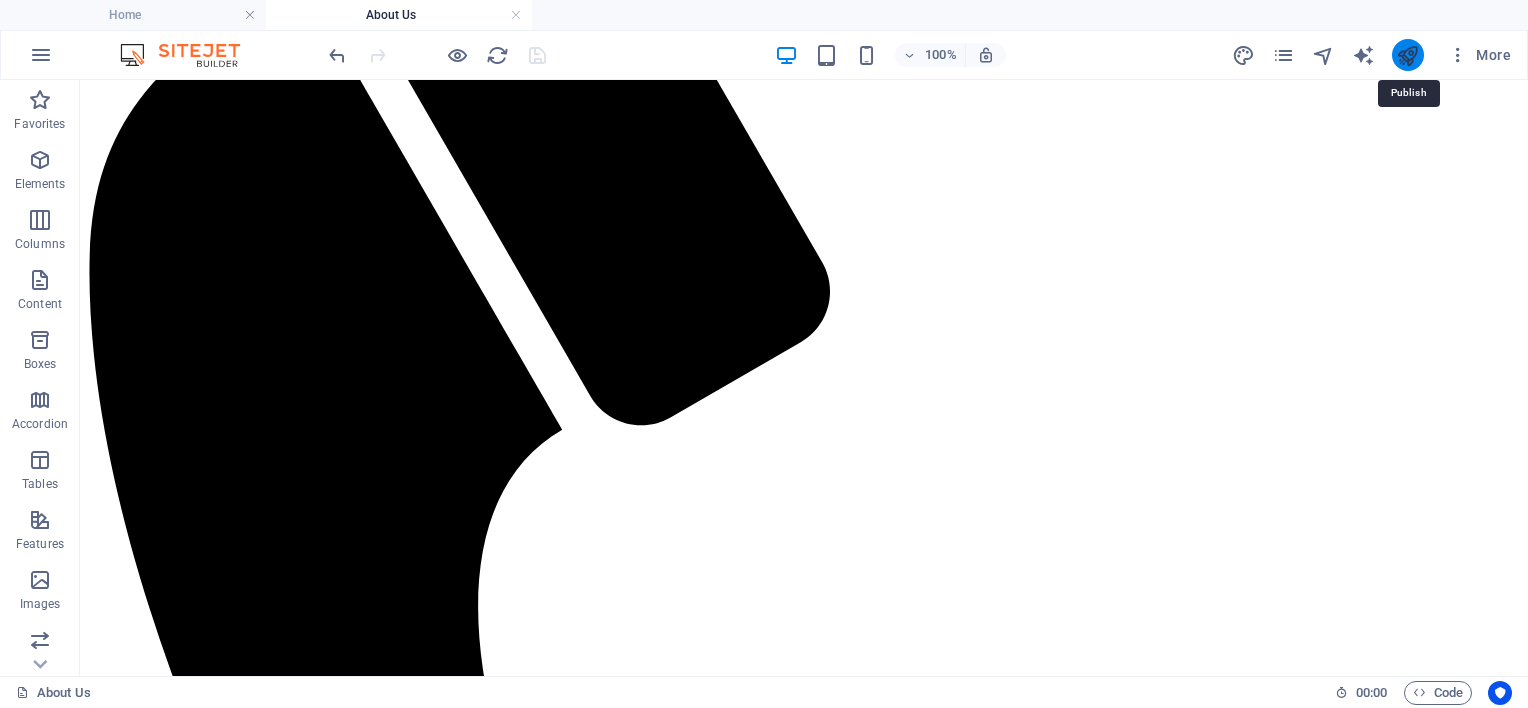 click at bounding box center (1407, 55) 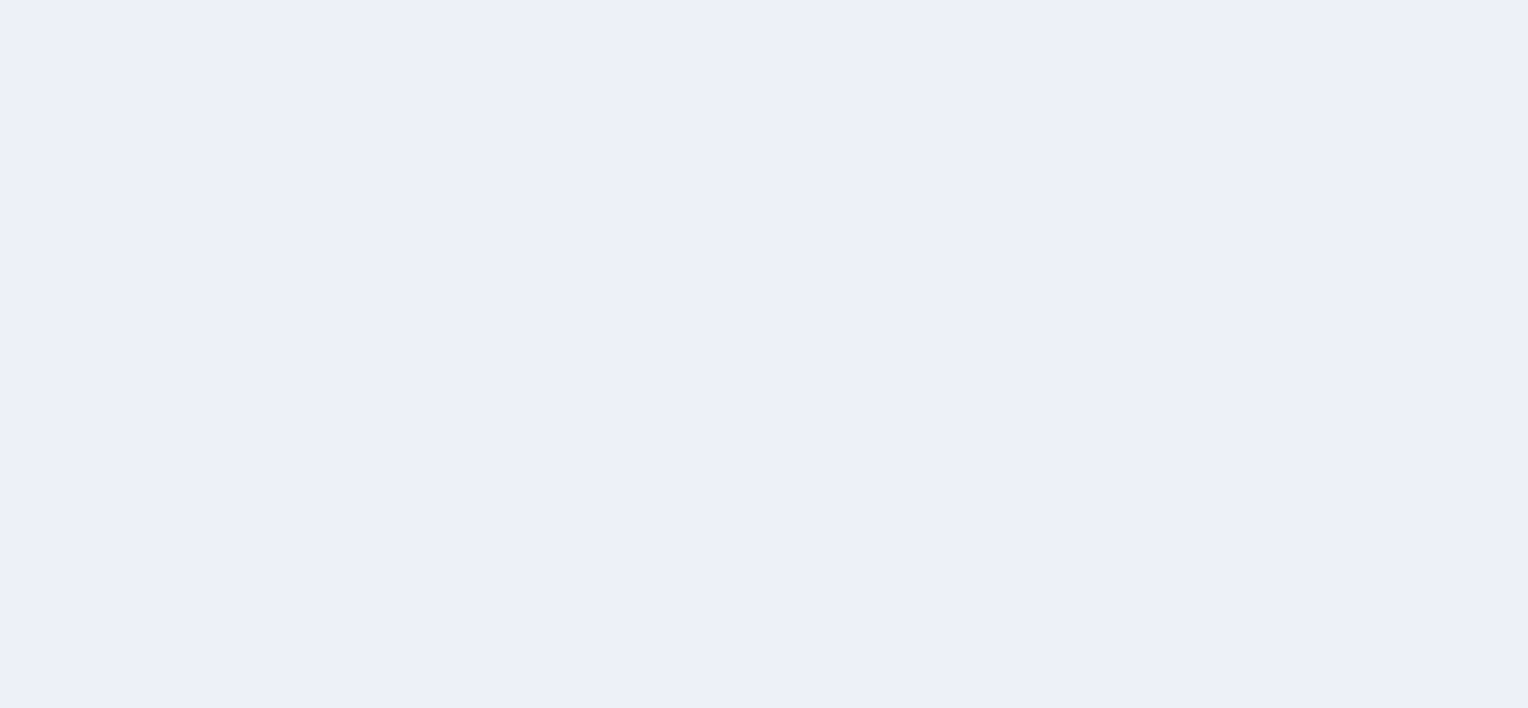 scroll, scrollTop: 0, scrollLeft: 0, axis: both 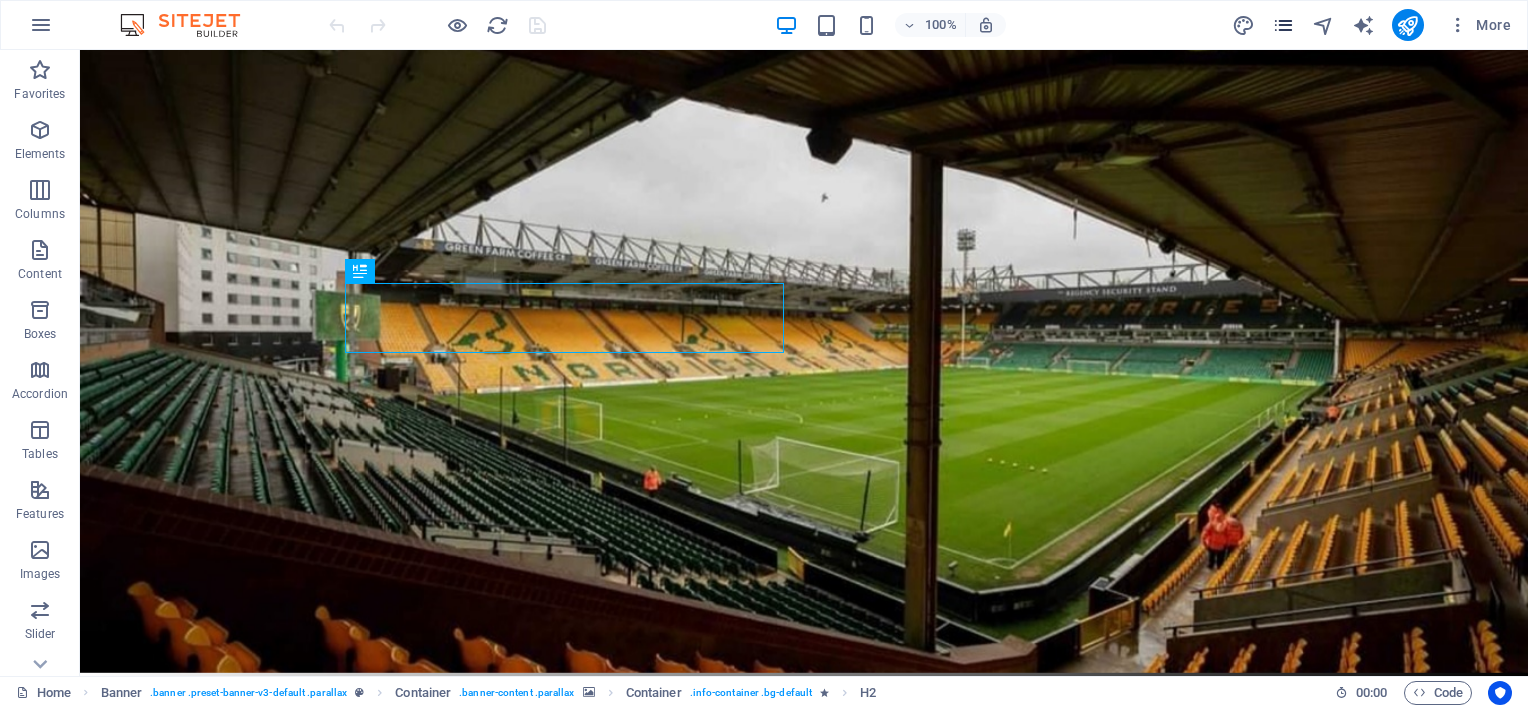 click at bounding box center [1283, 25] 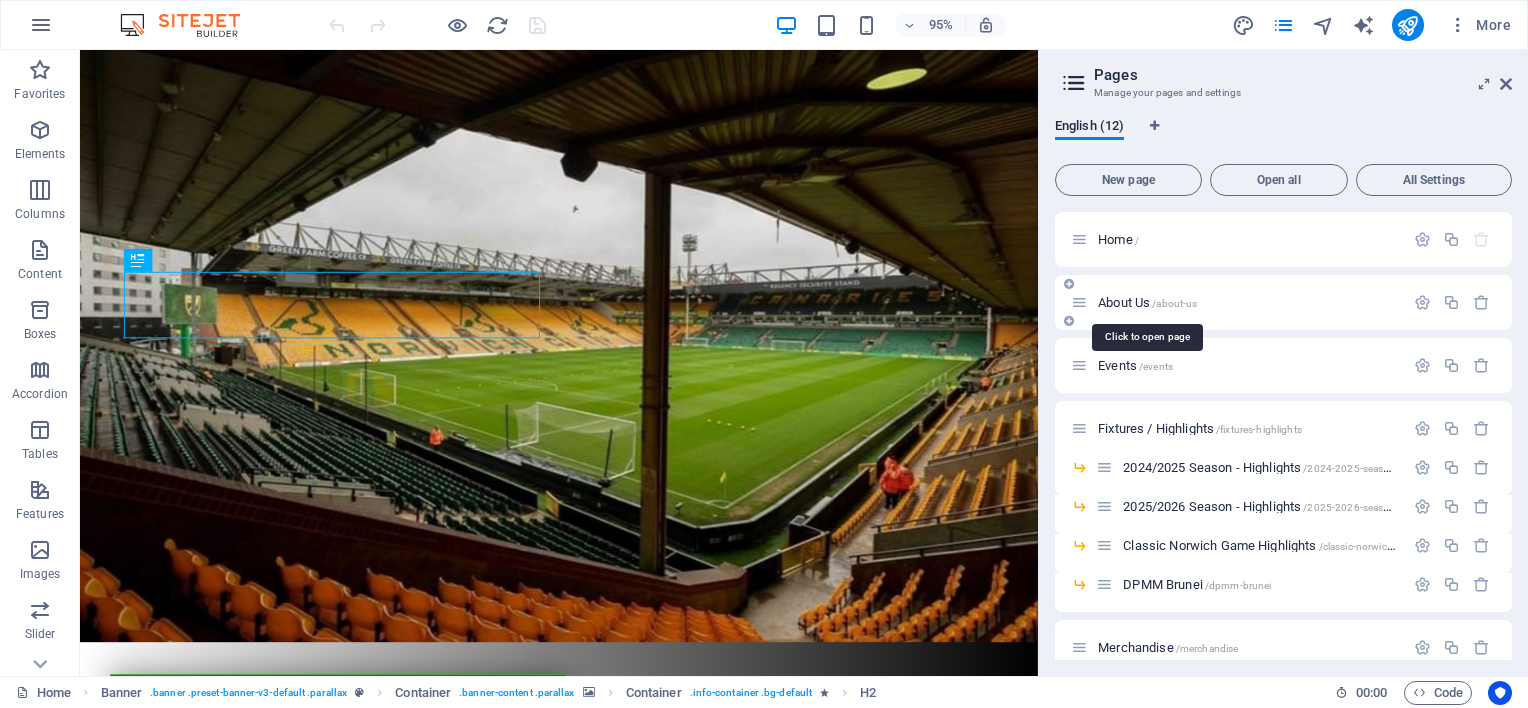click on "About Us /about-us" at bounding box center [1147, 302] 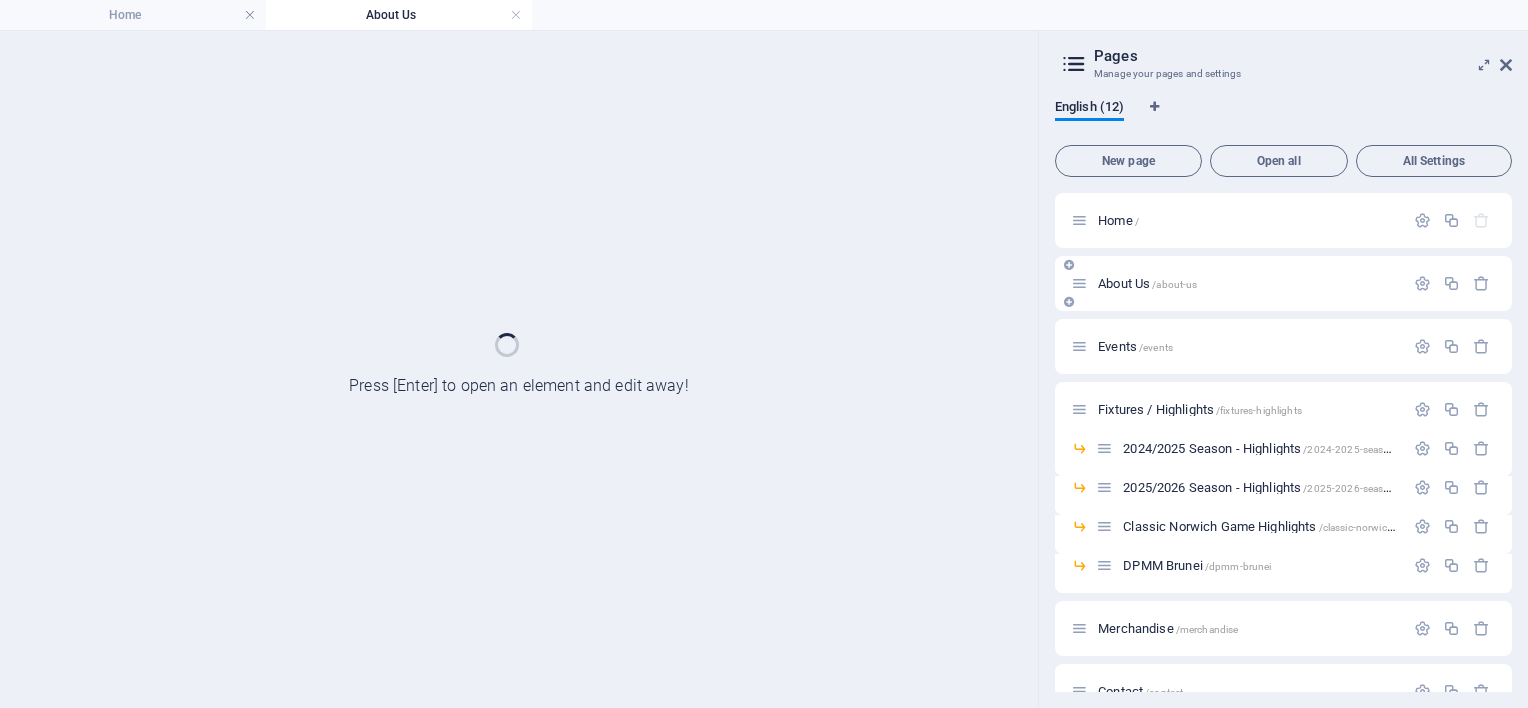 scroll, scrollTop: 0, scrollLeft: 0, axis: both 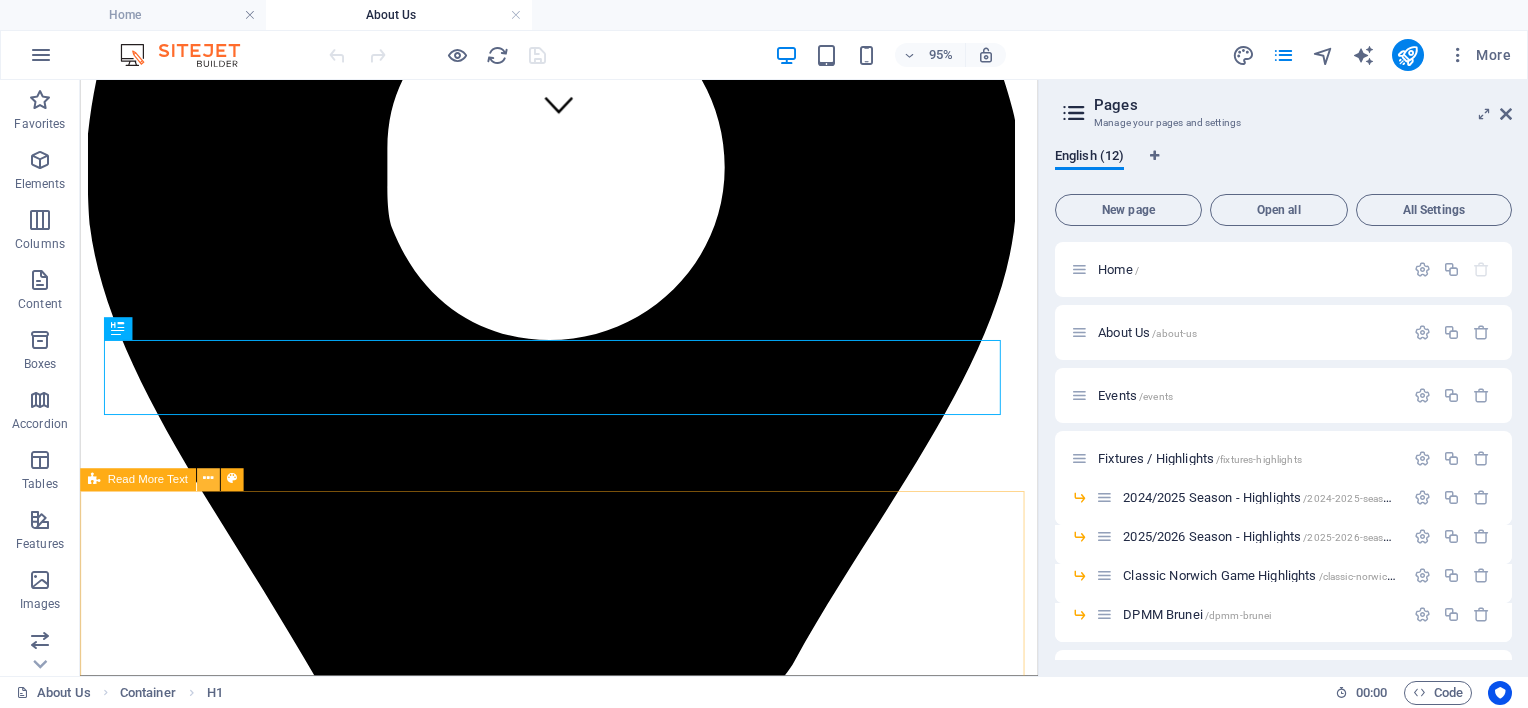 click at bounding box center (208, 480) 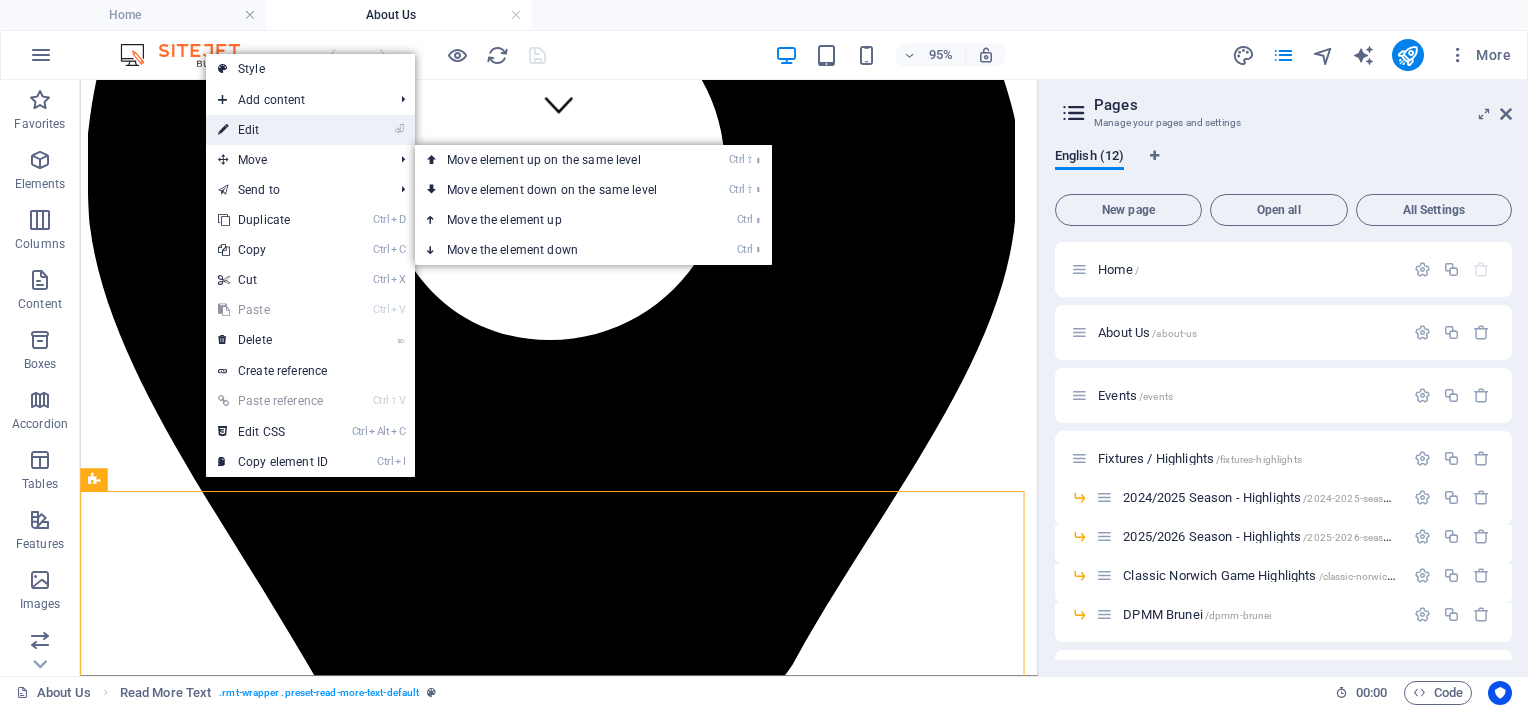 click on "⏎  Edit" at bounding box center [273, 130] 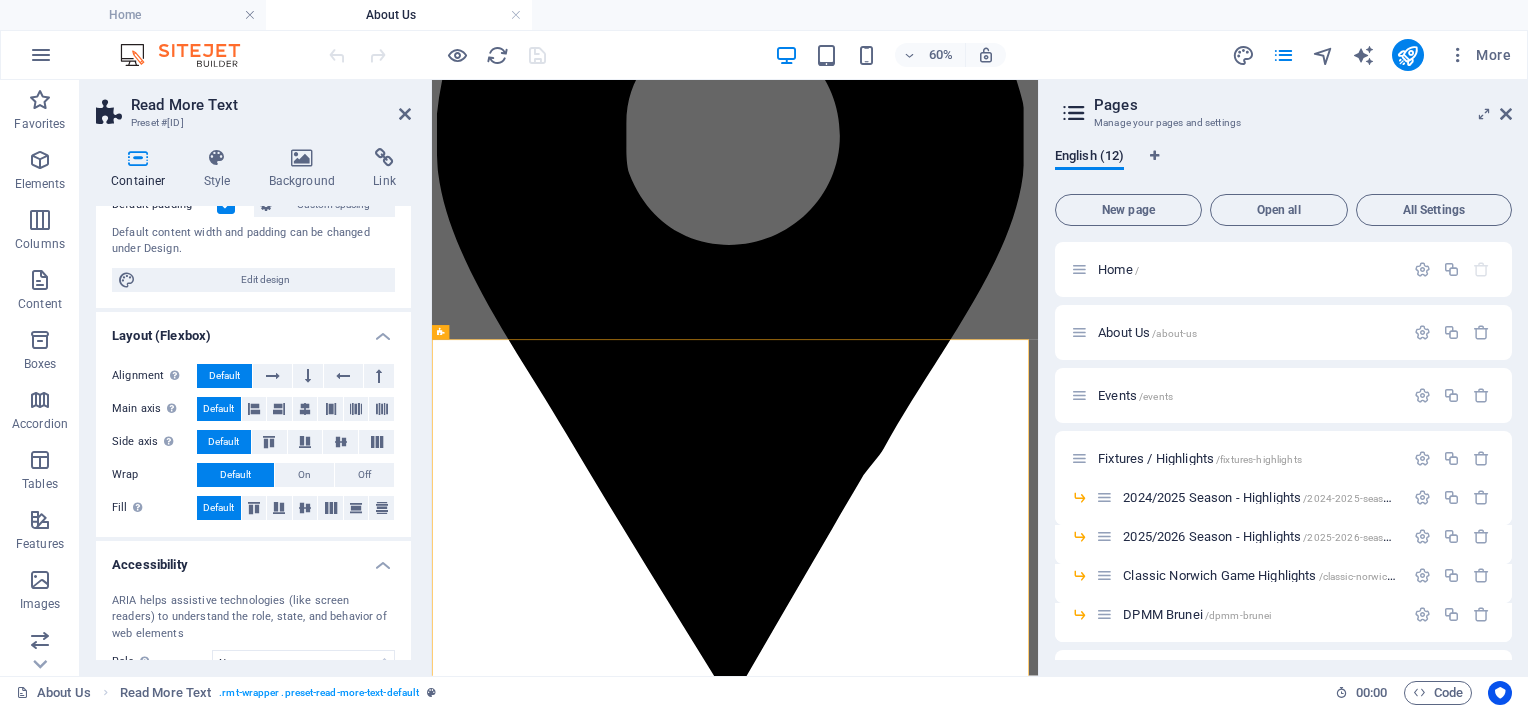 scroll, scrollTop: 160, scrollLeft: 0, axis: vertical 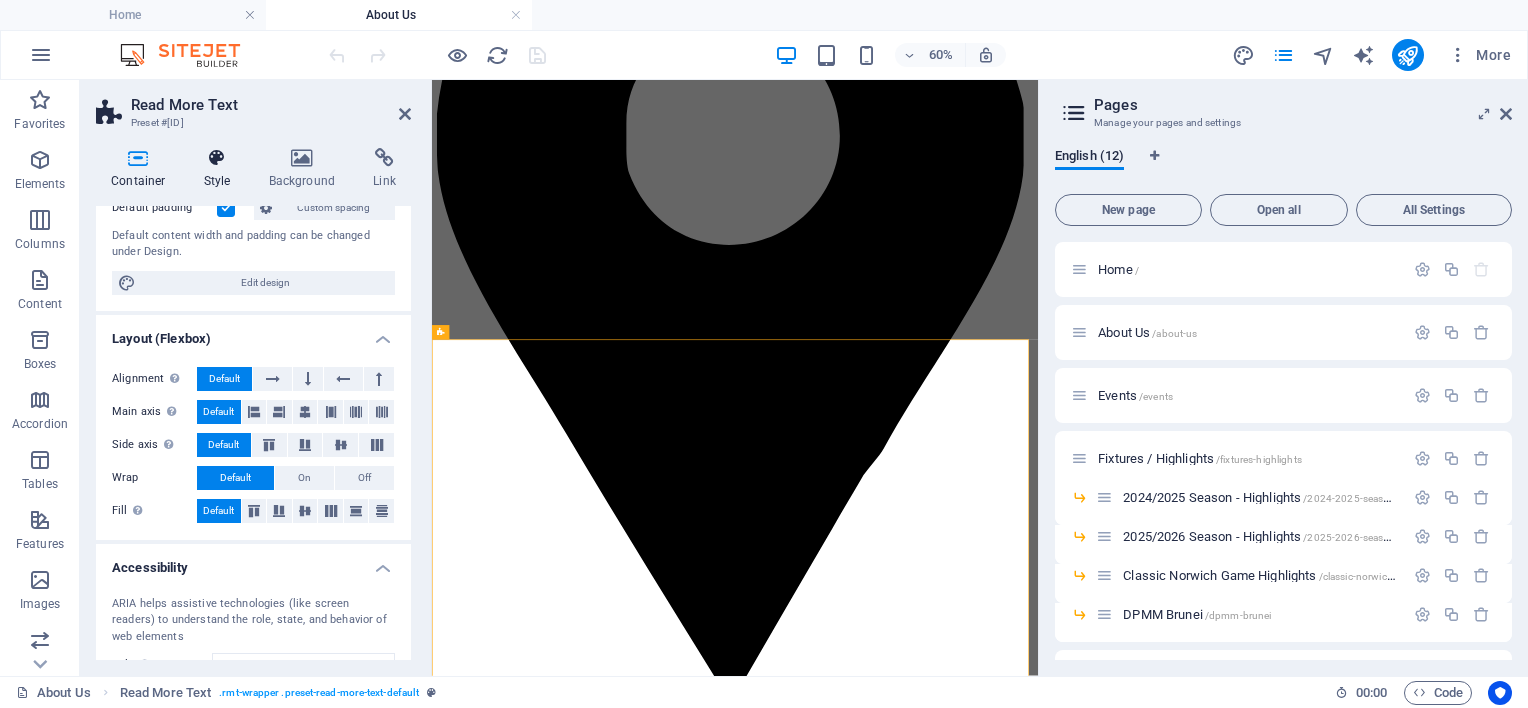 click at bounding box center (217, 158) 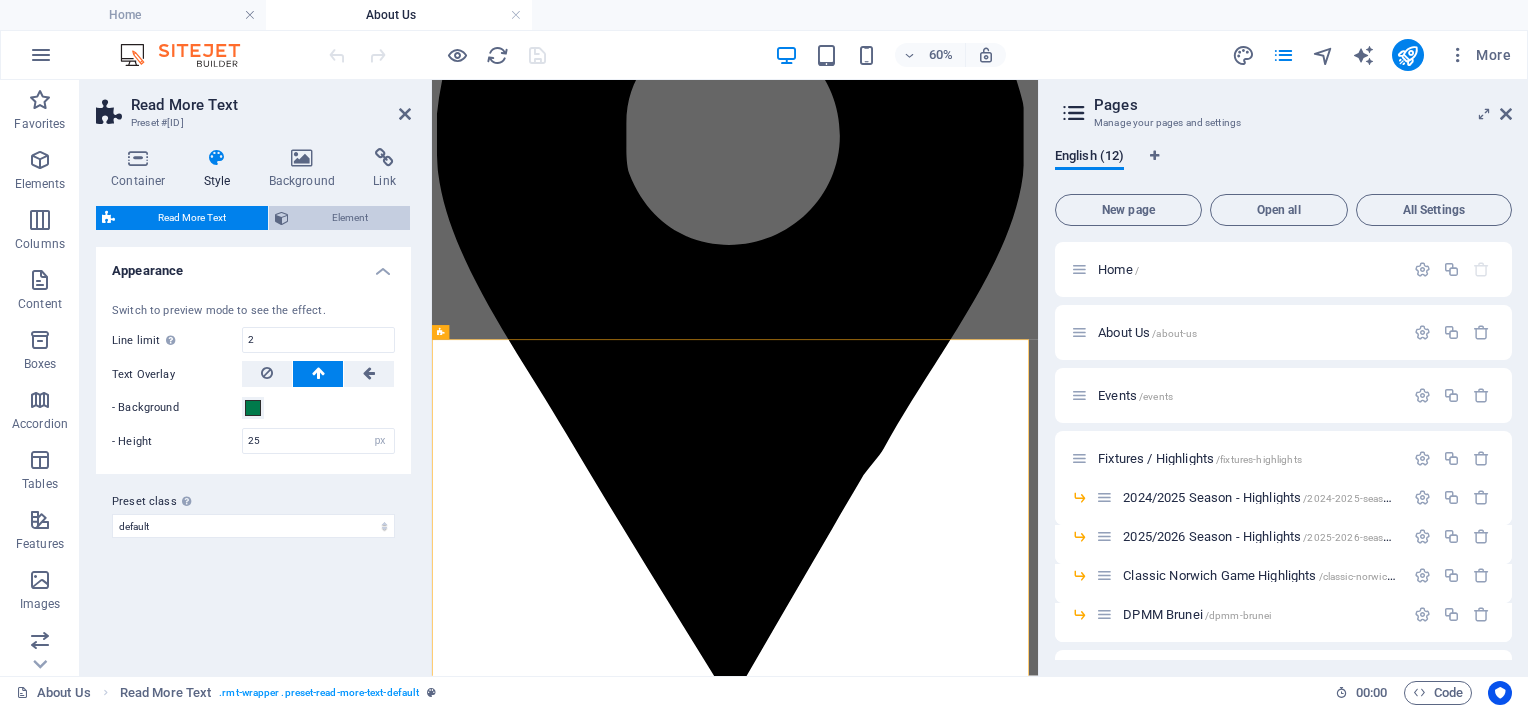 click on "Element" at bounding box center (349, 218) 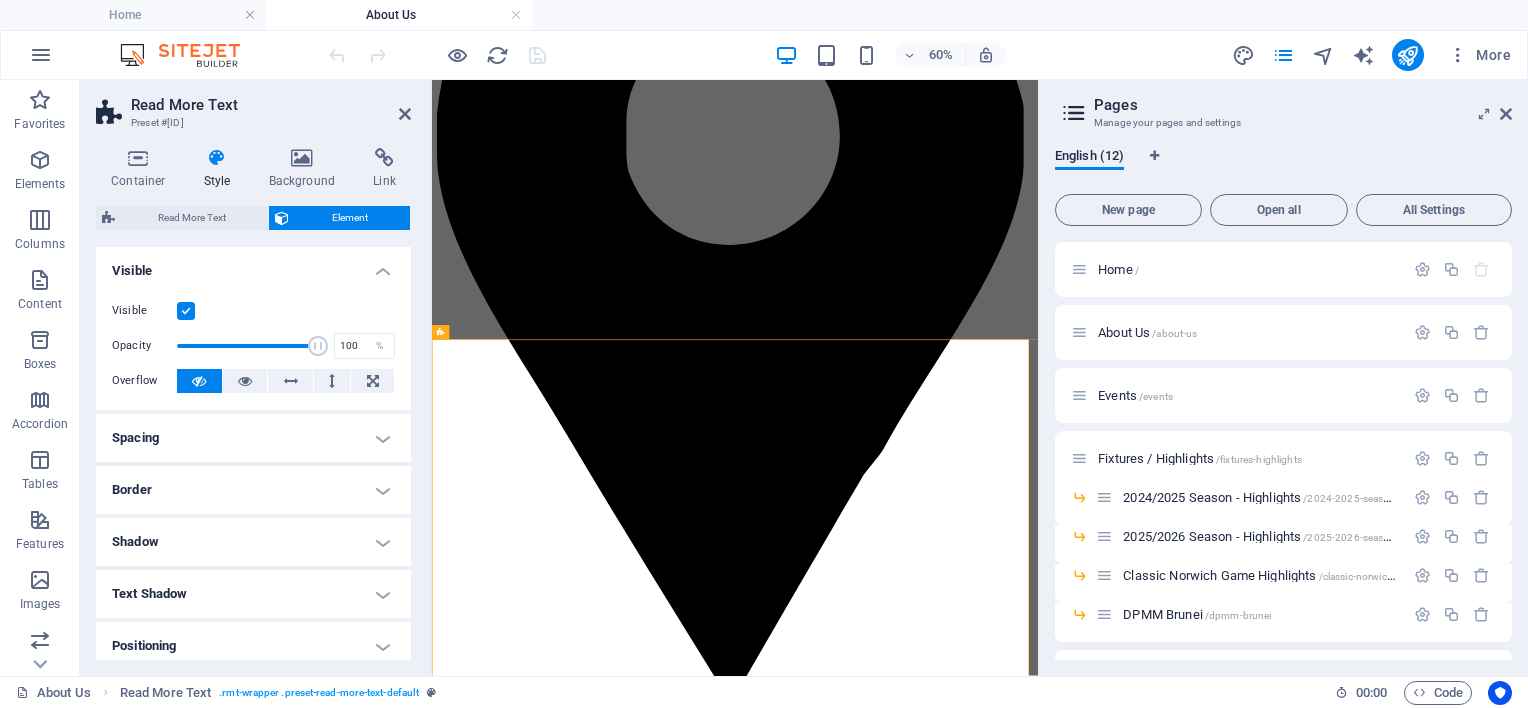 drag, startPoint x: 406, startPoint y: 437, endPoint x: 418, endPoint y: 503, distance: 67.08204 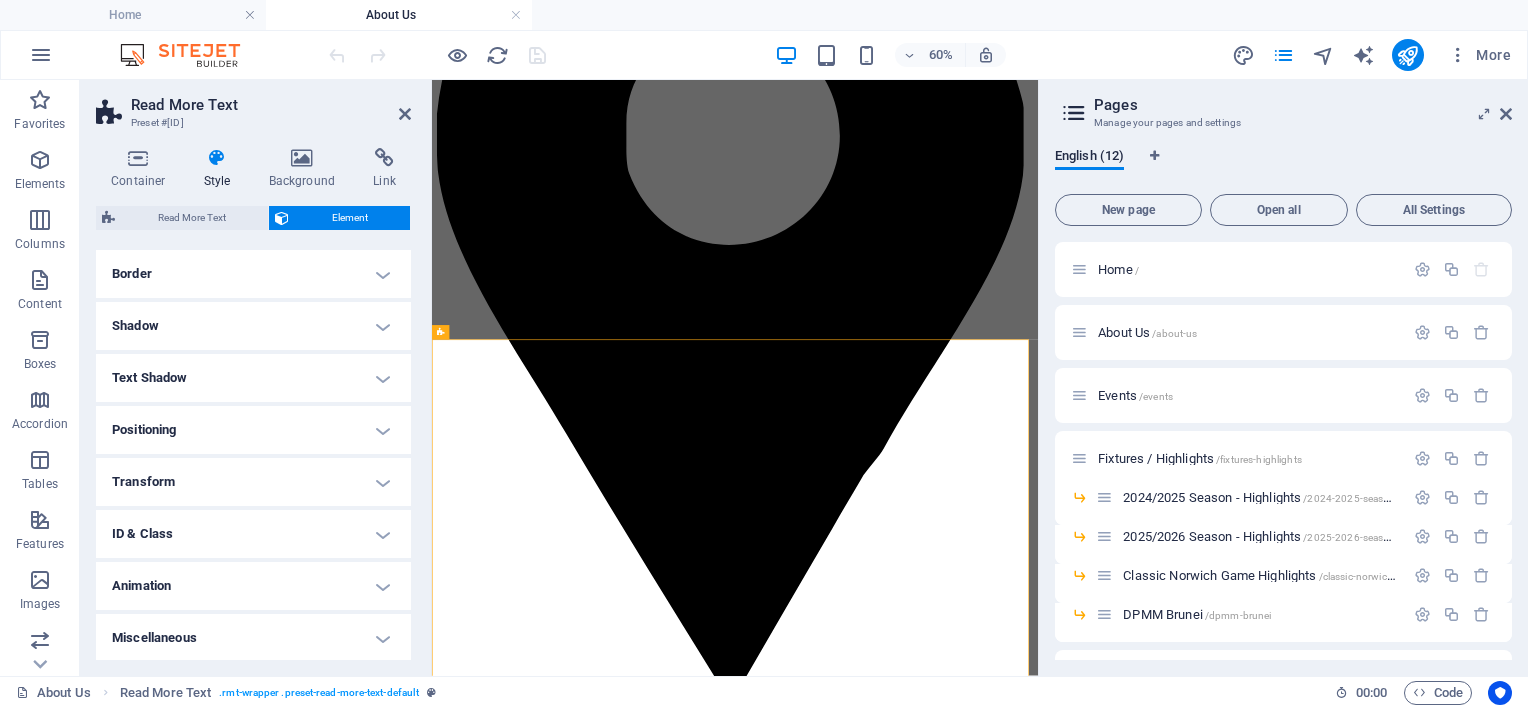 scroll, scrollTop: 217, scrollLeft: 0, axis: vertical 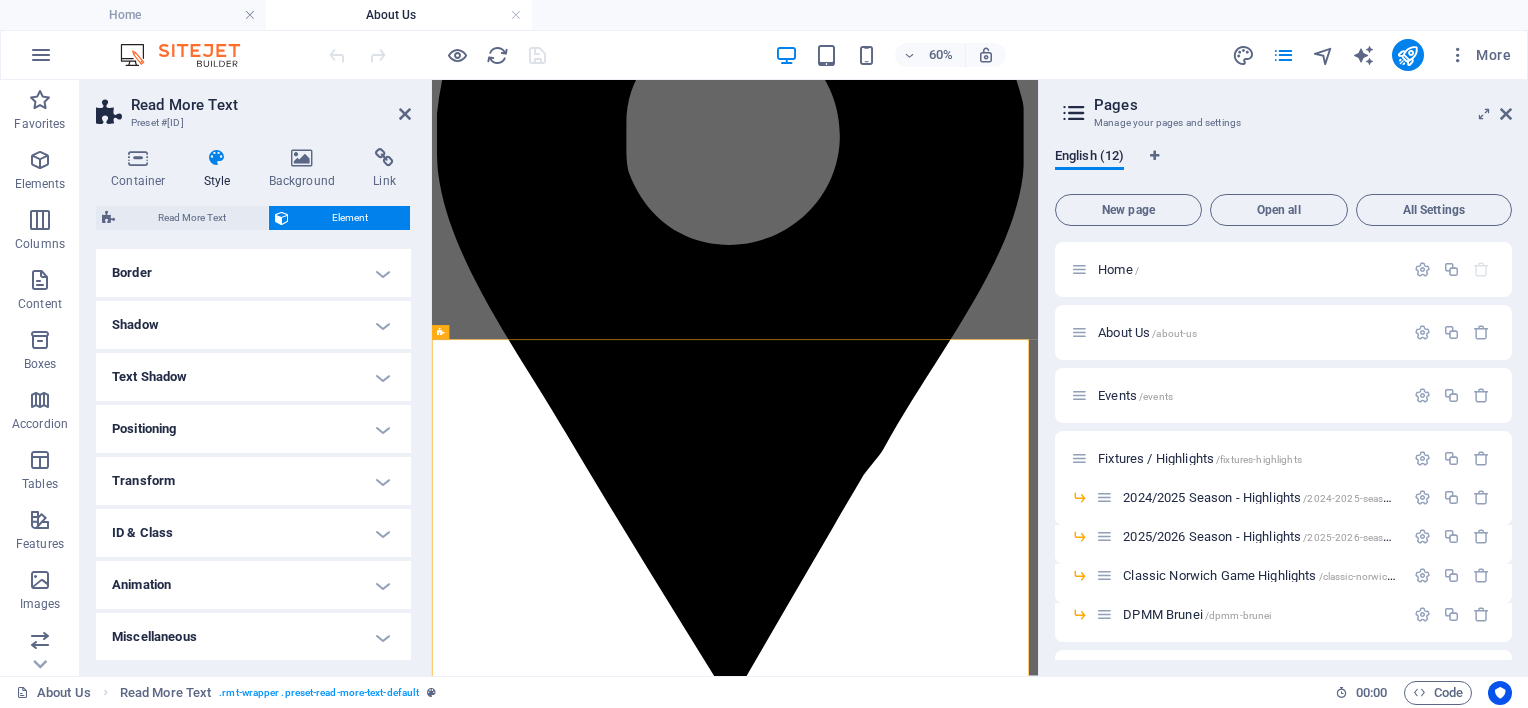 click on "Animation" at bounding box center [253, 585] 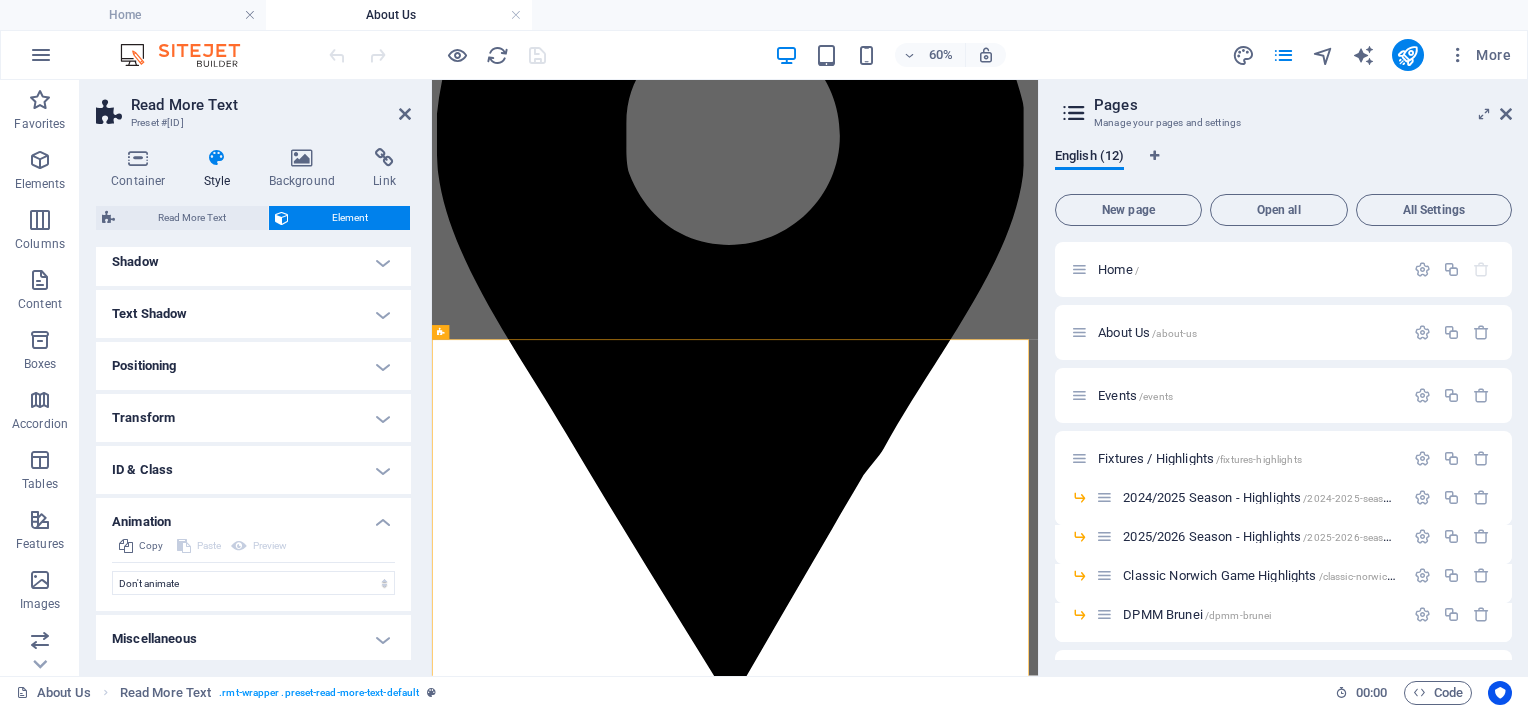 scroll, scrollTop: 282, scrollLeft: 0, axis: vertical 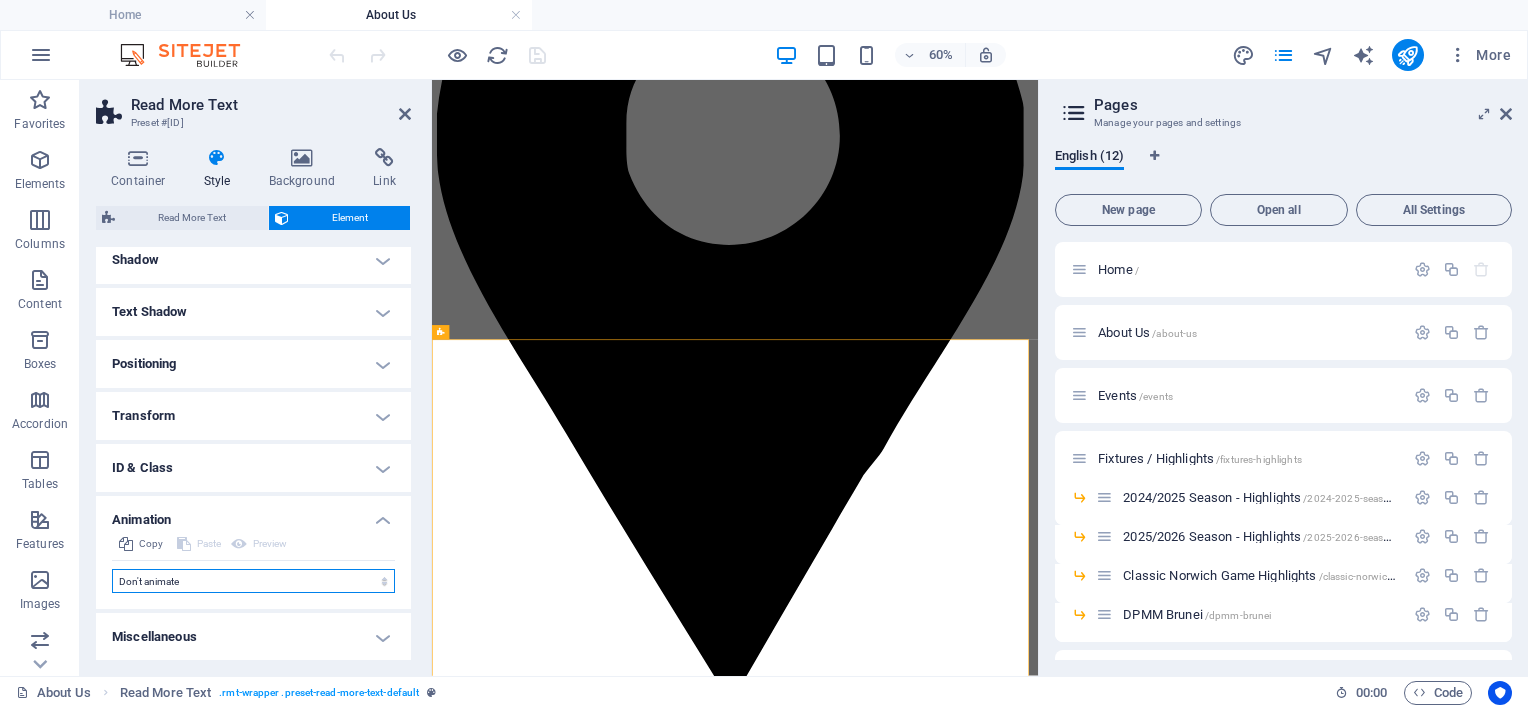 click on "Don't animate Show / Hide Slide up/down Zoom in/out Slide left to right Slide right to left Slide top to bottom Slide bottom to top Pulse Blink Open as overlay" at bounding box center [253, 581] 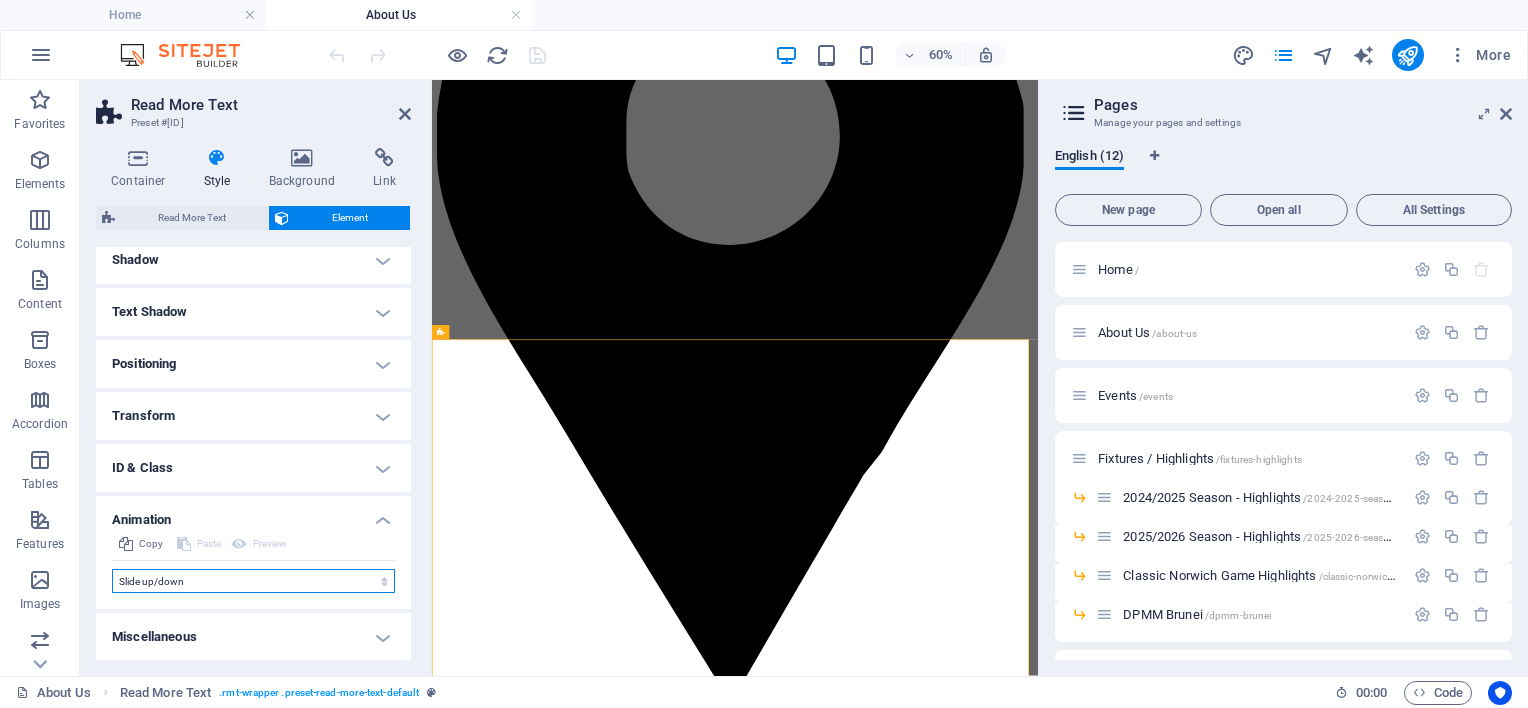 click on "Don't animate Show / Hide Slide up/down Zoom in/out Slide left to right Slide right to left Slide top to bottom Slide bottom to top Pulse Blink Open as overlay" at bounding box center [253, 581] 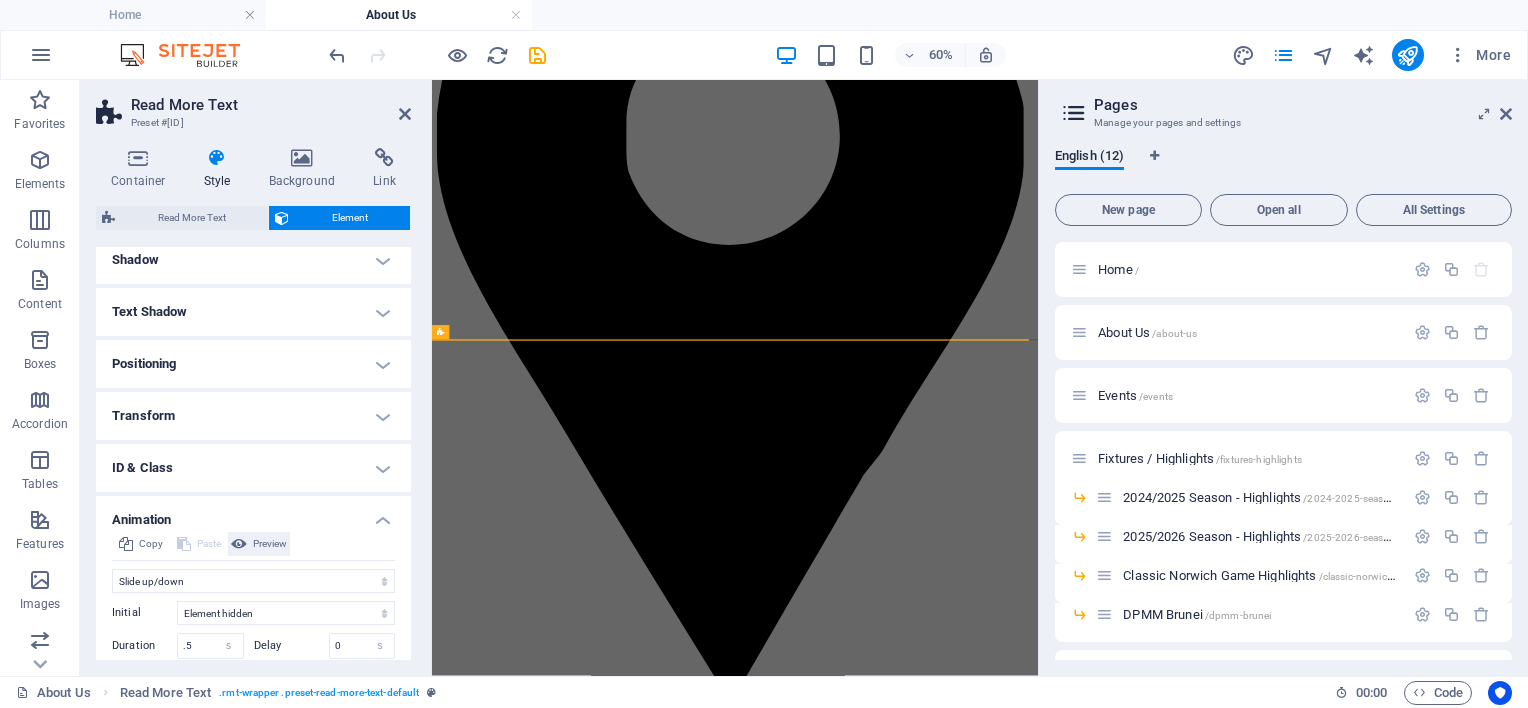 click on "Preview" at bounding box center (270, 544) 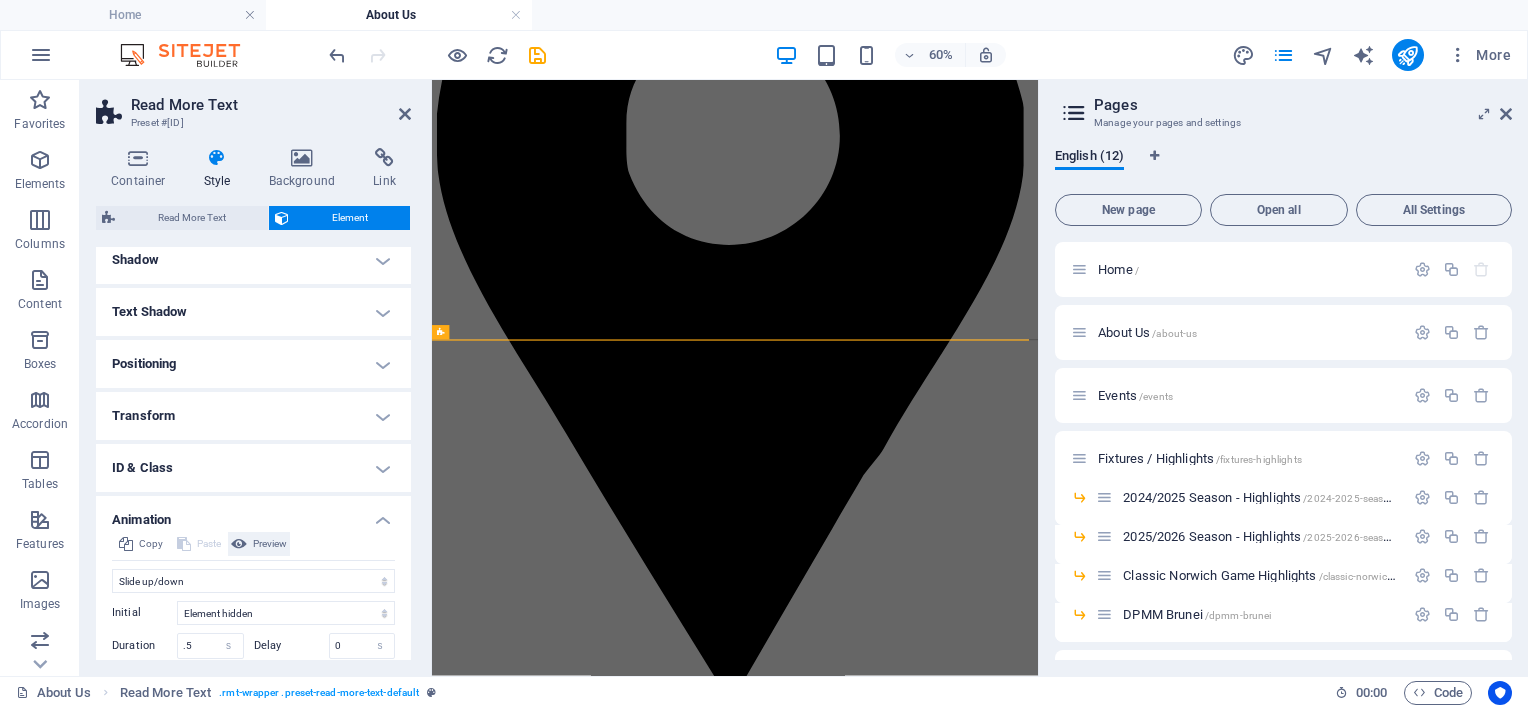 click on "Preview" at bounding box center [270, 544] 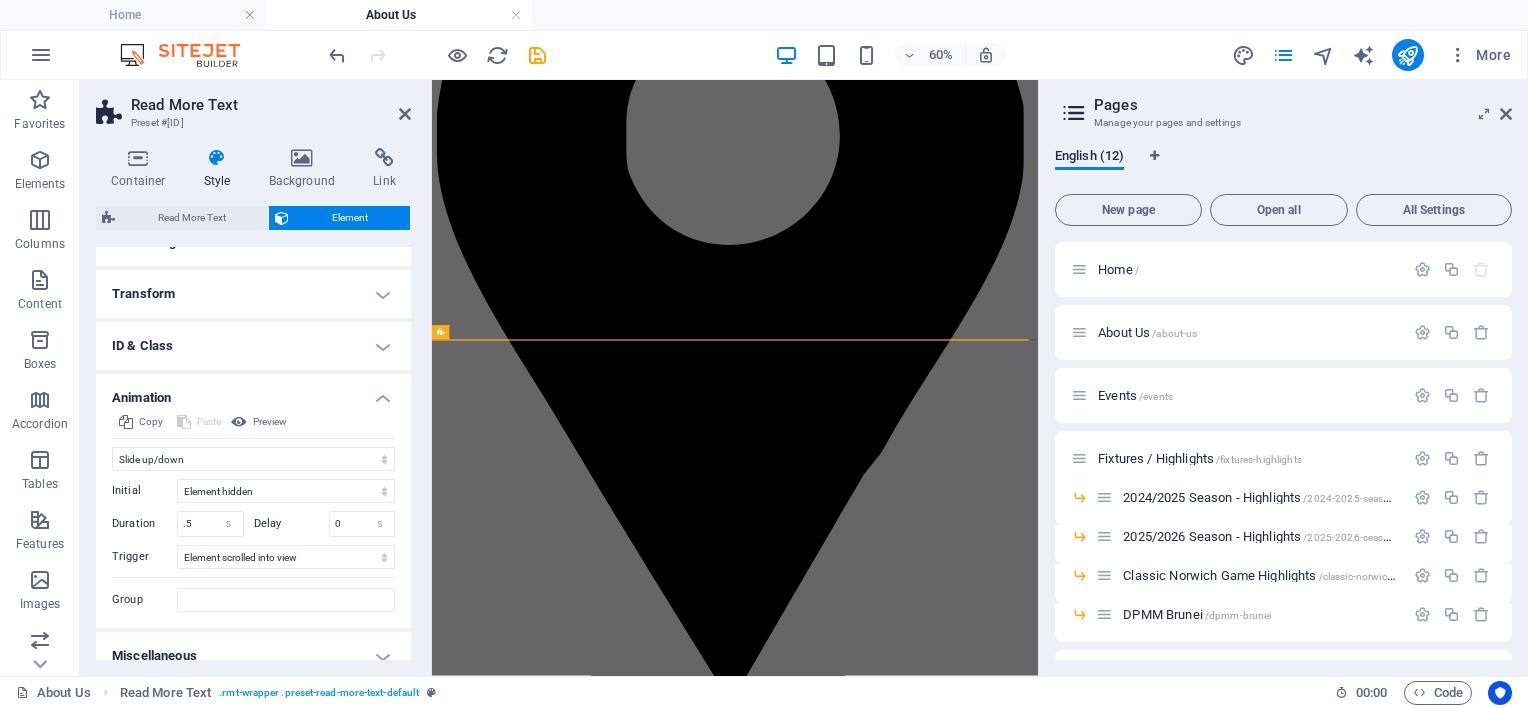 scroll, scrollTop: 423, scrollLeft: 0, axis: vertical 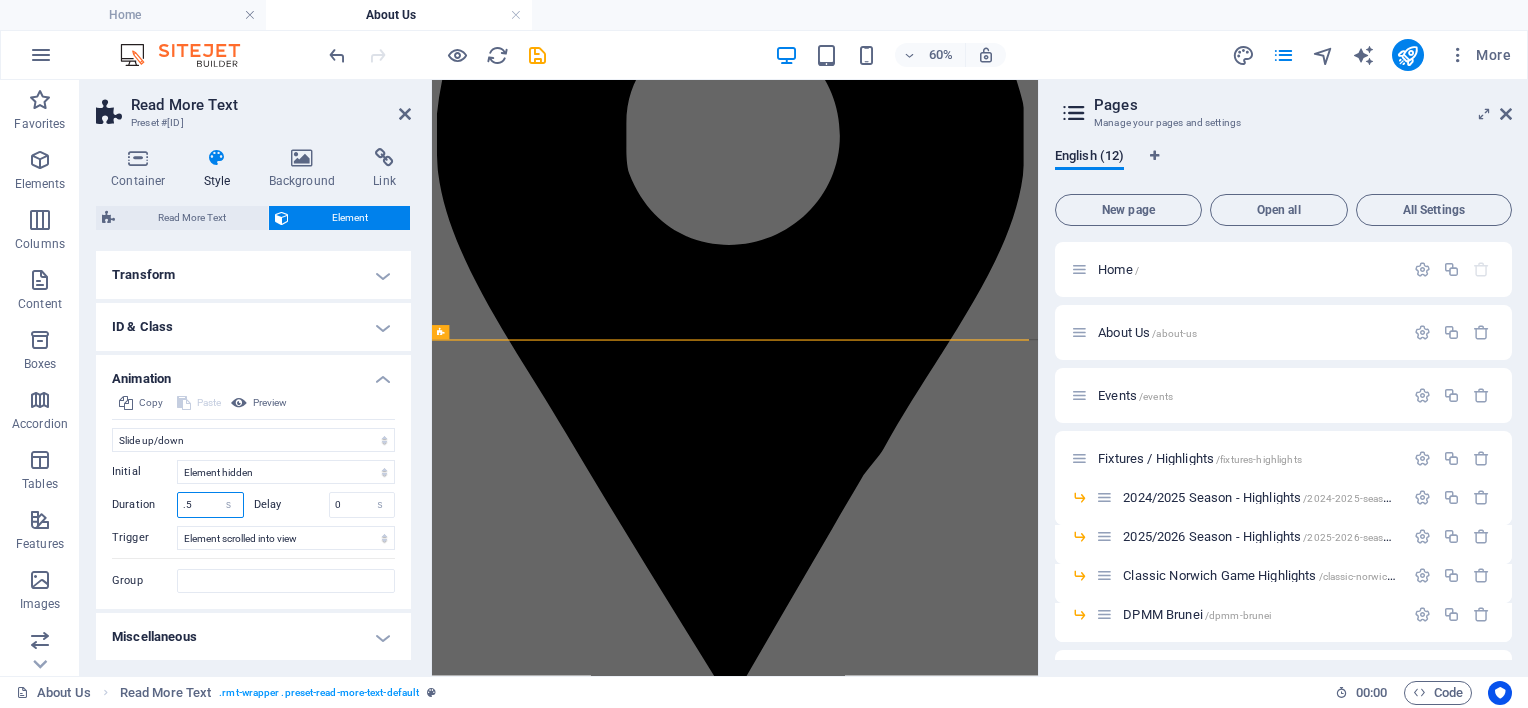 drag, startPoint x: 198, startPoint y: 504, endPoint x: 176, endPoint y: 505, distance: 22.022715 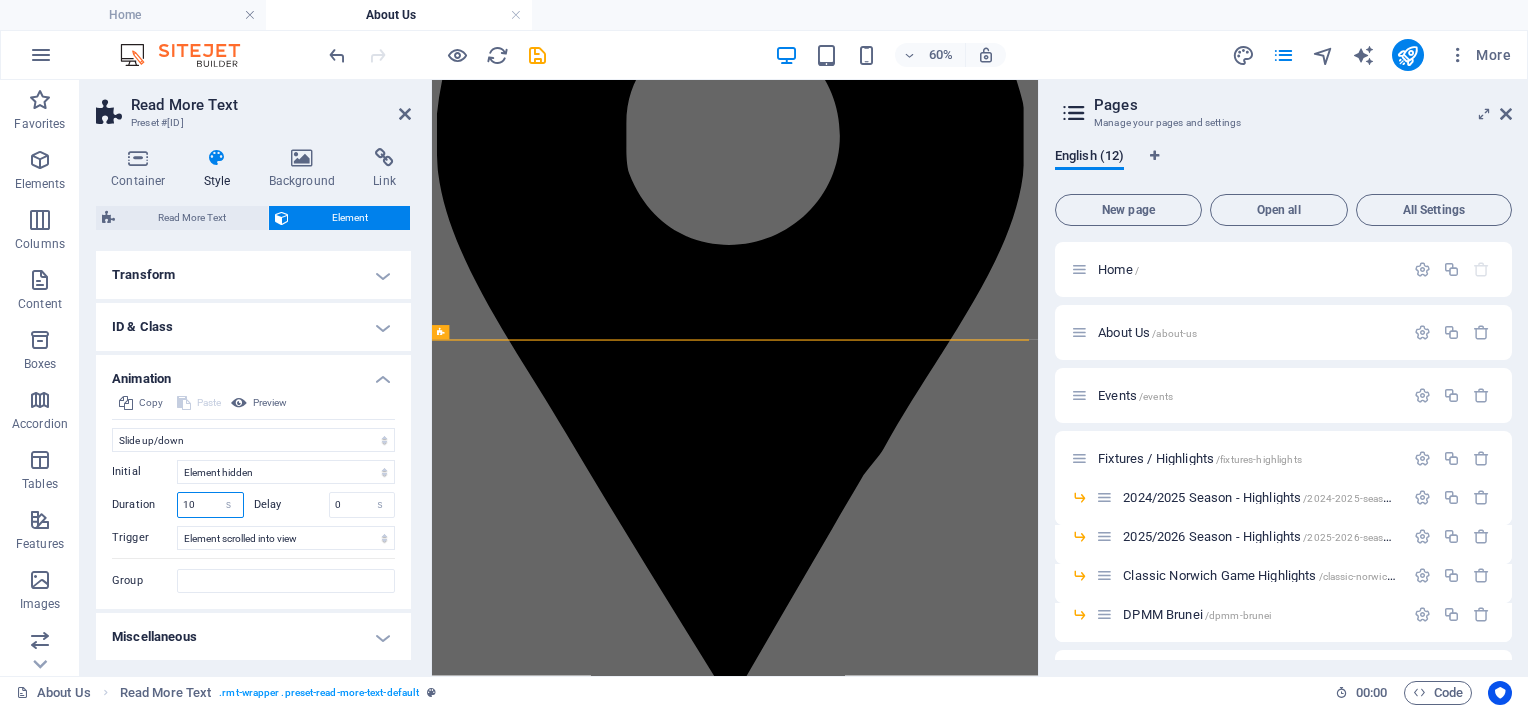 type on "10" 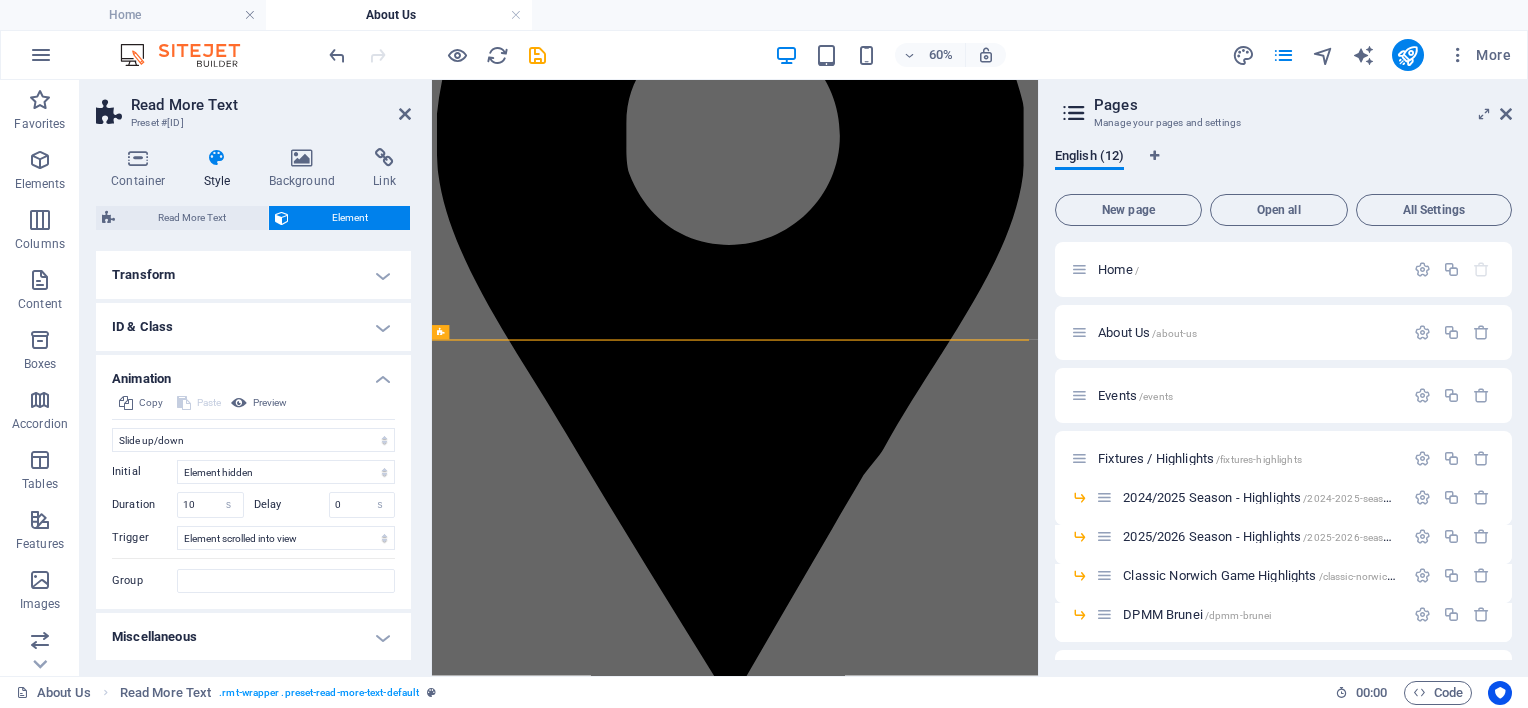 drag, startPoint x: 405, startPoint y: 532, endPoint x: 414, endPoint y: 468, distance: 64.629715 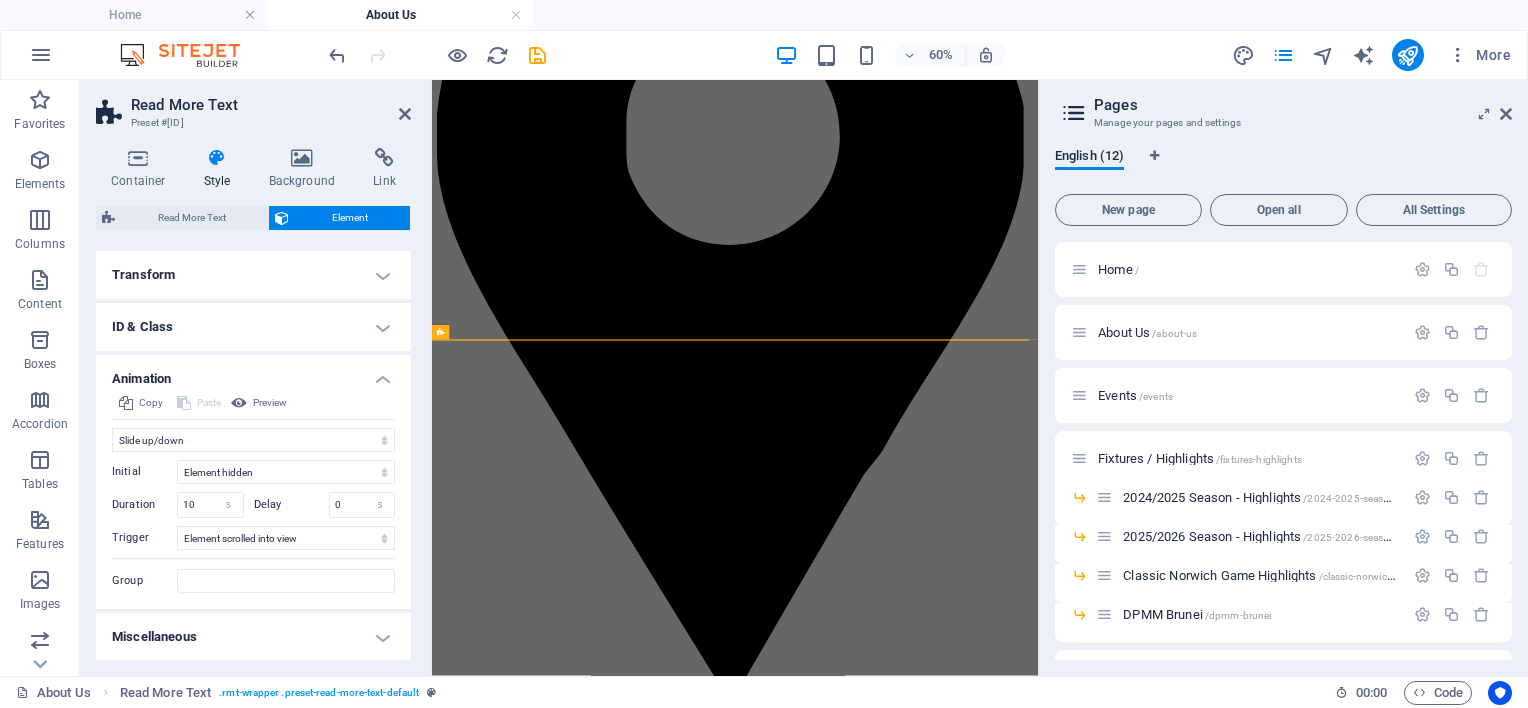 click on "Animation" at bounding box center [253, 373] 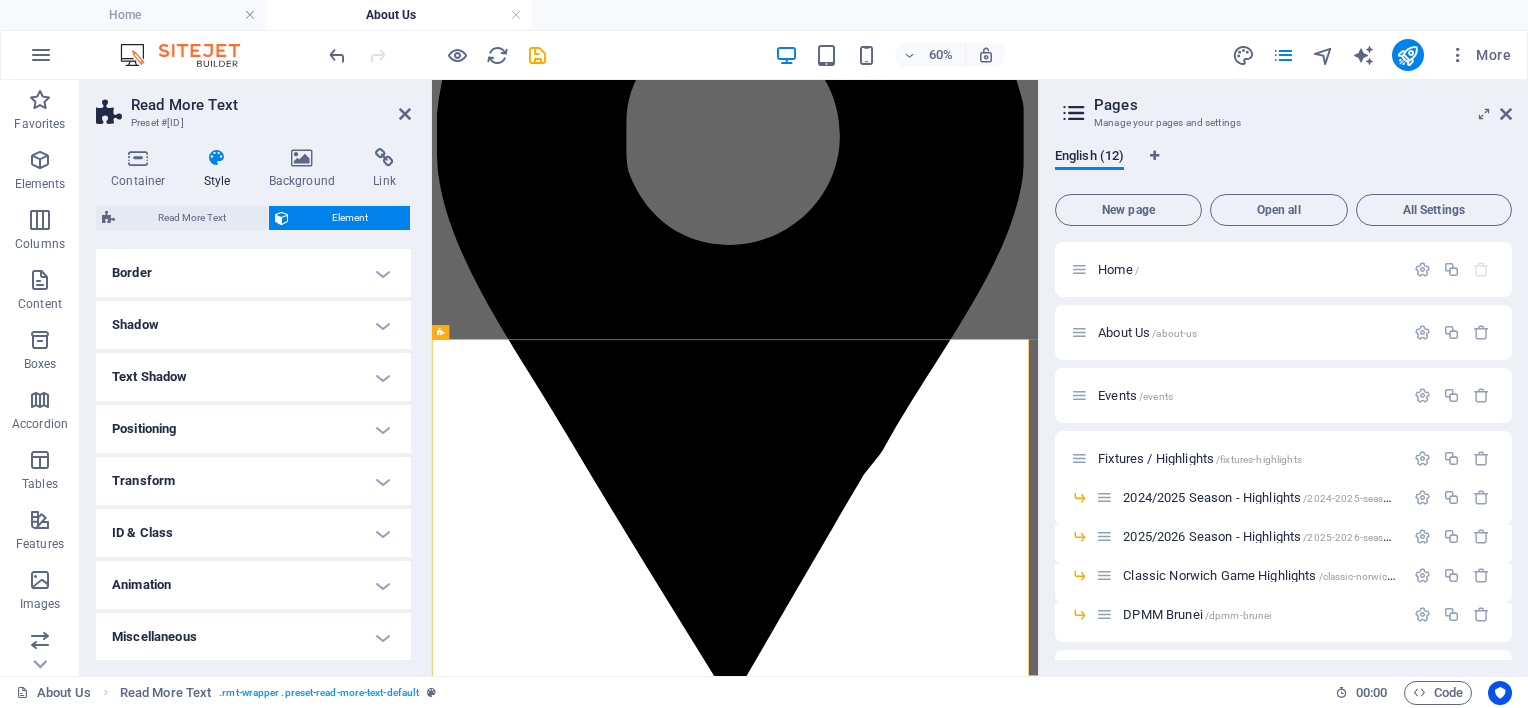 click at bounding box center [217, 158] 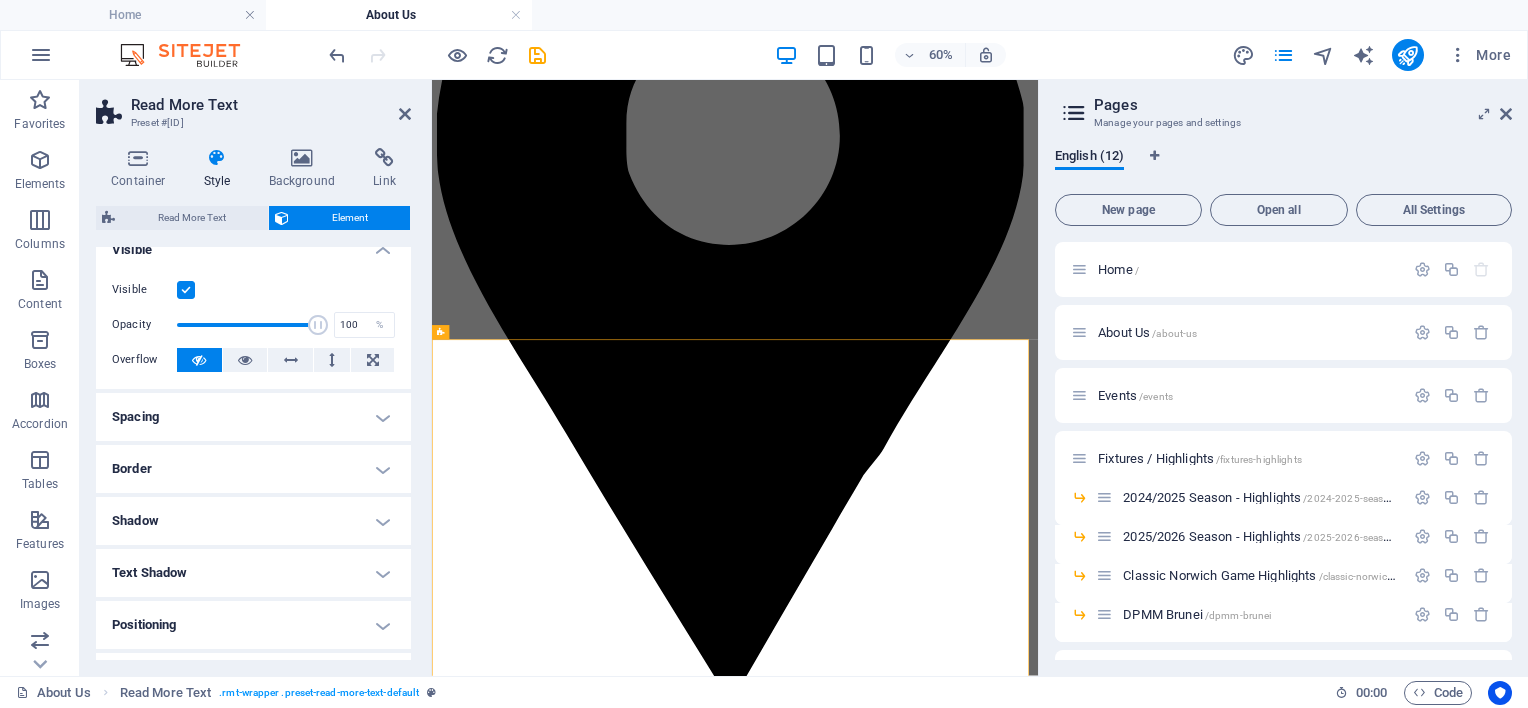 scroll, scrollTop: 0, scrollLeft: 0, axis: both 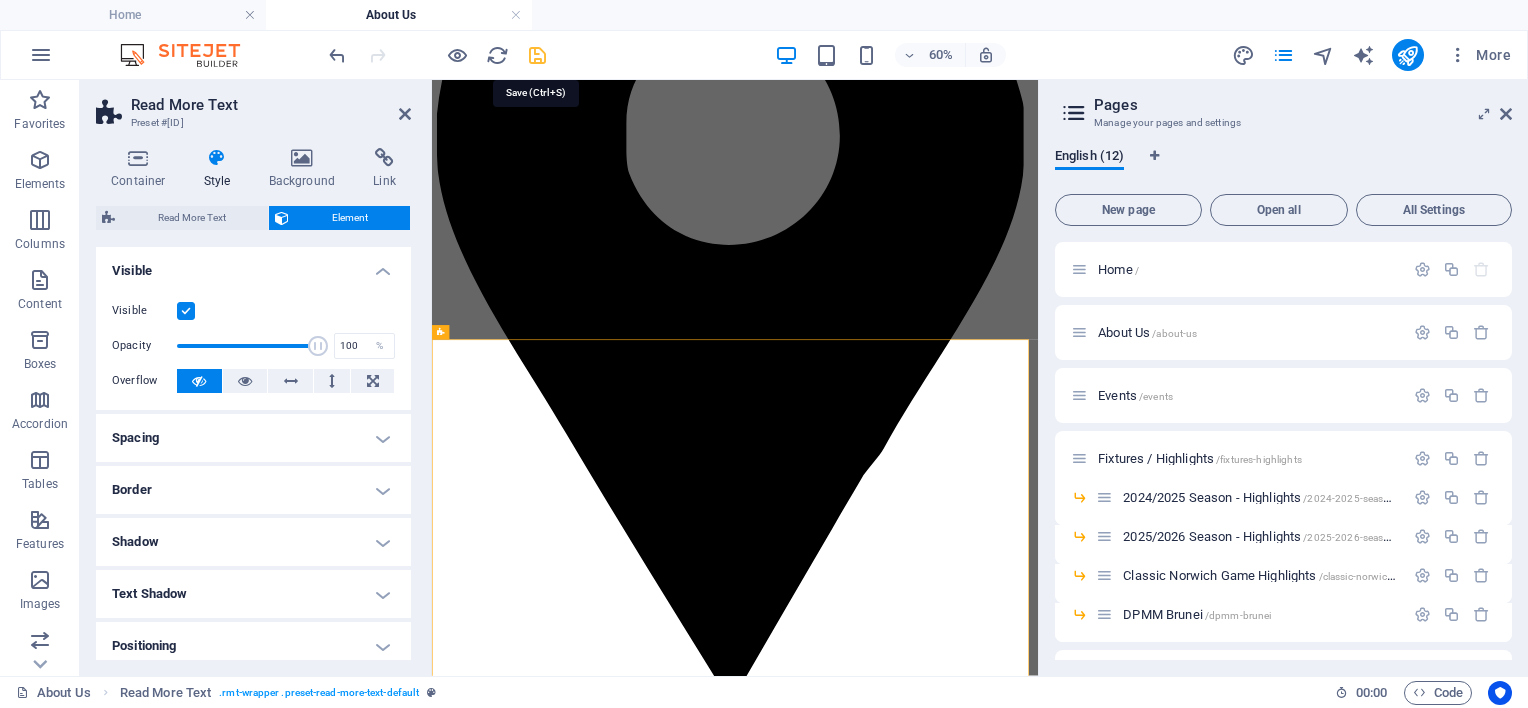 click at bounding box center [537, 55] 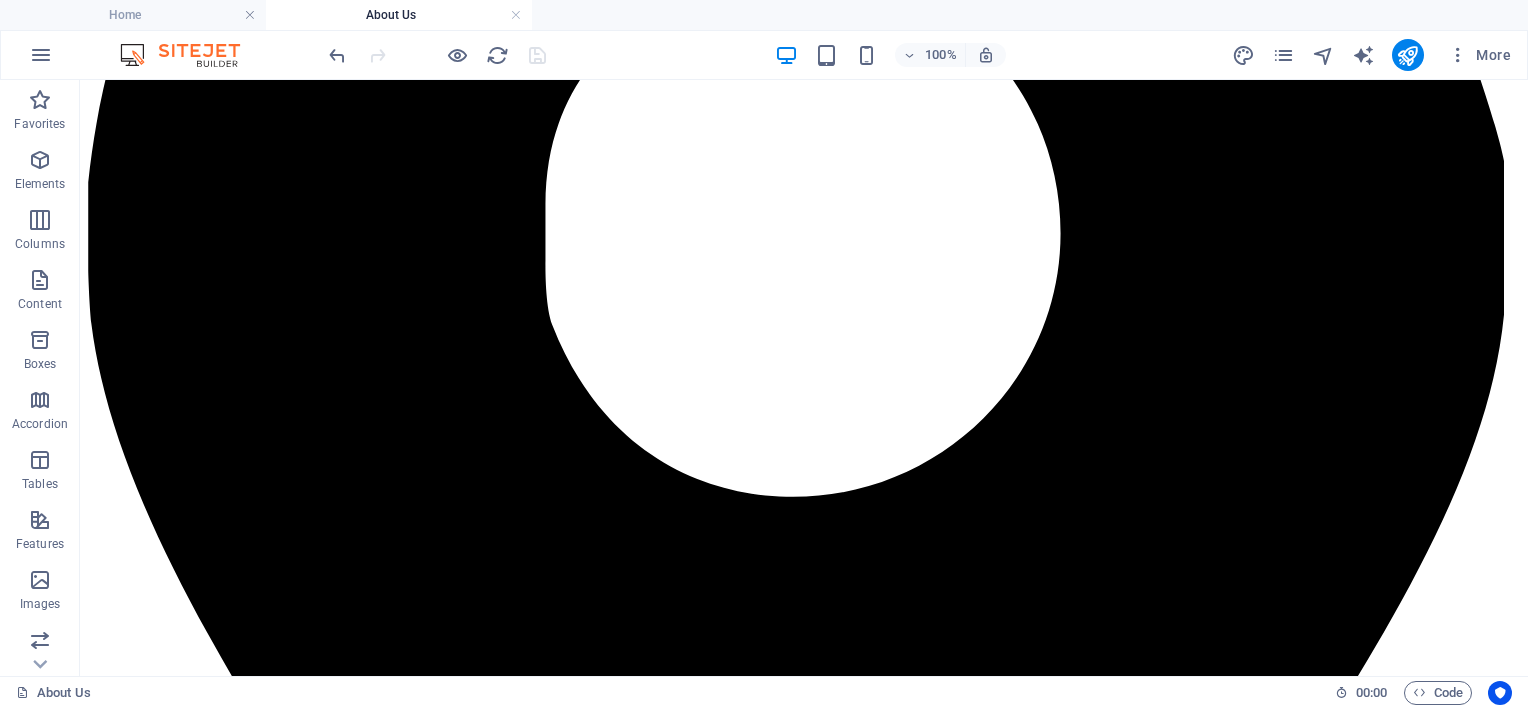 scroll, scrollTop: 0, scrollLeft: 0, axis: both 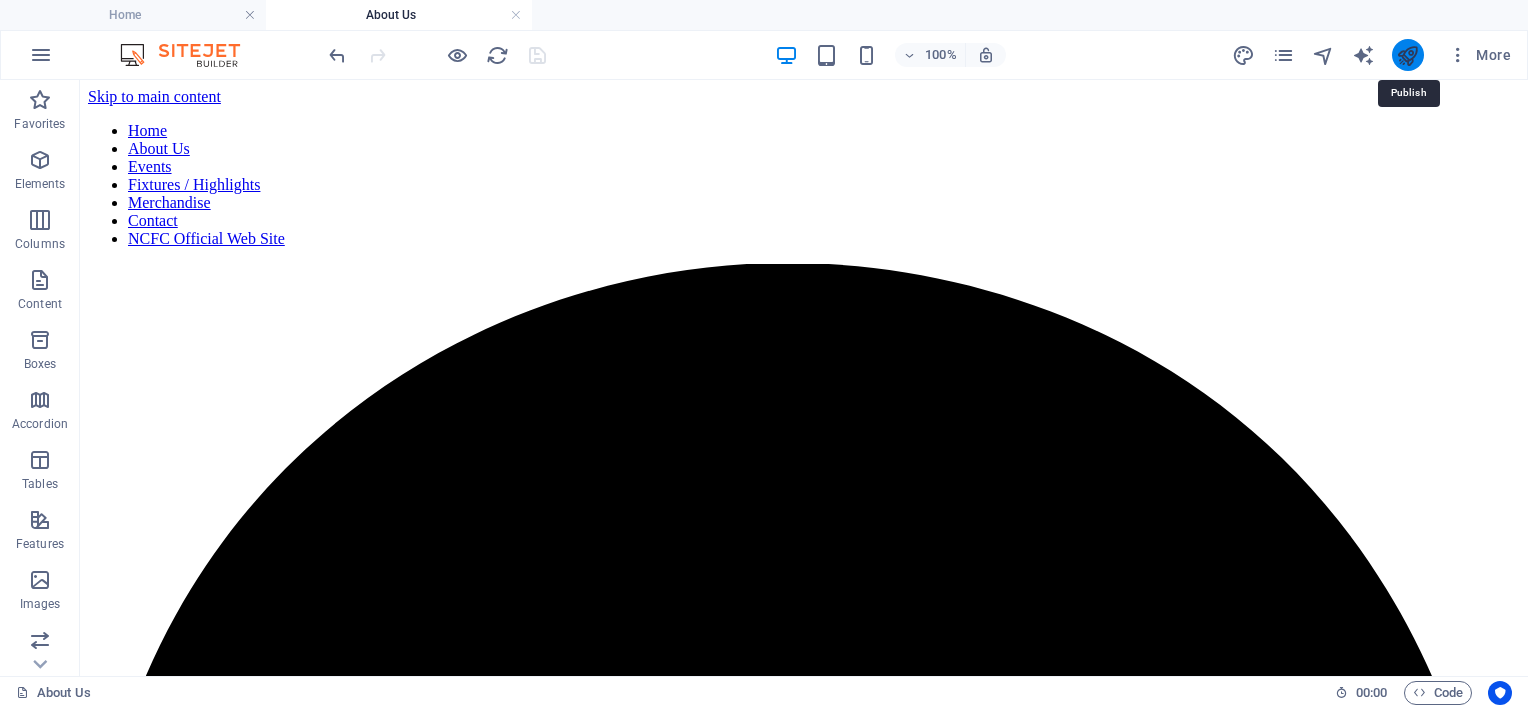 click at bounding box center [1407, 55] 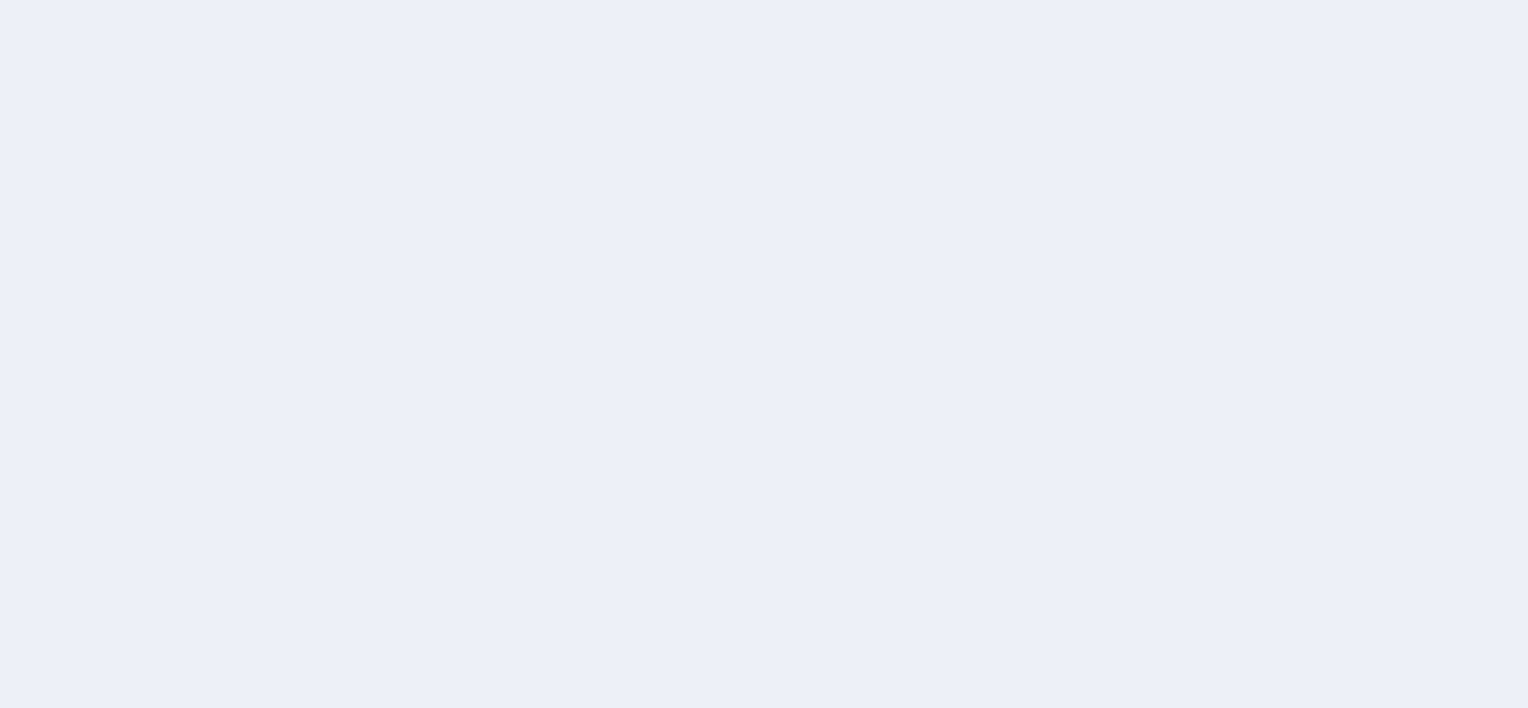 scroll, scrollTop: 0, scrollLeft: 0, axis: both 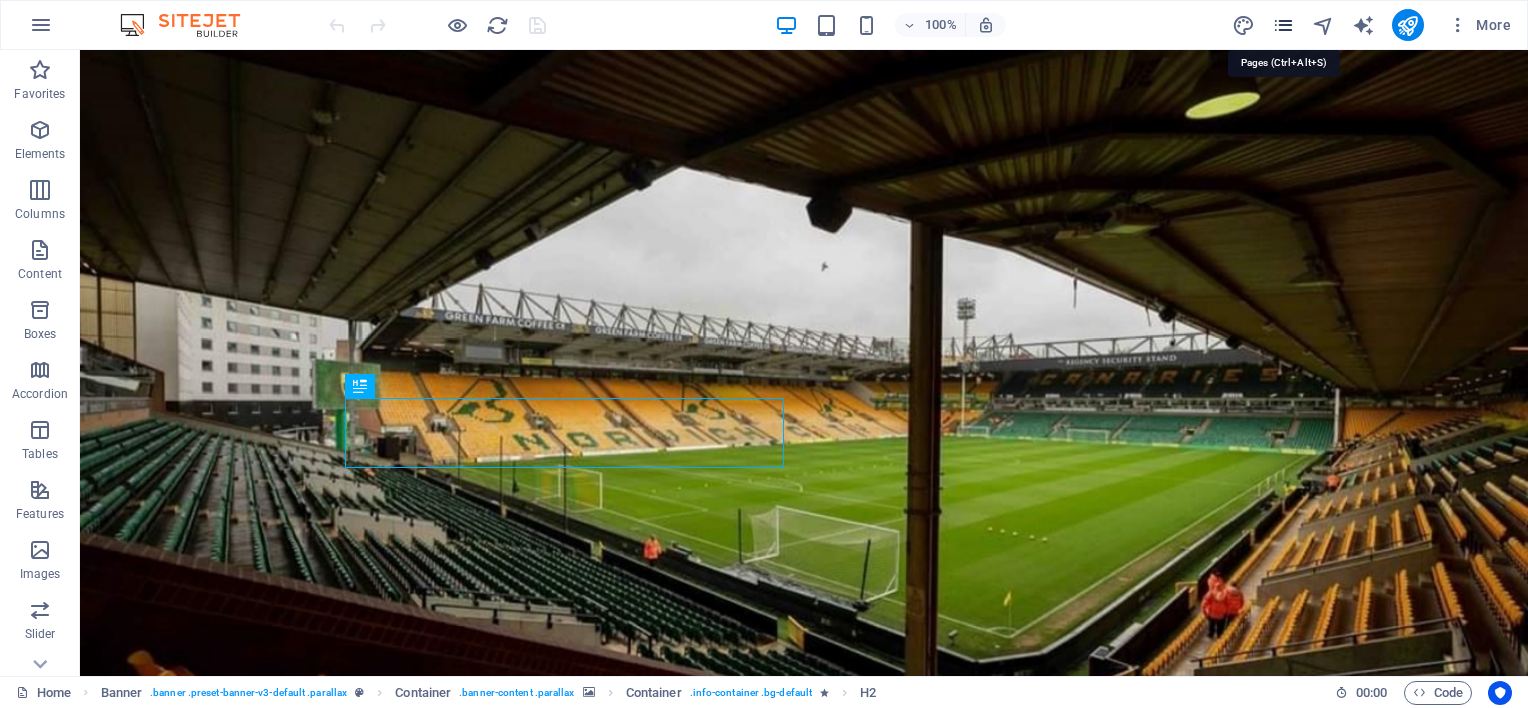 click at bounding box center [1283, 25] 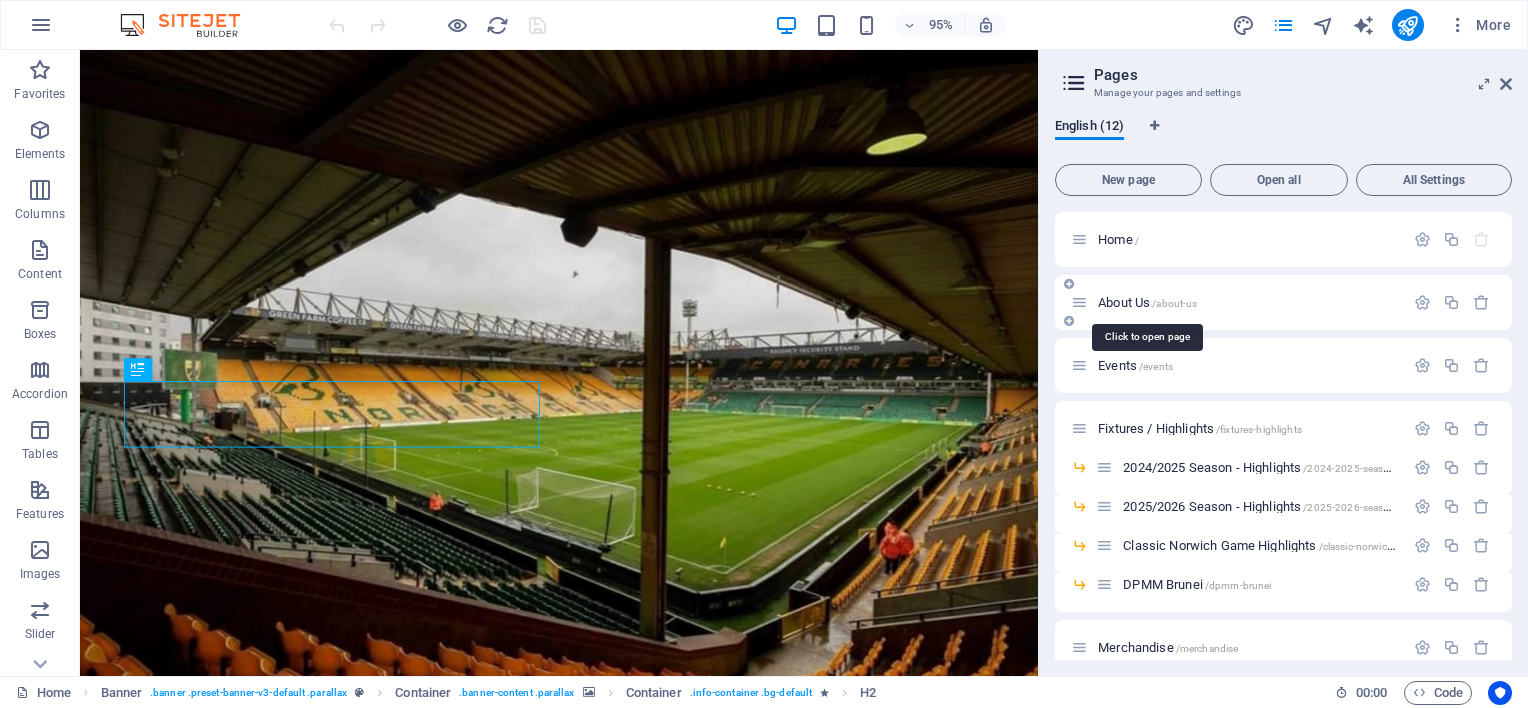 click on "About Us /about-us" at bounding box center [1147, 302] 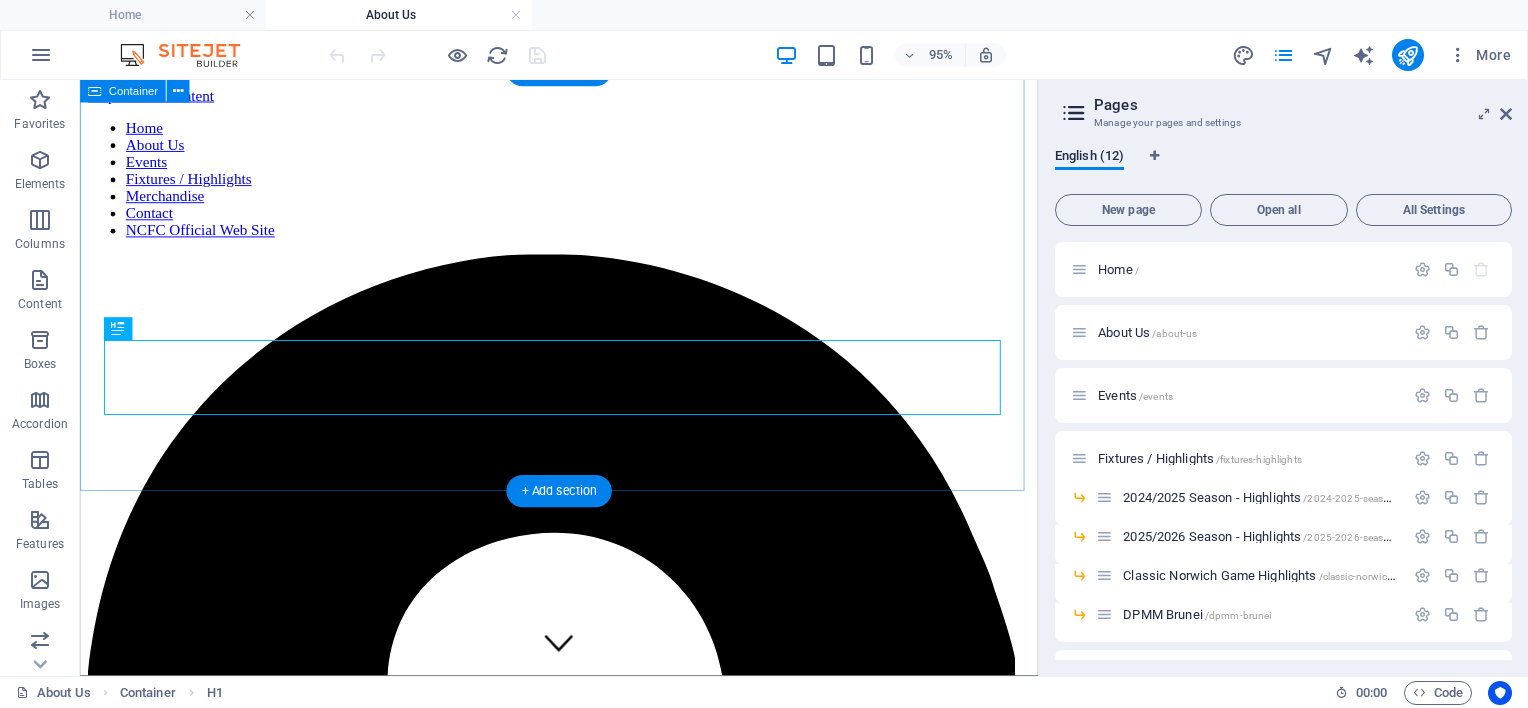 scroll, scrollTop: 566, scrollLeft: 0, axis: vertical 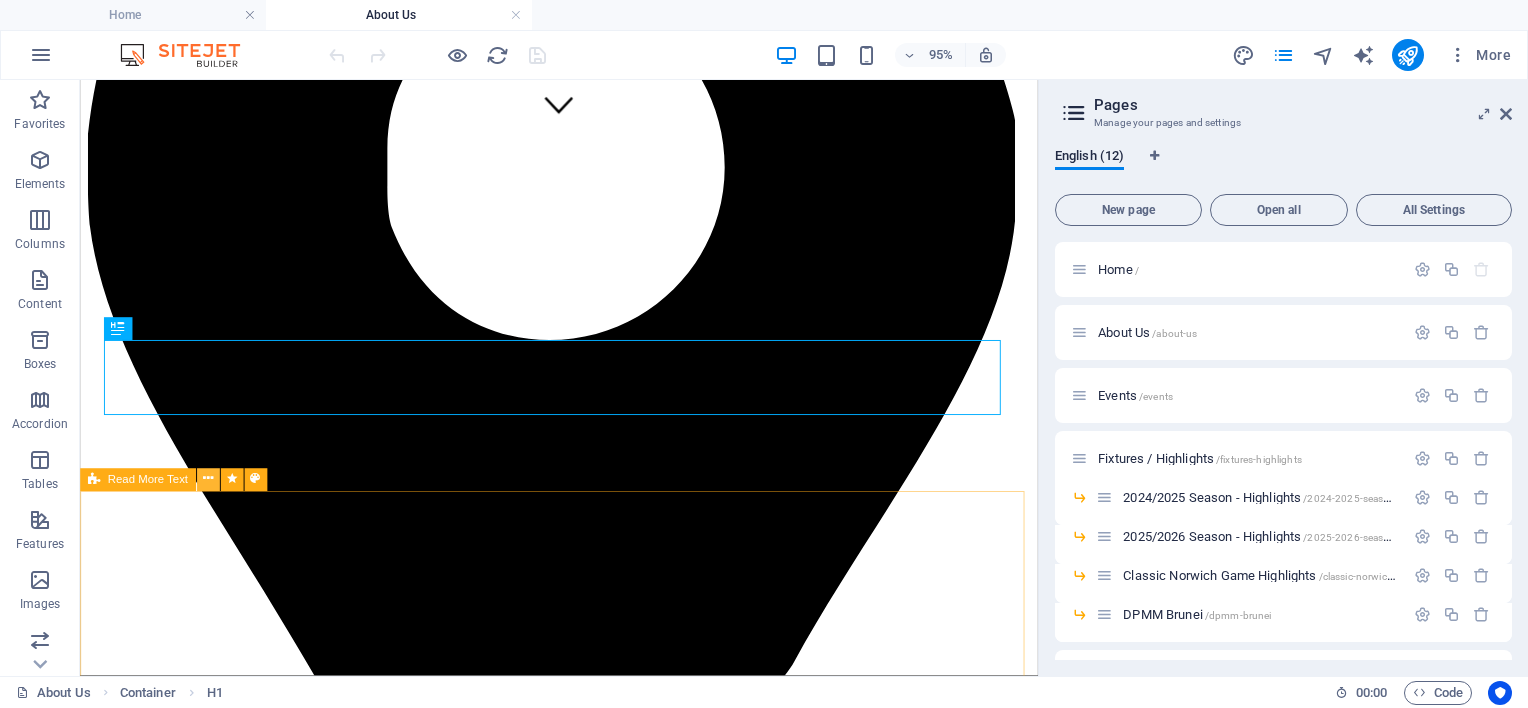 click at bounding box center (208, 480) 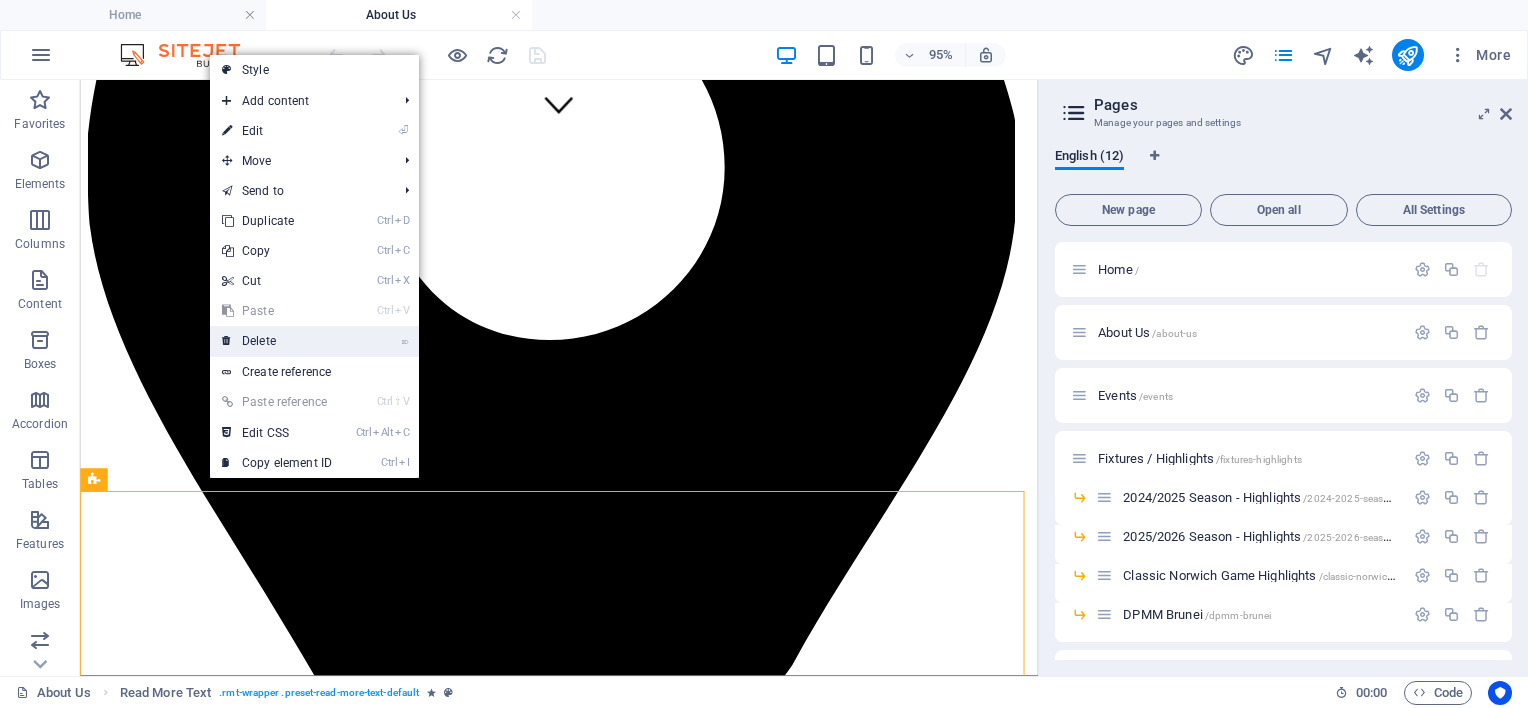 click on "⌦  Delete" at bounding box center (277, 341) 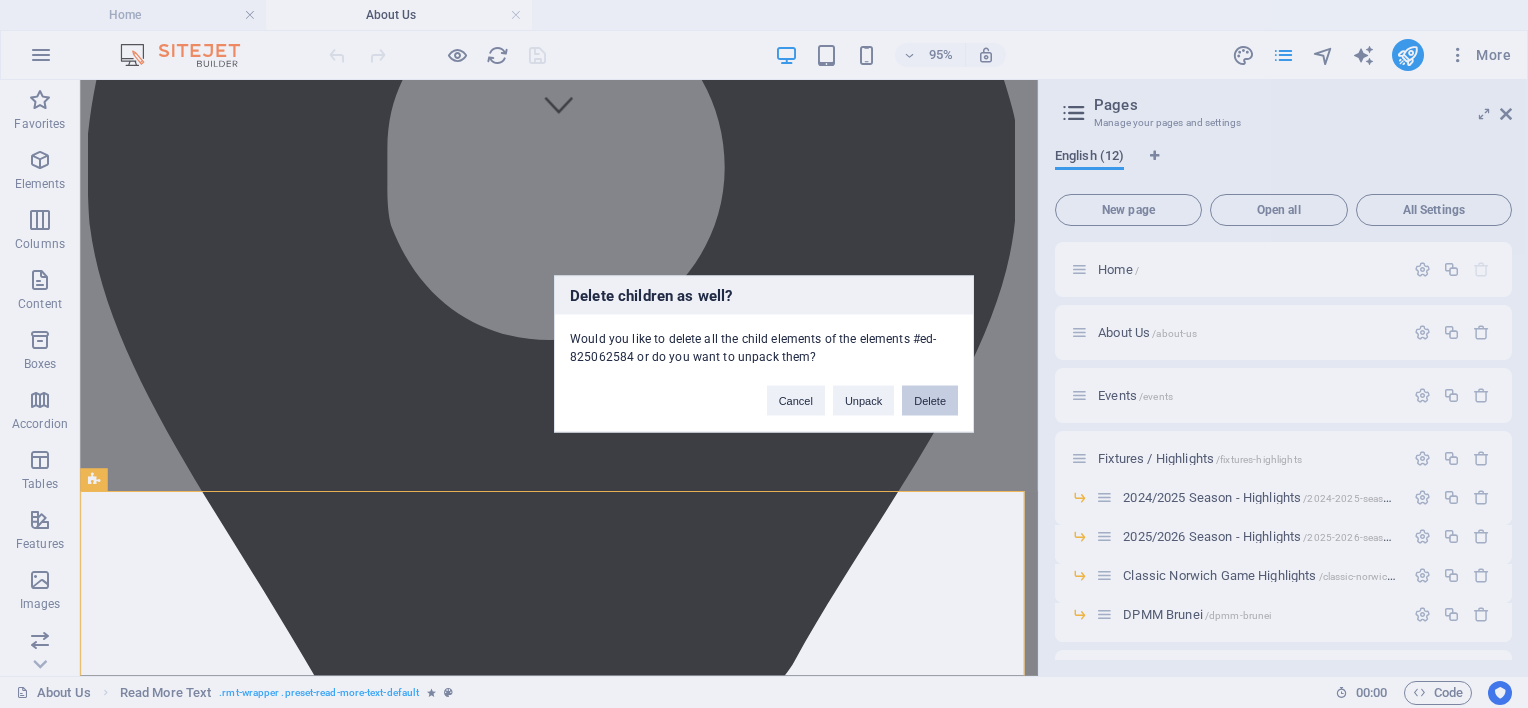 click on "Delete" at bounding box center [930, 401] 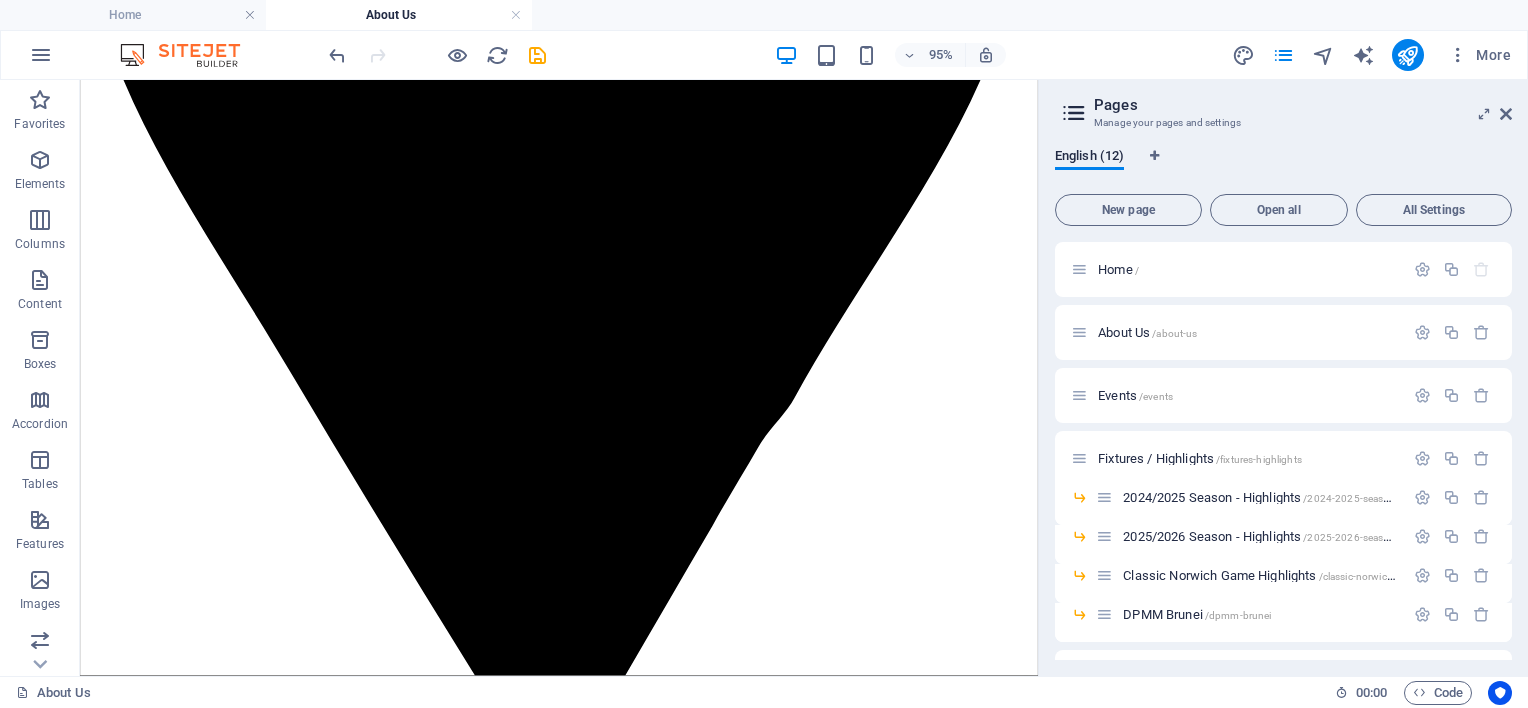 scroll, scrollTop: 925, scrollLeft: 0, axis: vertical 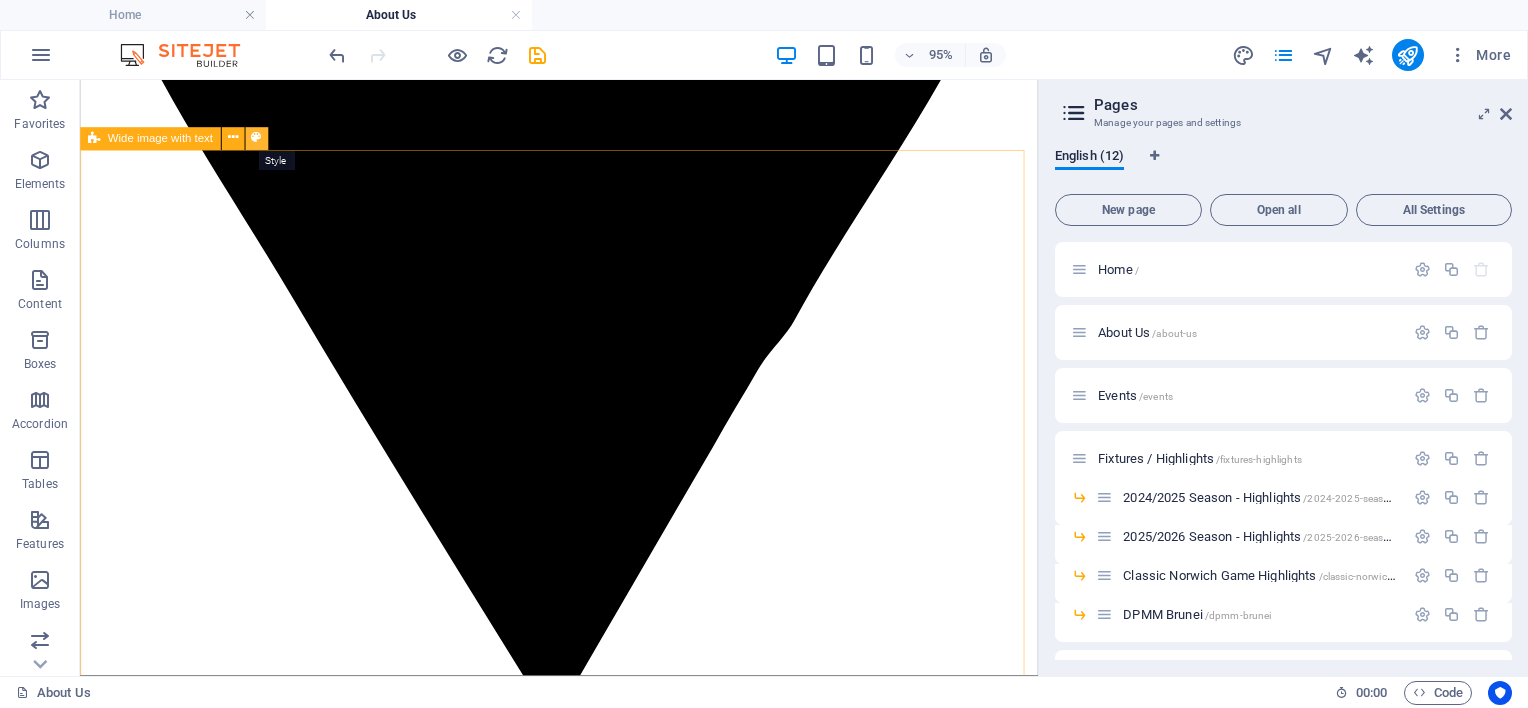 click at bounding box center [256, 139] 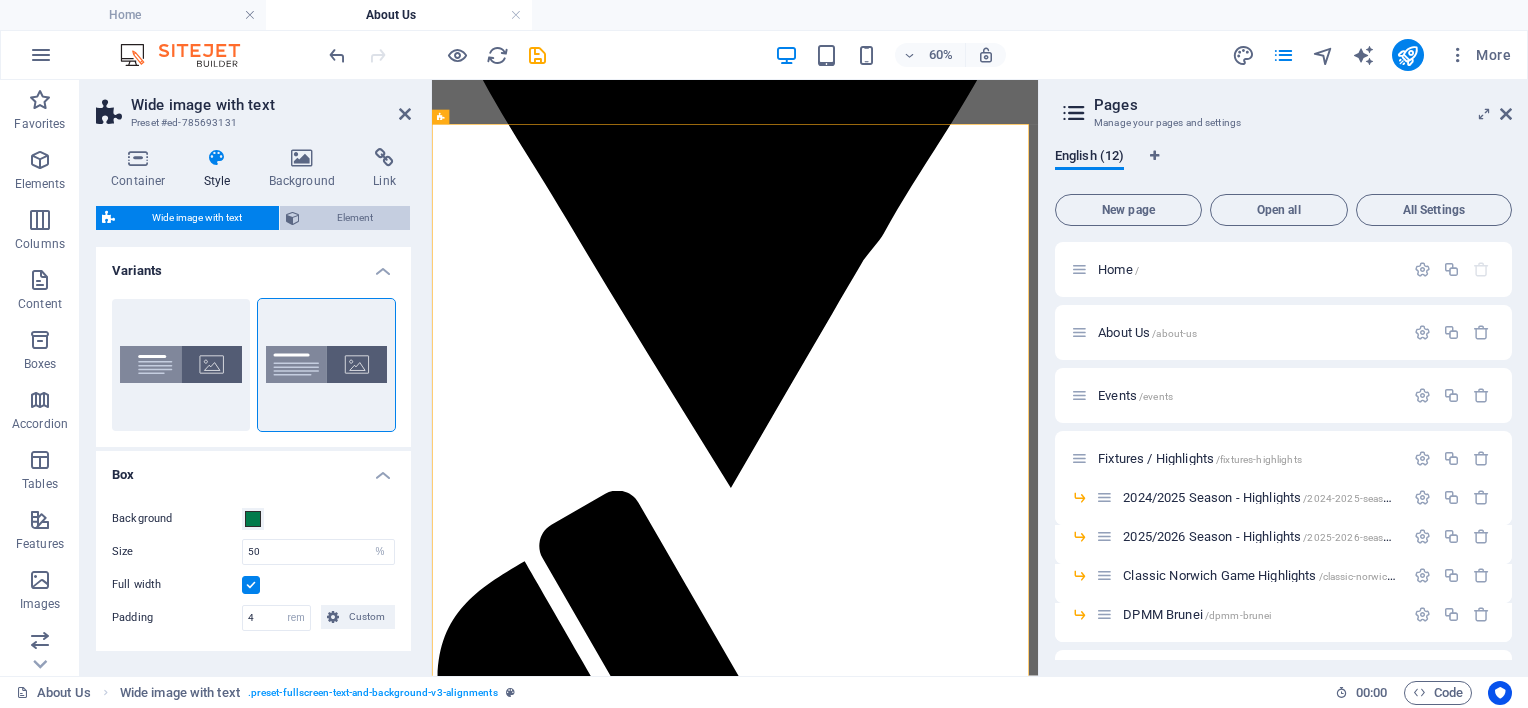 click on "Element" at bounding box center [355, 218] 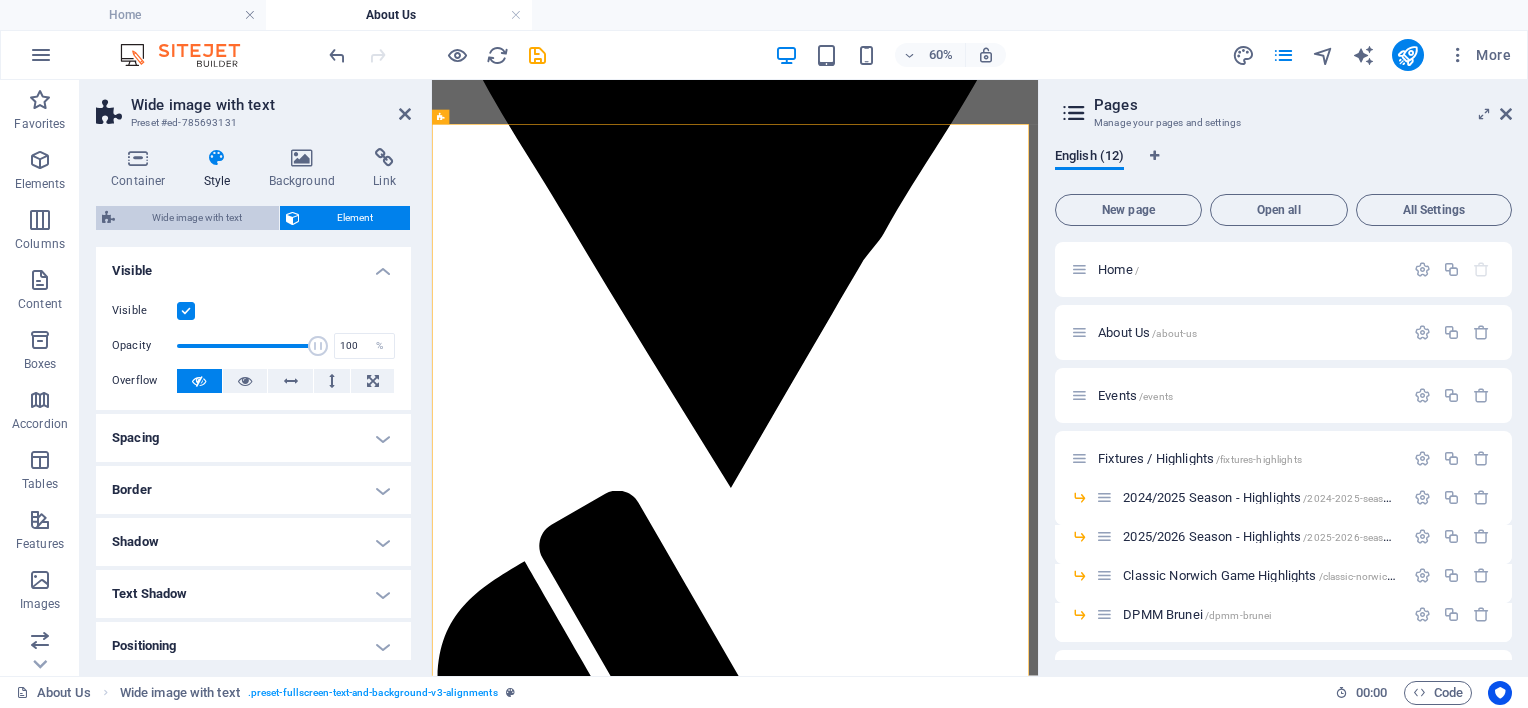click on "Wide image with text" at bounding box center [197, 218] 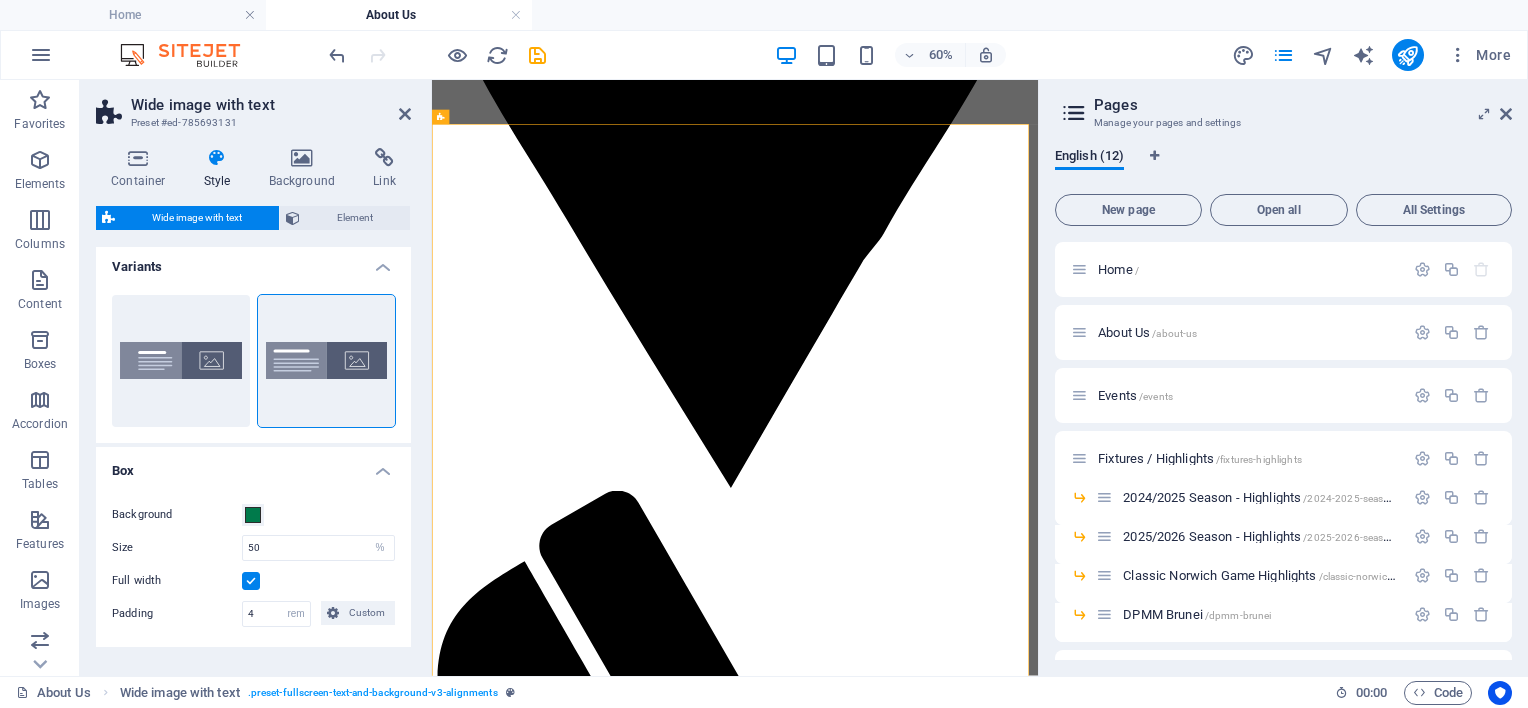 scroll, scrollTop: 0, scrollLeft: 0, axis: both 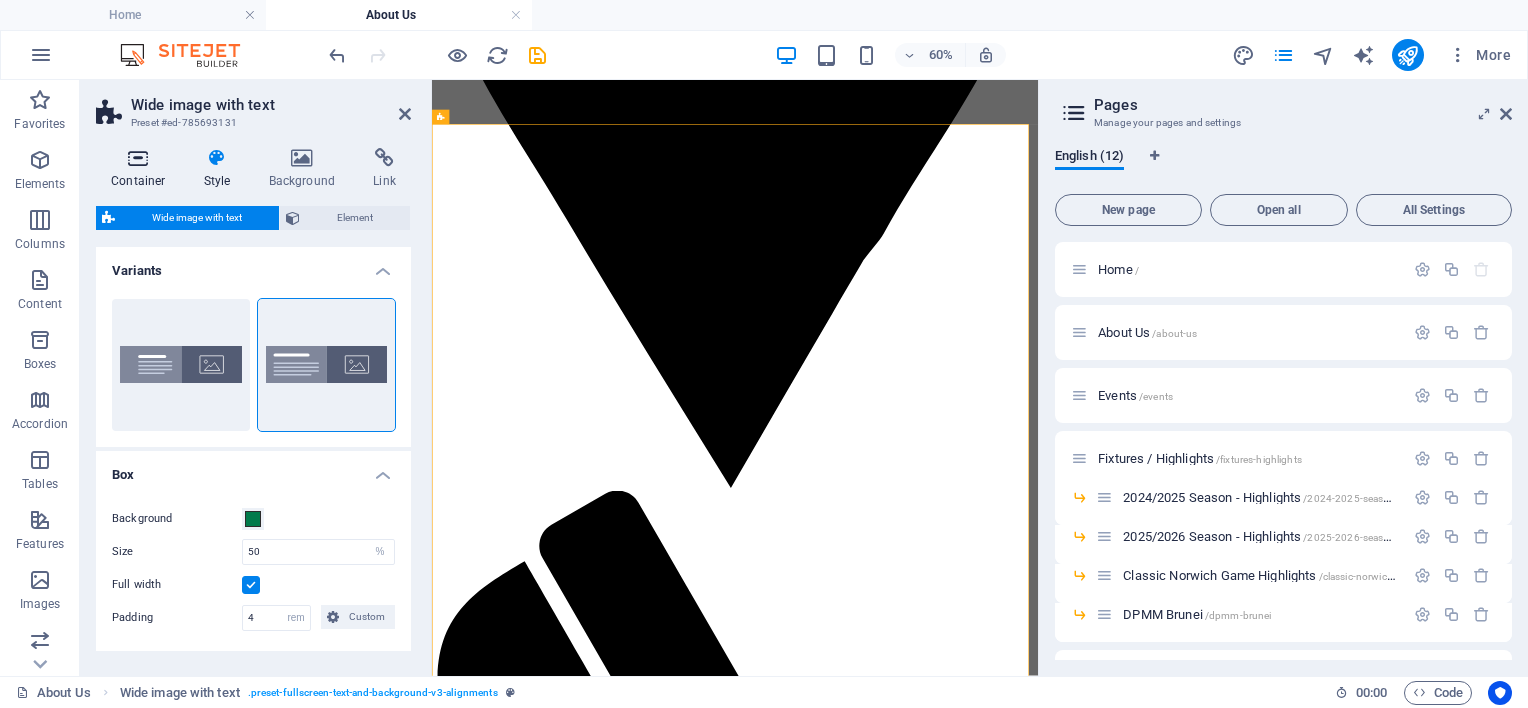 click on "Container" at bounding box center (142, 169) 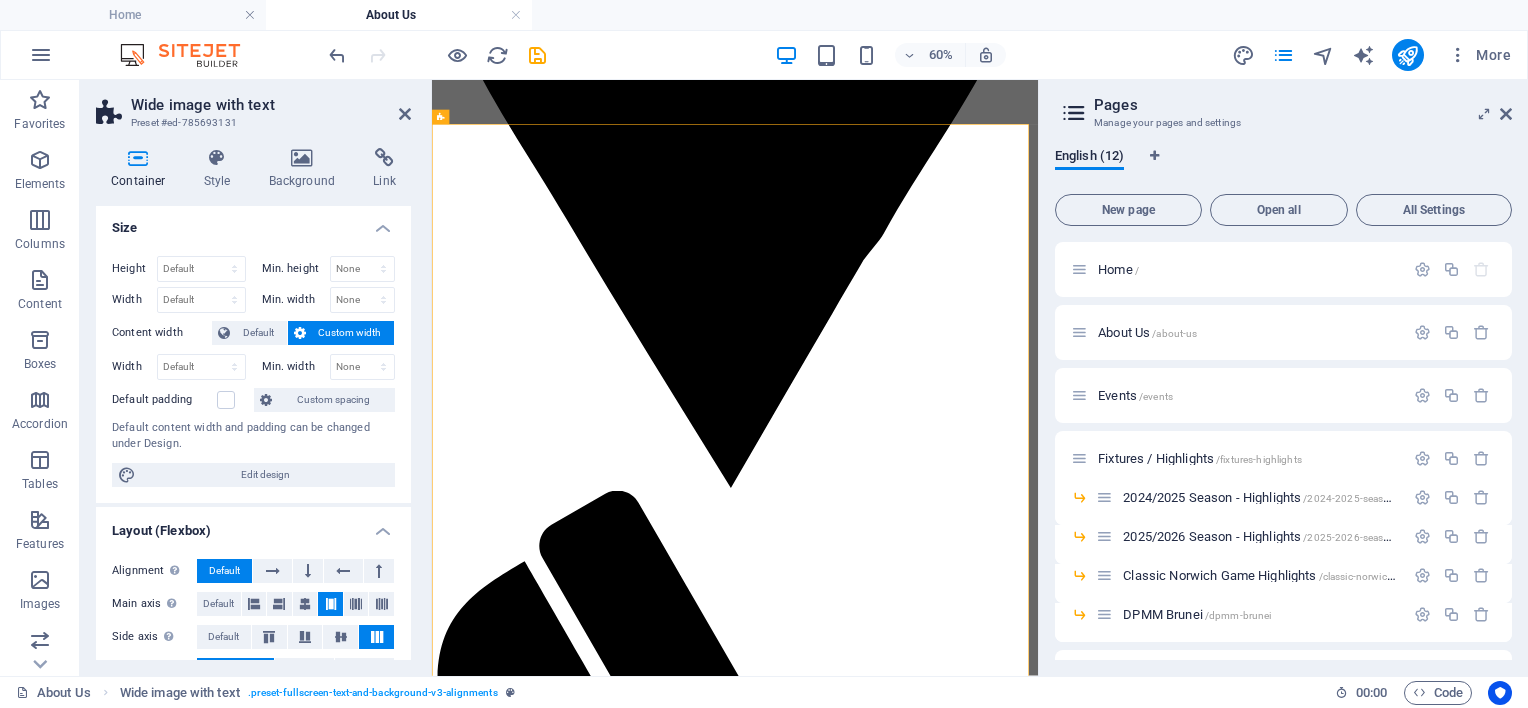 scroll, scrollTop: 0, scrollLeft: 0, axis: both 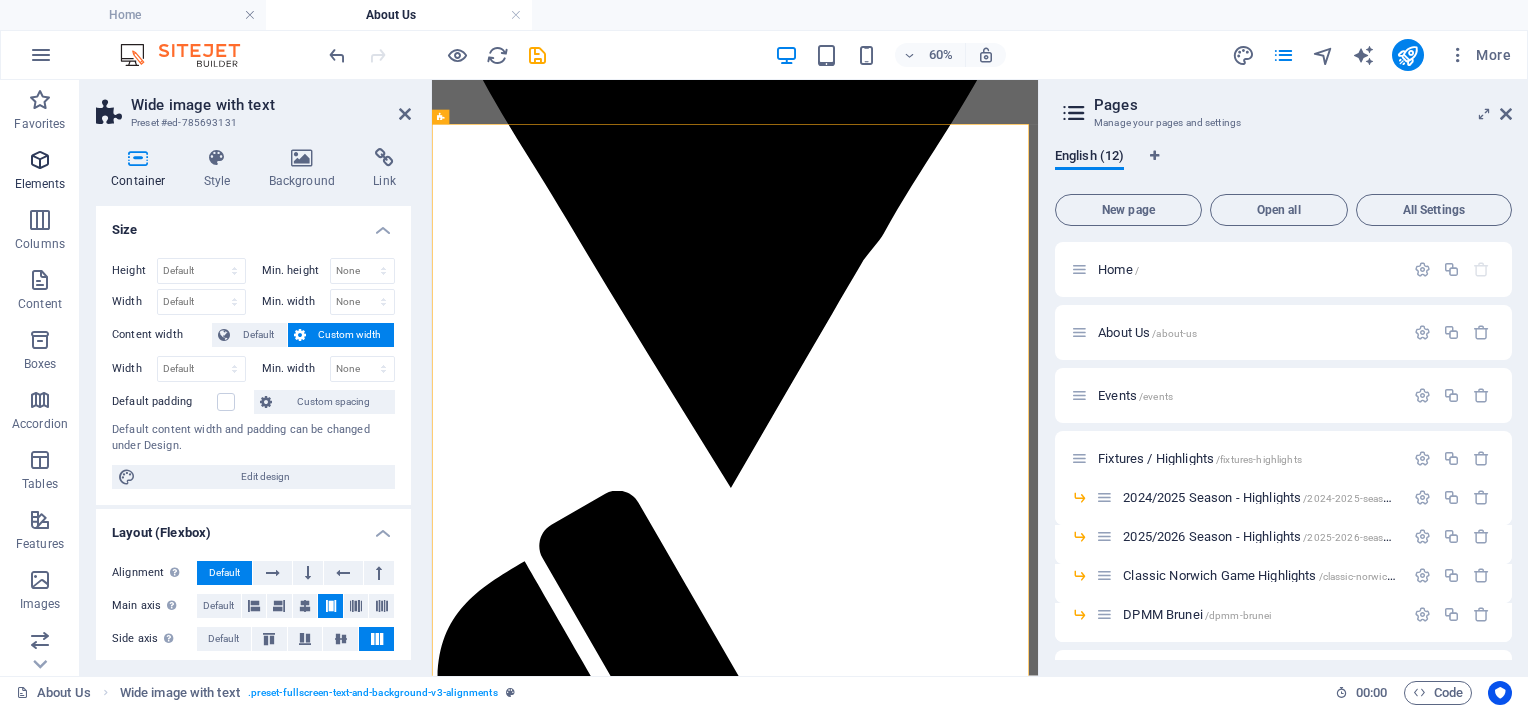 click at bounding box center [40, 160] 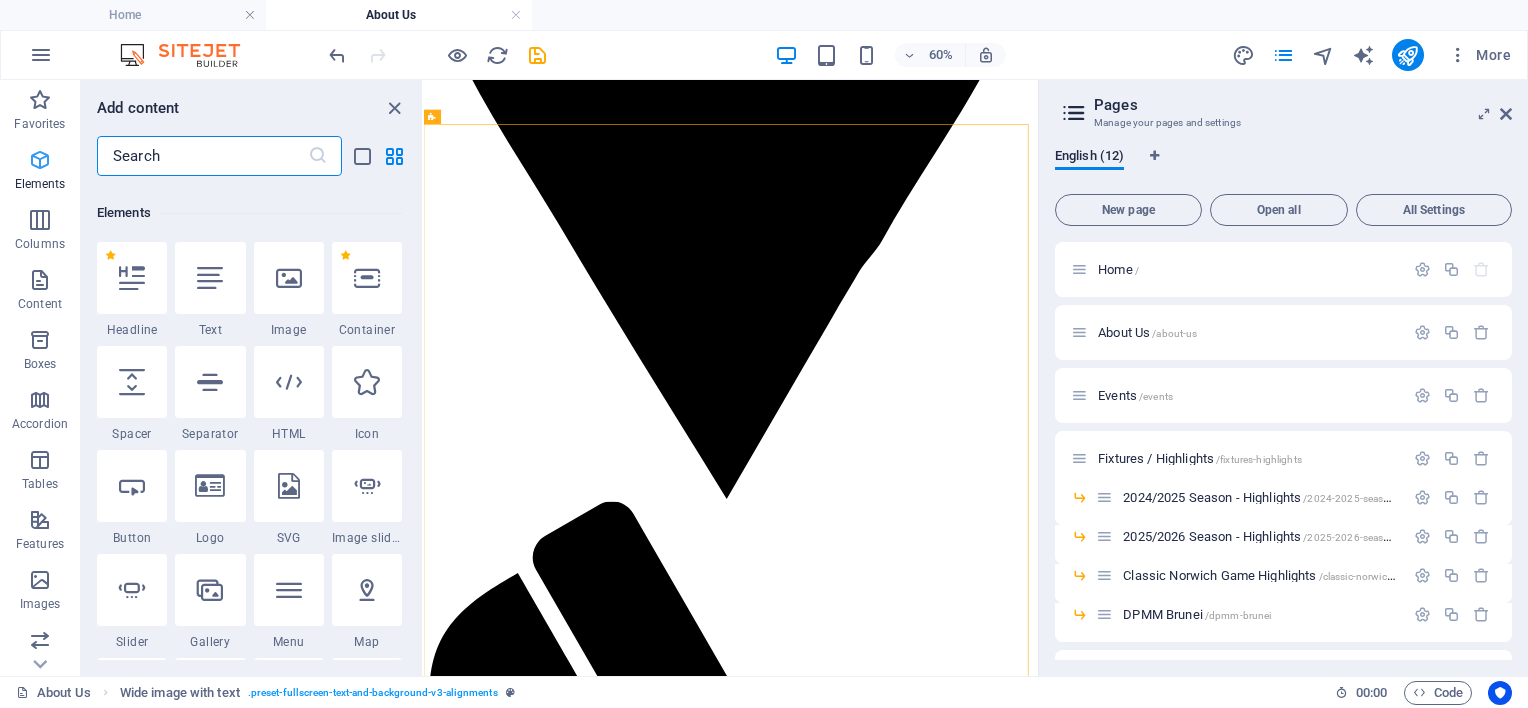 scroll, scrollTop: 212, scrollLeft: 0, axis: vertical 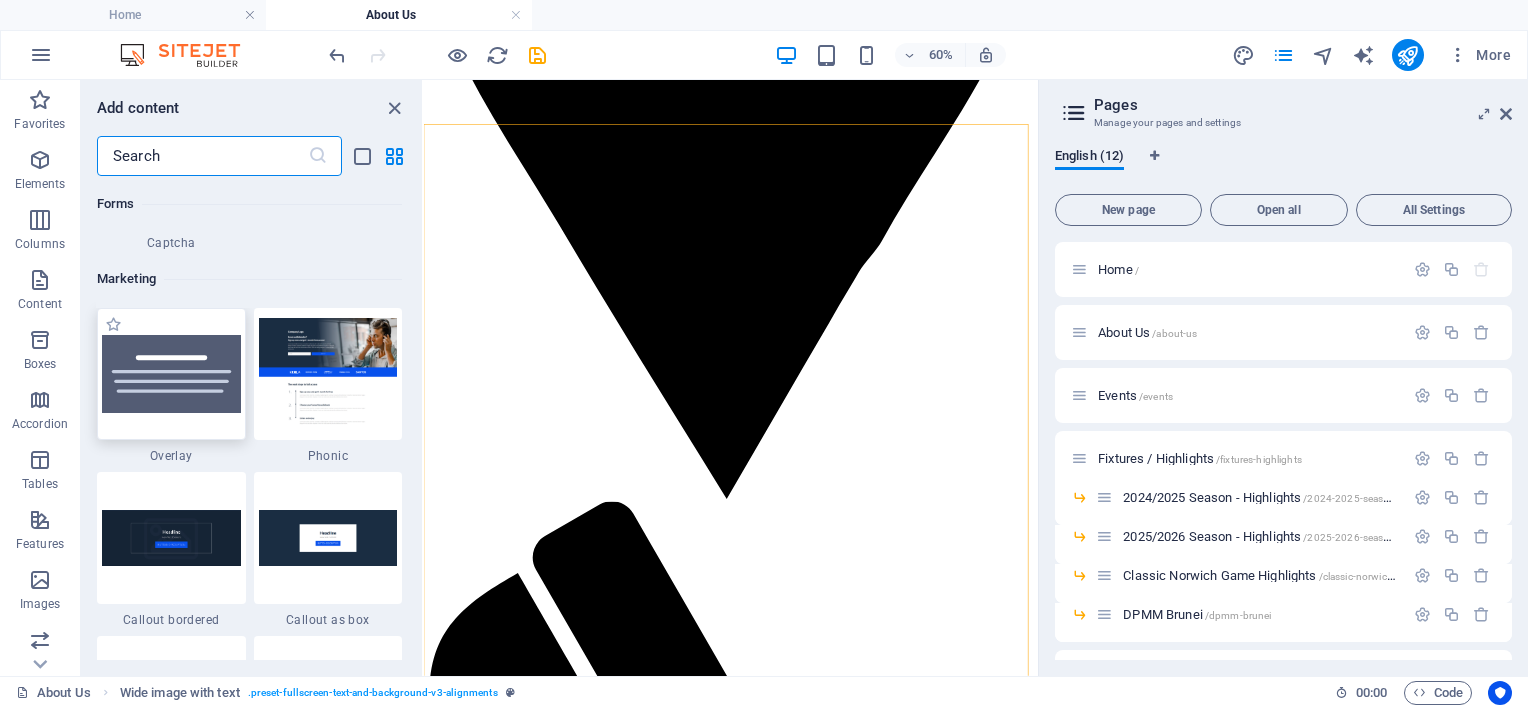 click at bounding box center [171, 374] 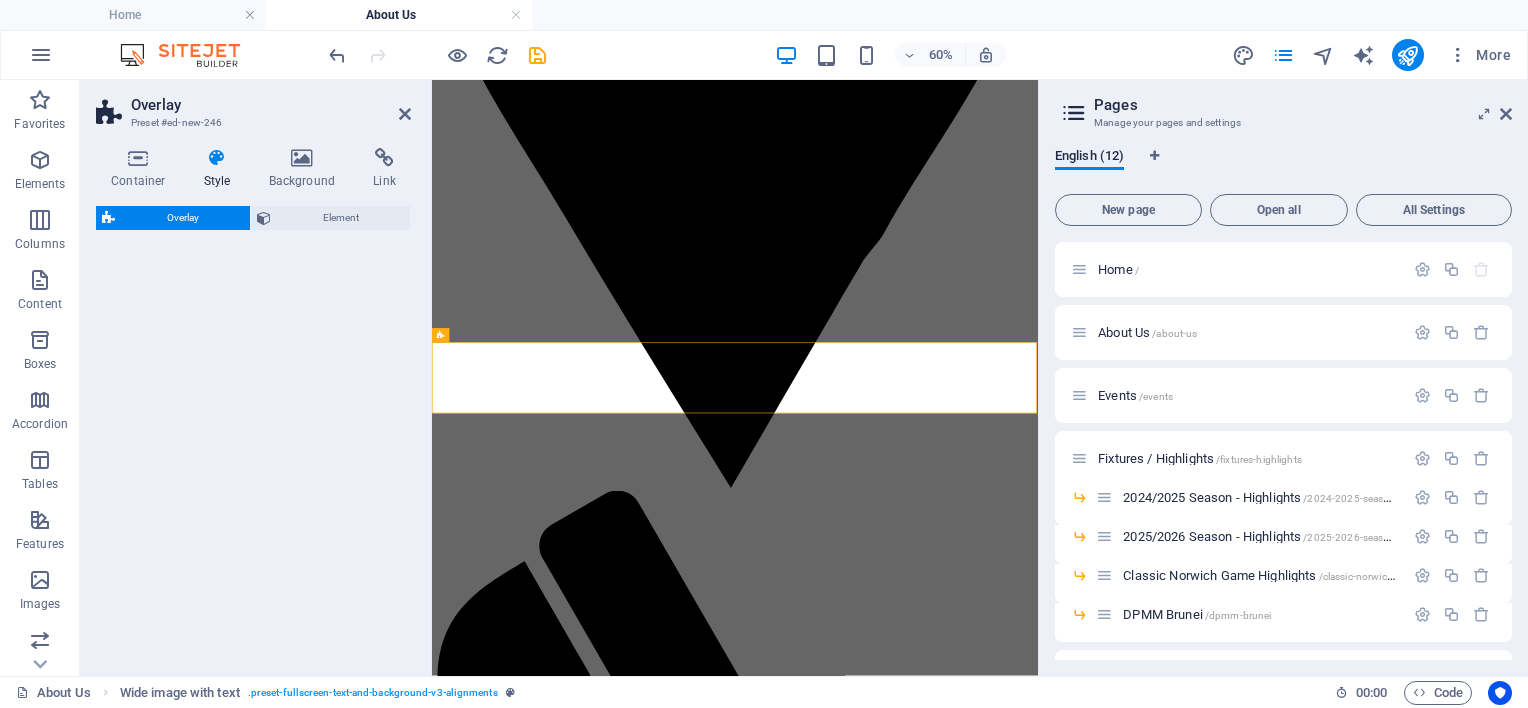 select on "rem" 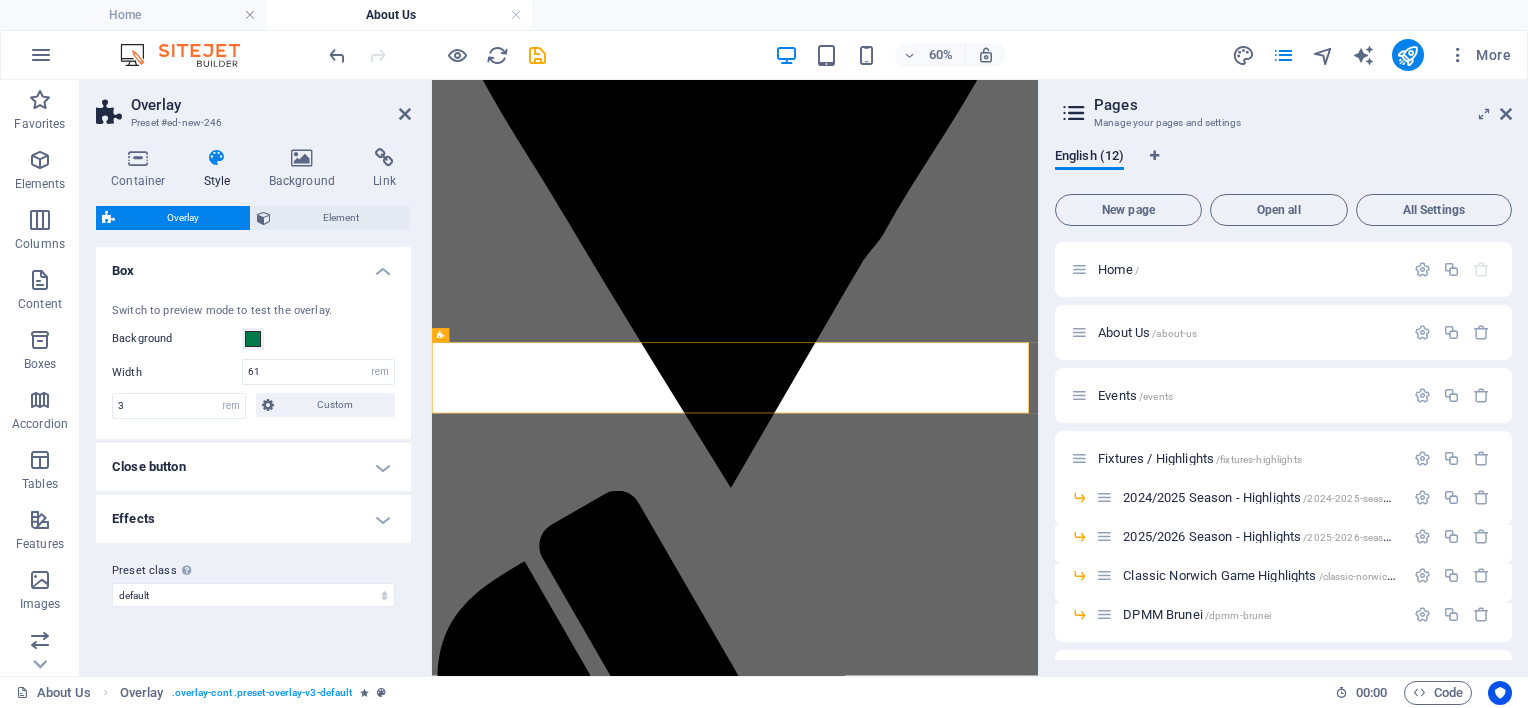 scroll, scrollTop: 2080, scrollLeft: 0, axis: vertical 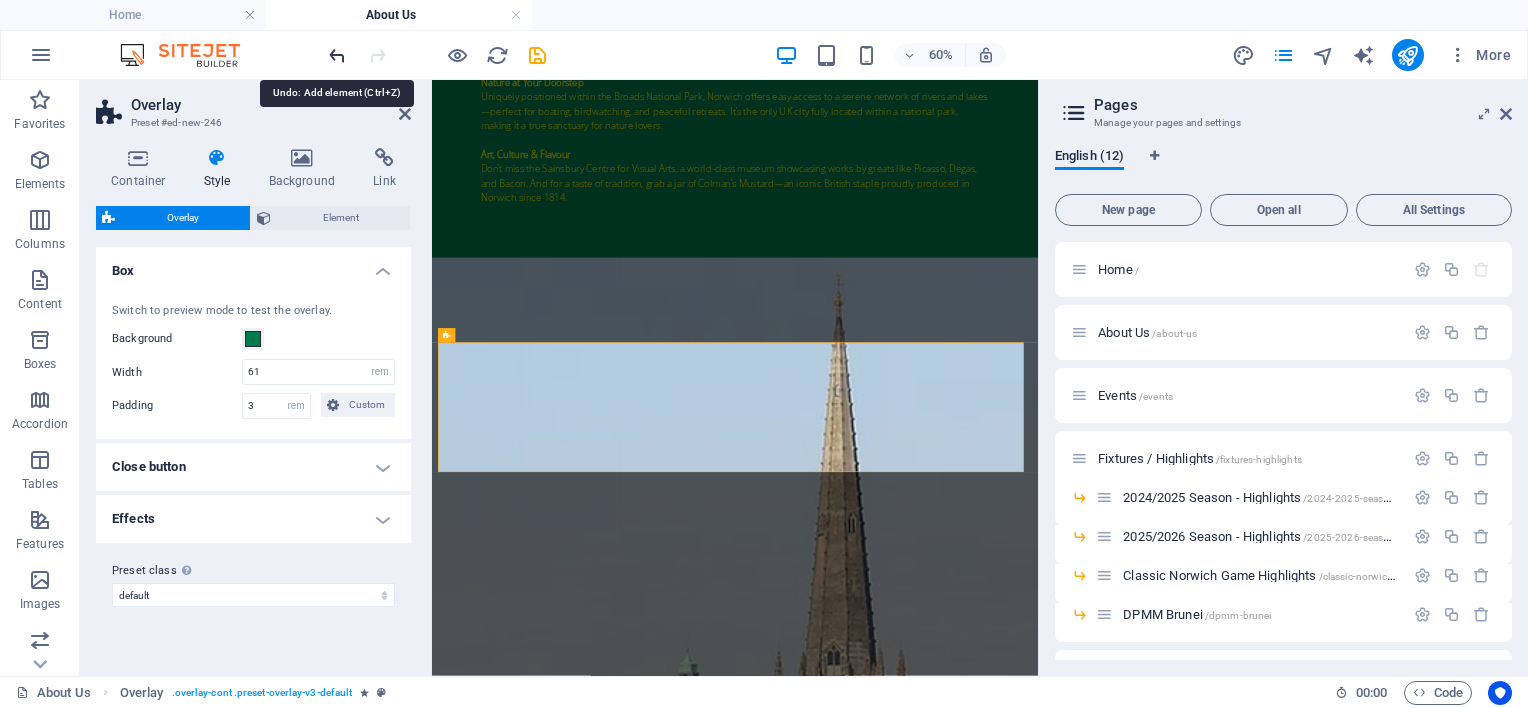 click at bounding box center [337, 55] 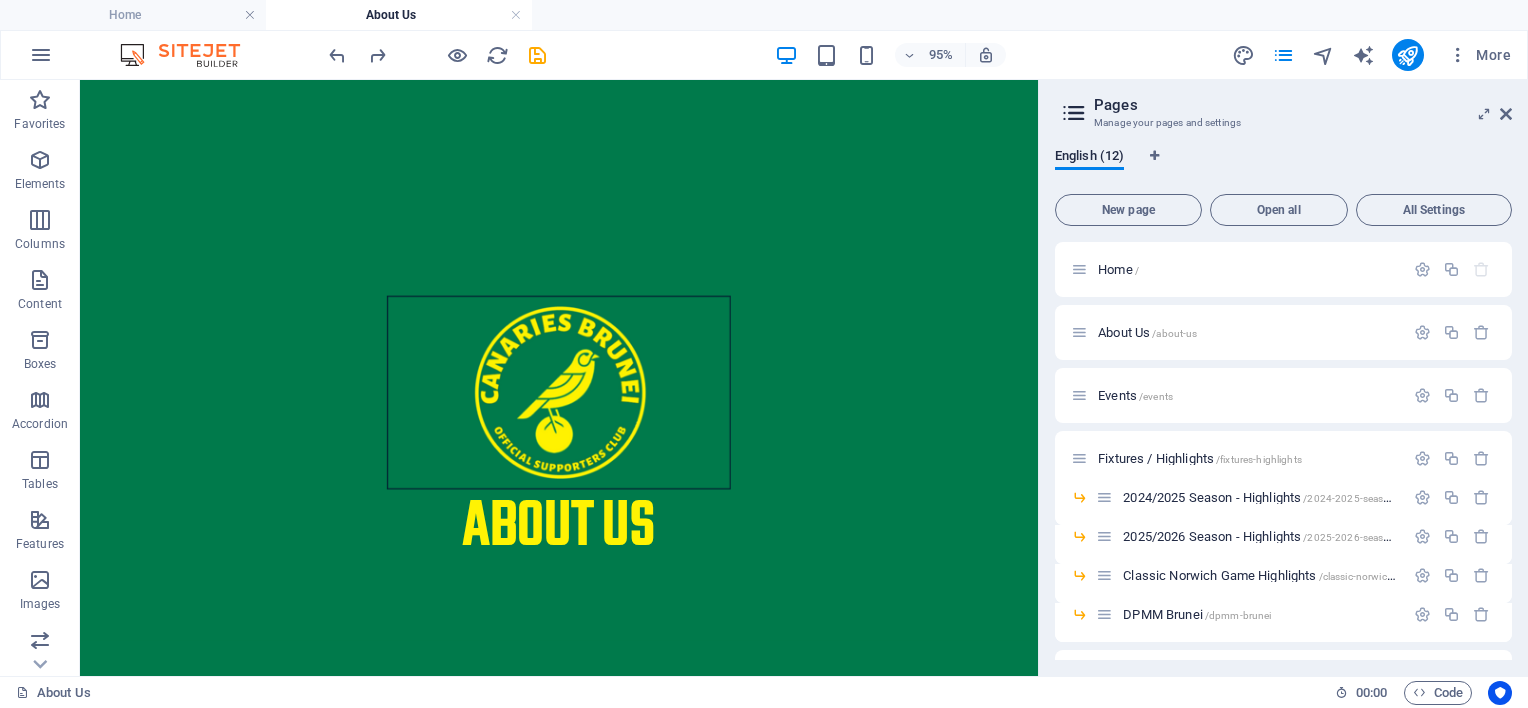 scroll, scrollTop: 725, scrollLeft: 0, axis: vertical 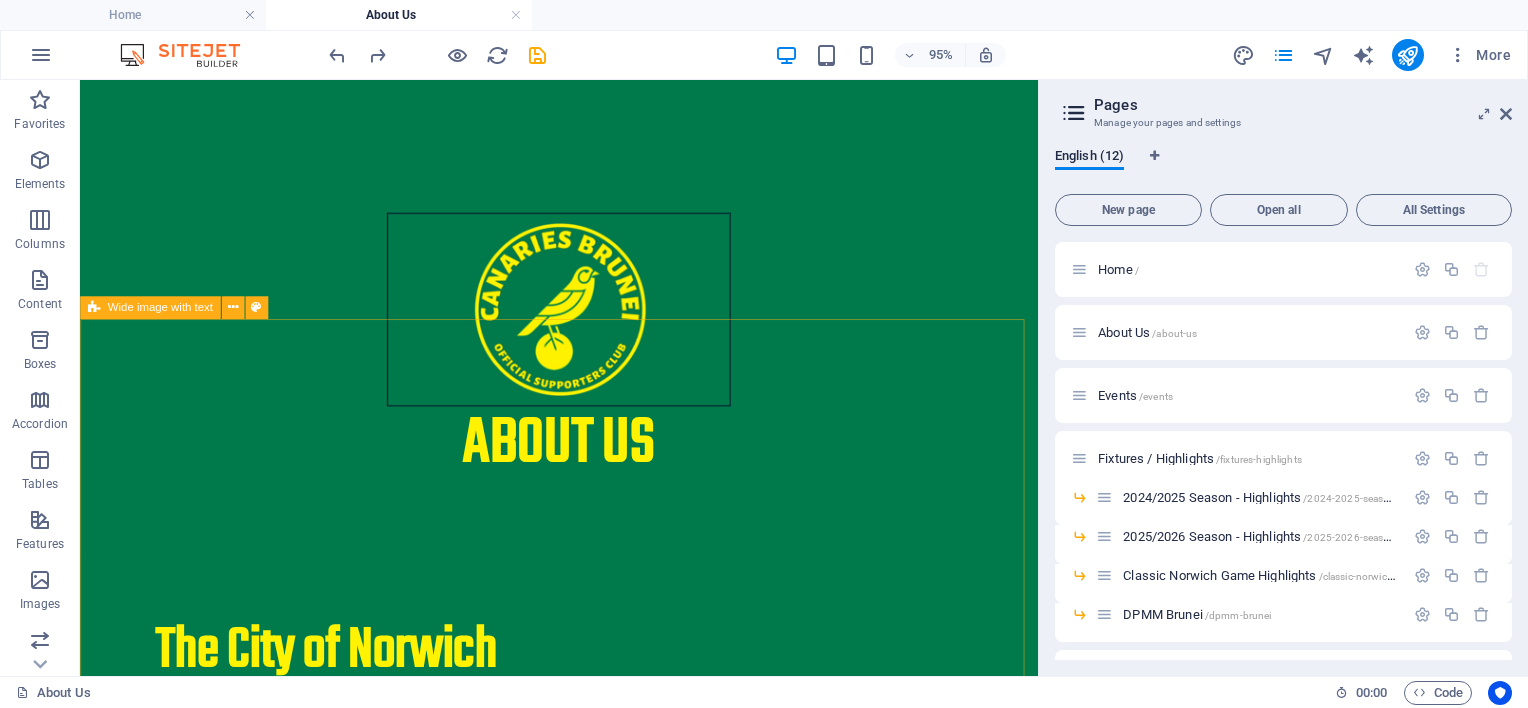 click at bounding box center [94, 308] 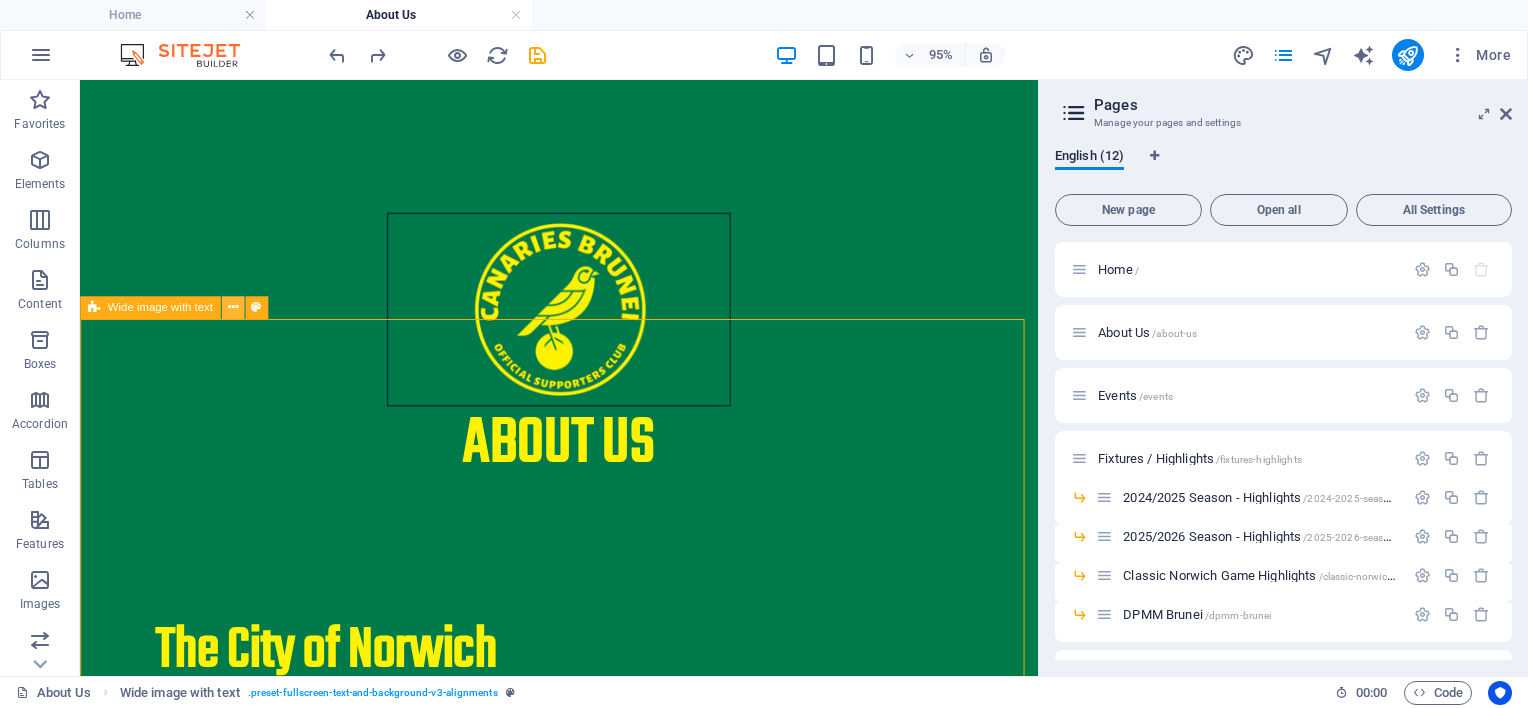 click at bounding box center (232, 308) 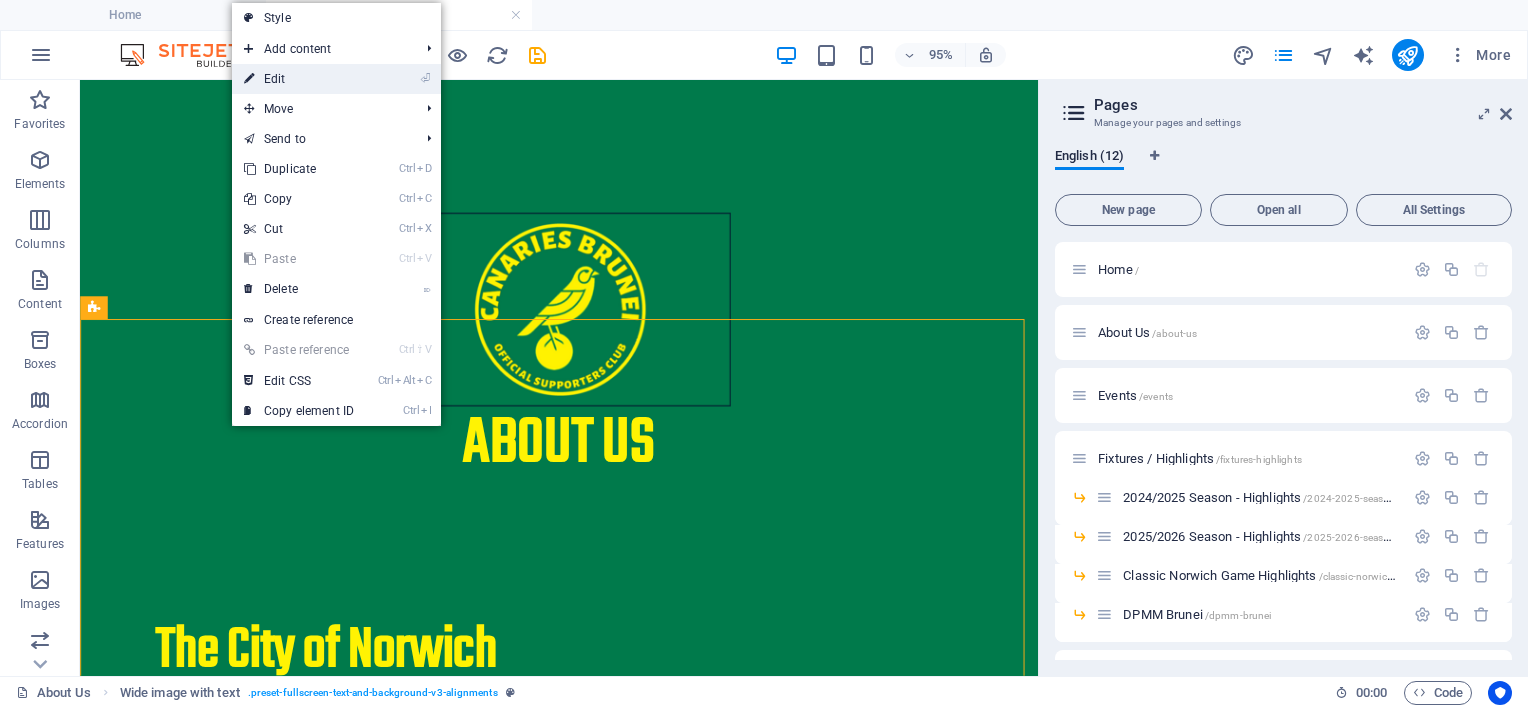 click on "⏎  Edit" at bounding box center [299, 79] 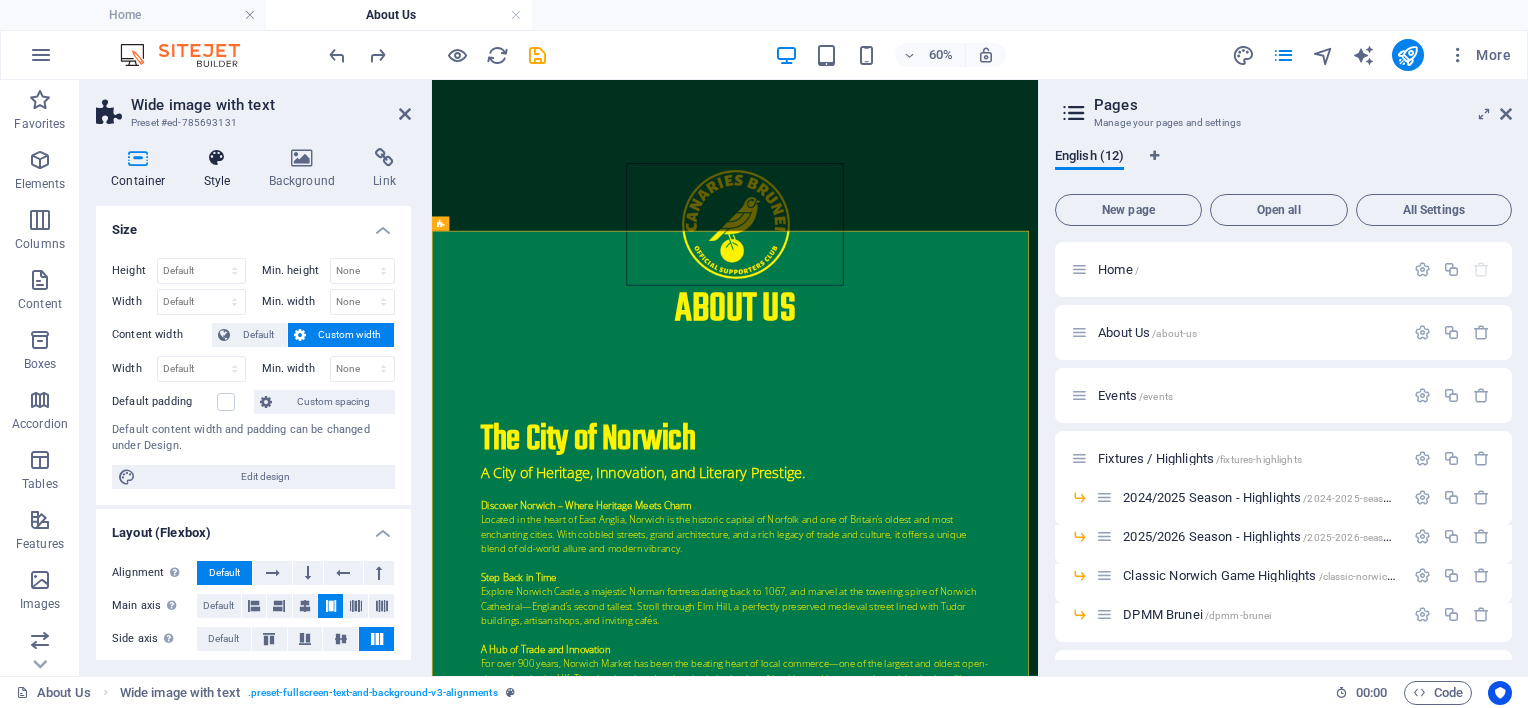 click at bounding box center (217, 158) 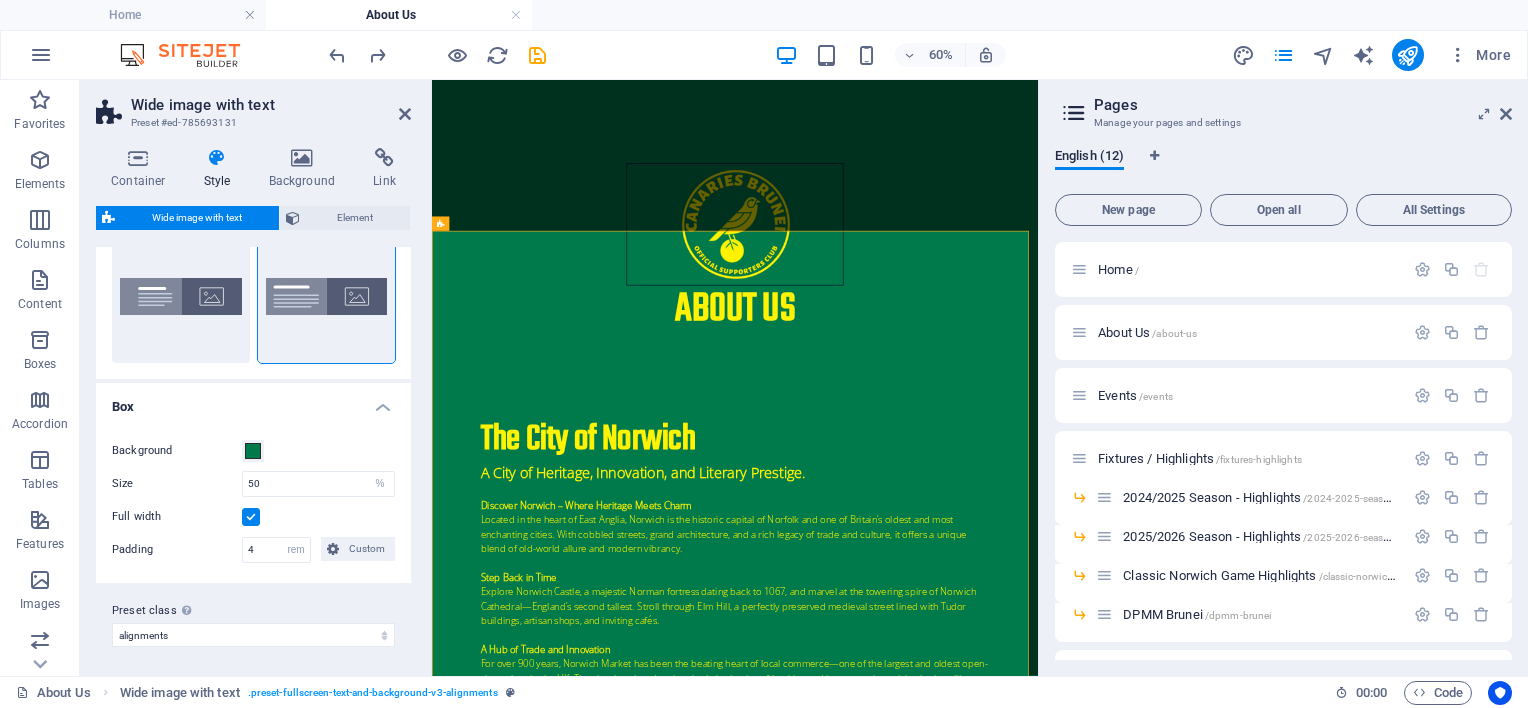 scroll, scrollTop: 69, scrollLeft: 0, axis: vertical 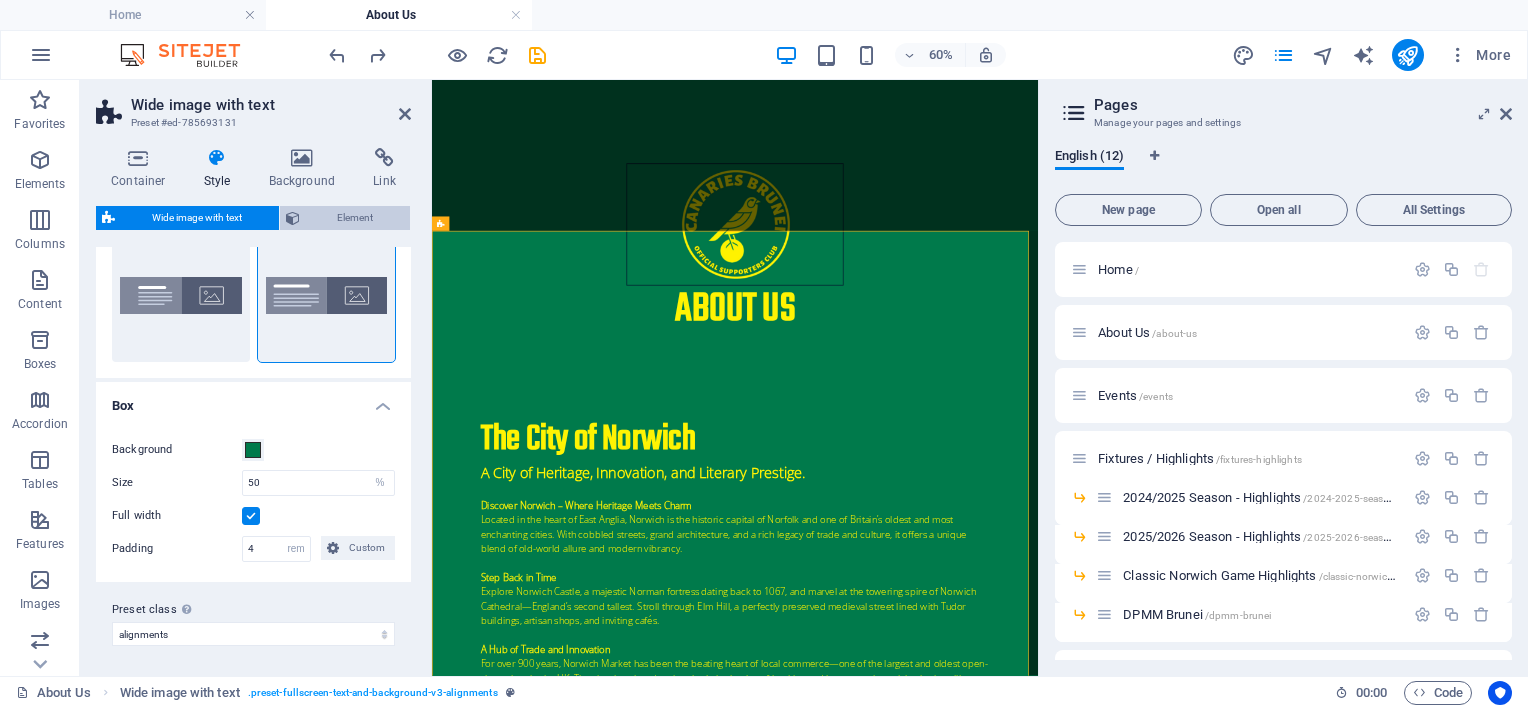 click on "Element" at bounding box center (355, 218) 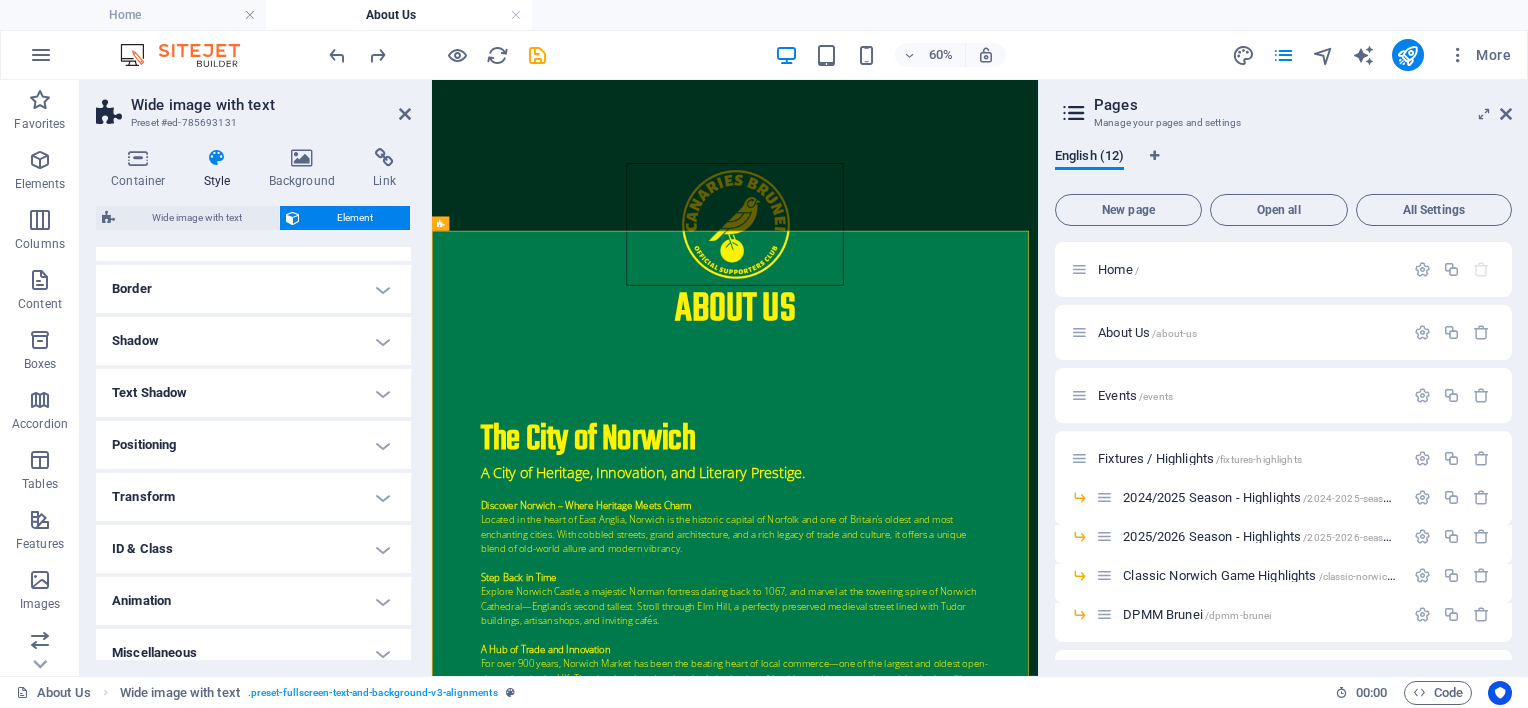 scroll, scrollTop: 203, scrollLeft: 0, axis: vertical 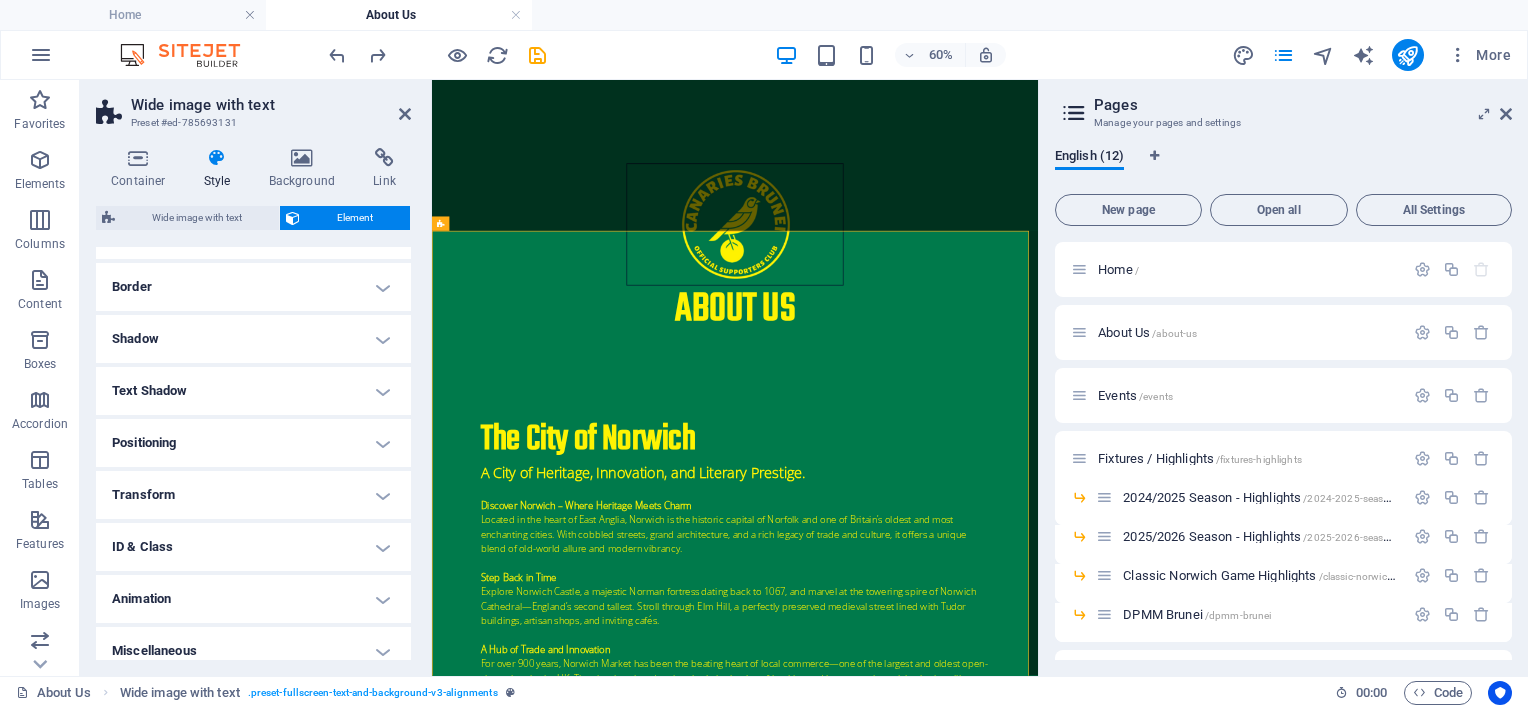 click on "Animation" at bounding box center (253, 599) 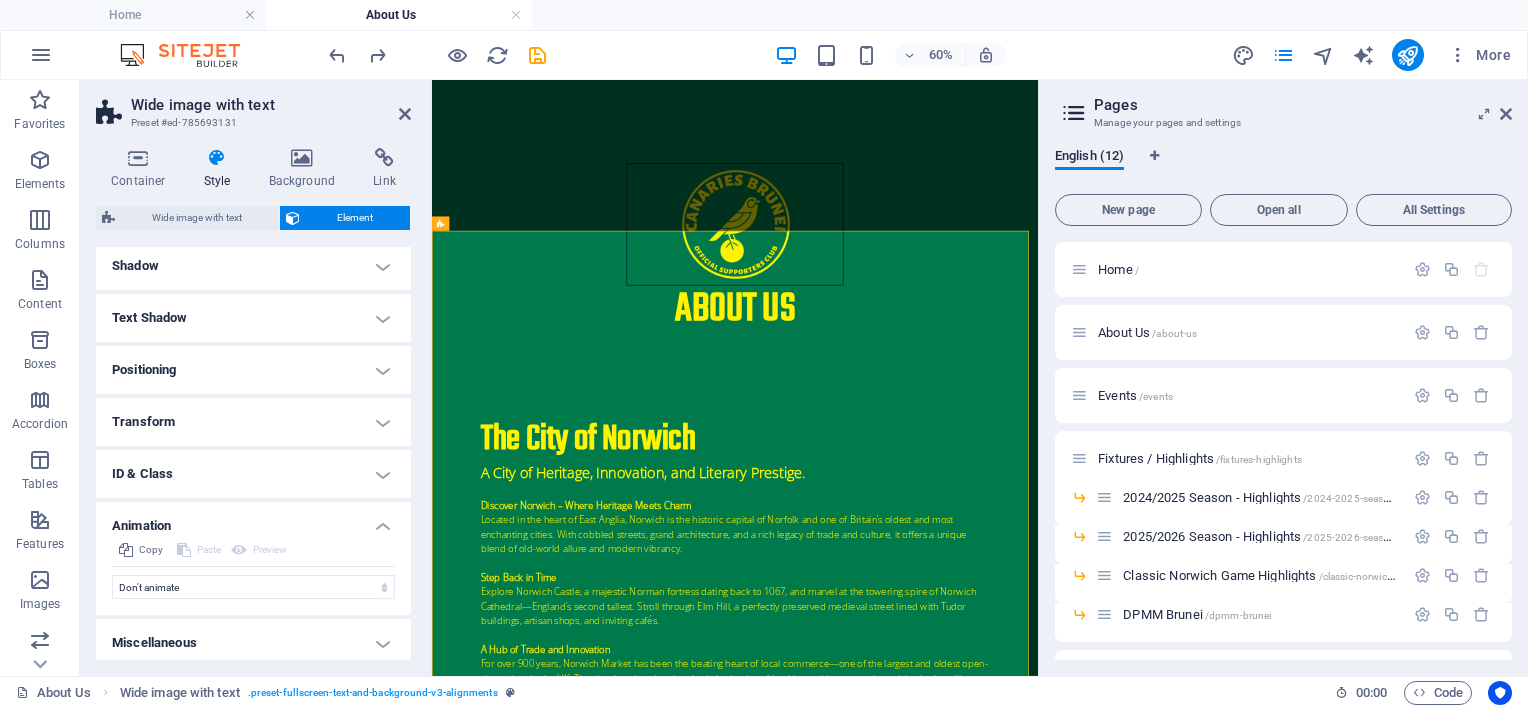 scroll, scrollTop: 282, scrollLeft: 0, axis: vertical 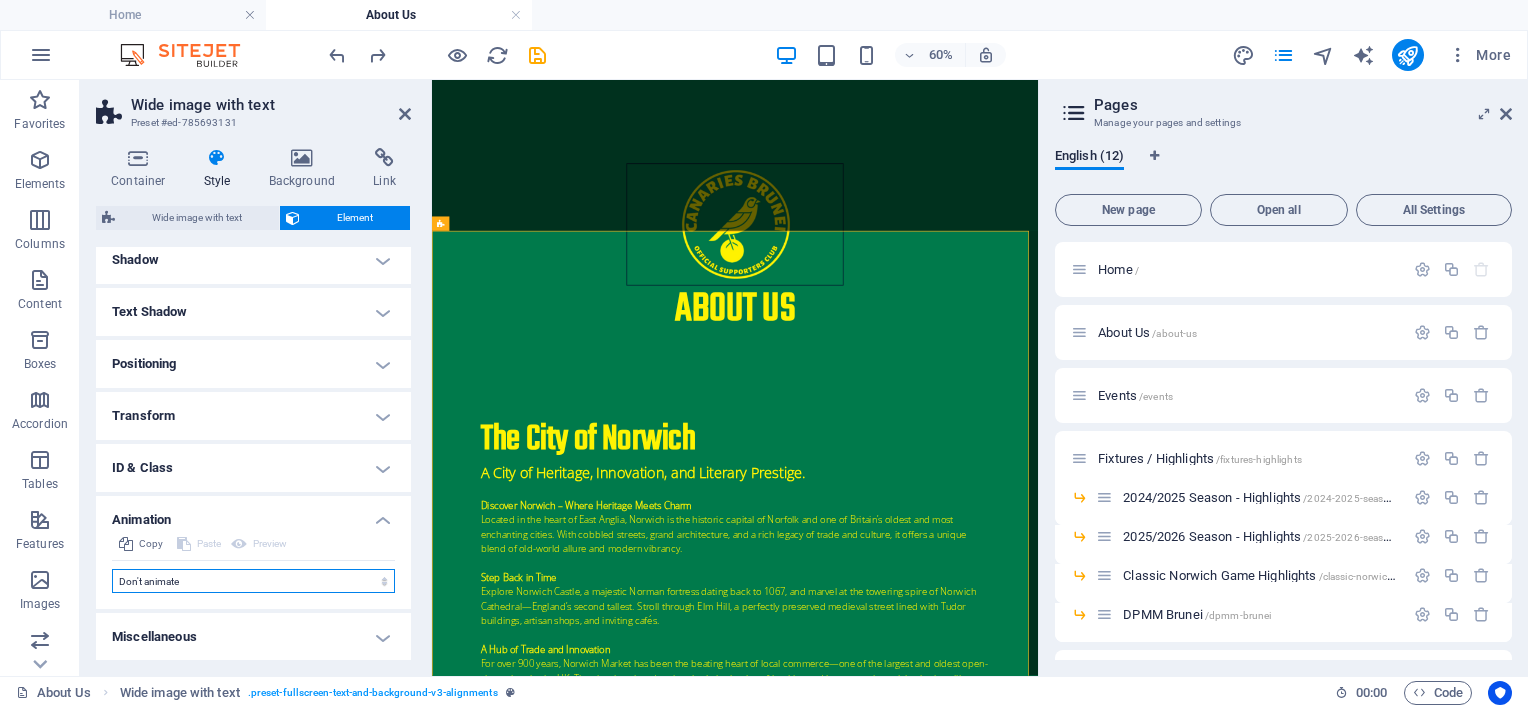 click on "Don't animate Show / Hide Slide up/down Zoom in/out Slide left to right Slide right to left Slide top to bottom Slide bottom to top Pulse Blink Open as overlay" at bounding box center (253, 581) 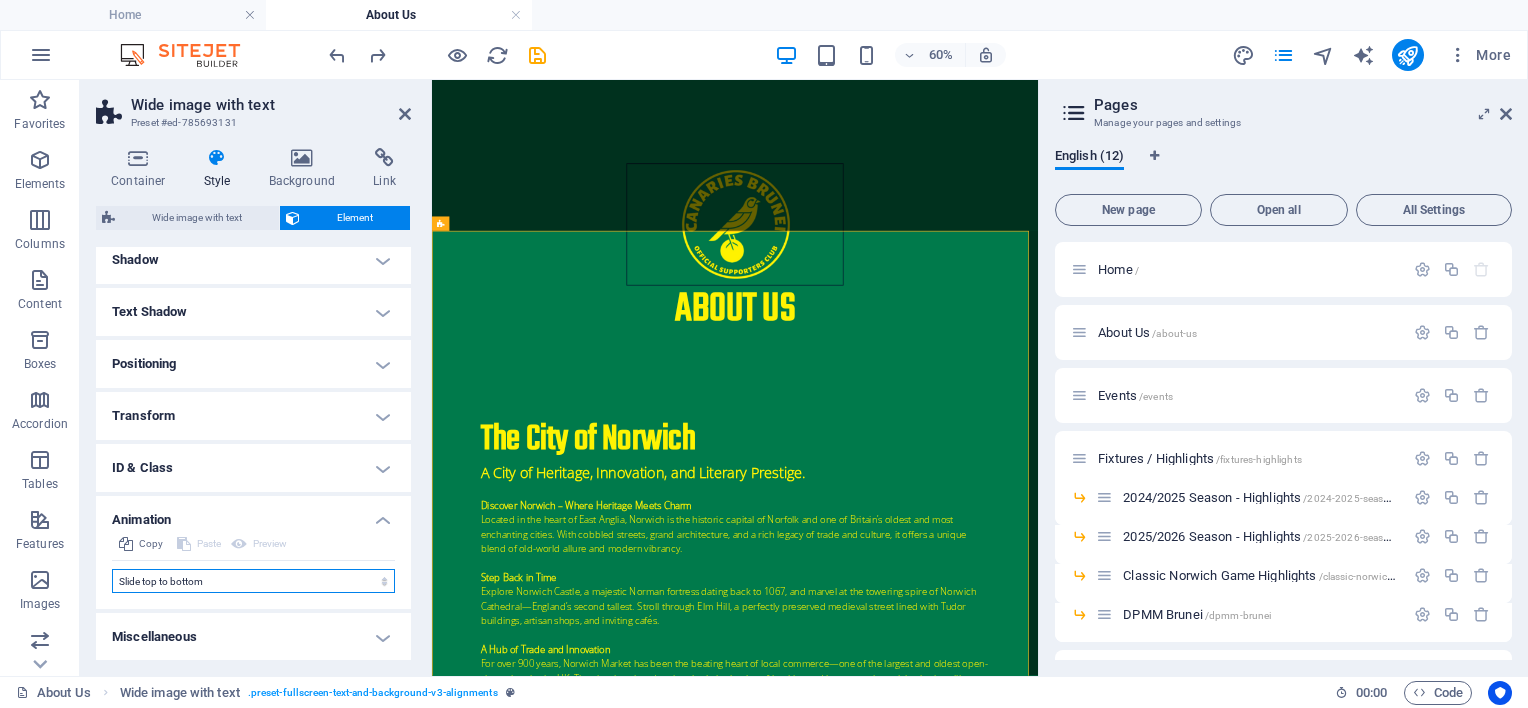 click on "Don't animate Show / Hide Slide up/down Zoom in/out Slide left to right Slide right to left Slide top to bottom Slide bottom to top Pulse Blink Open as overlay" at bounding box center [253, 581] 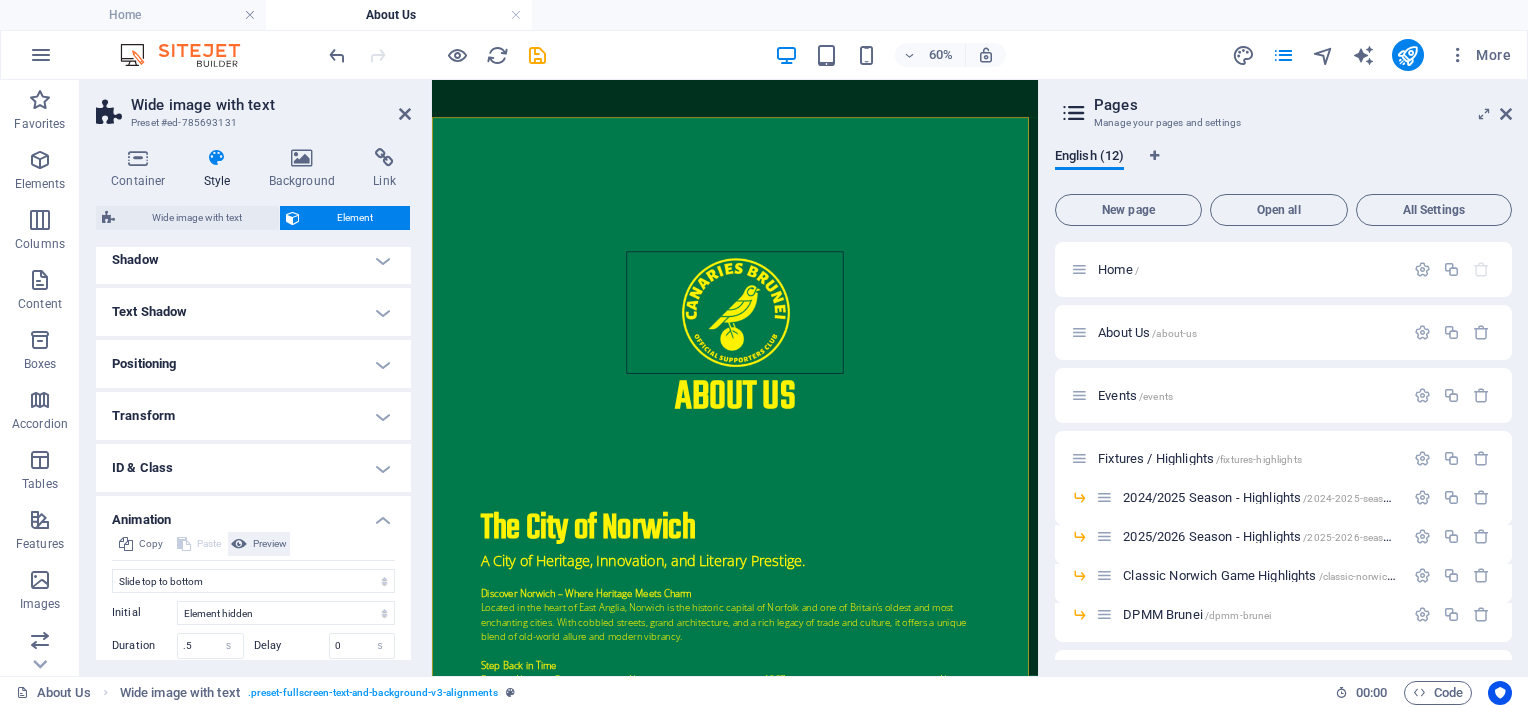 click on "Preview" at bounding box center (270, 544) 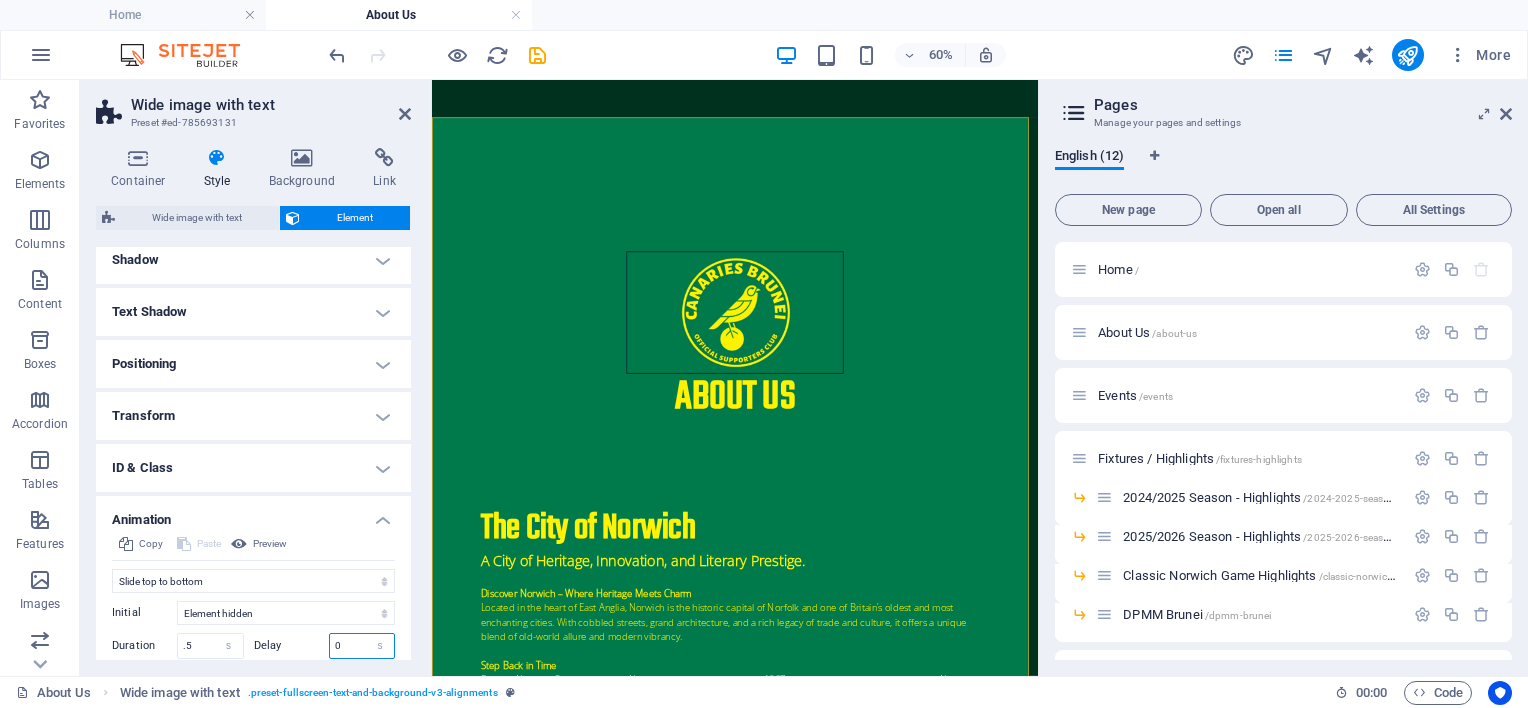 click on "0" at bounding box center (362, 646) 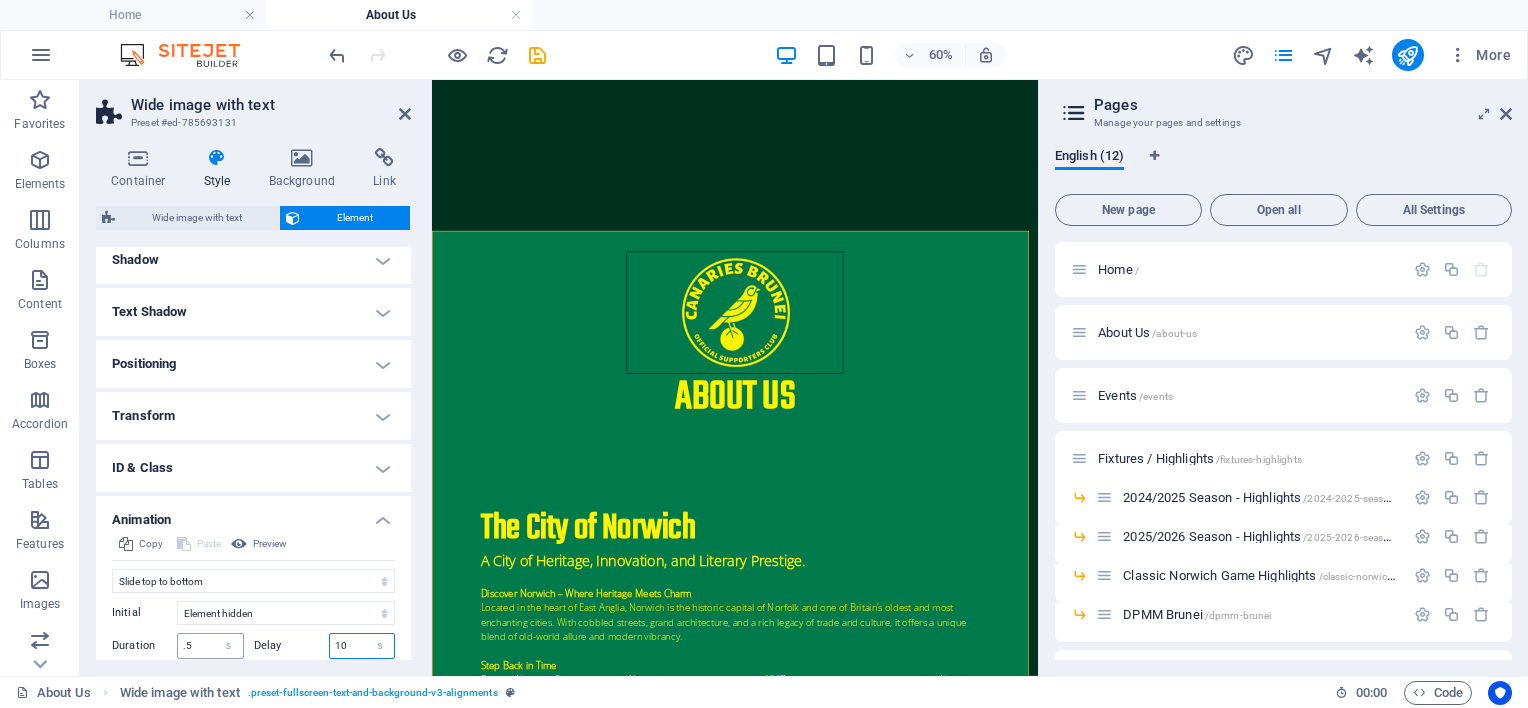 type on "10" 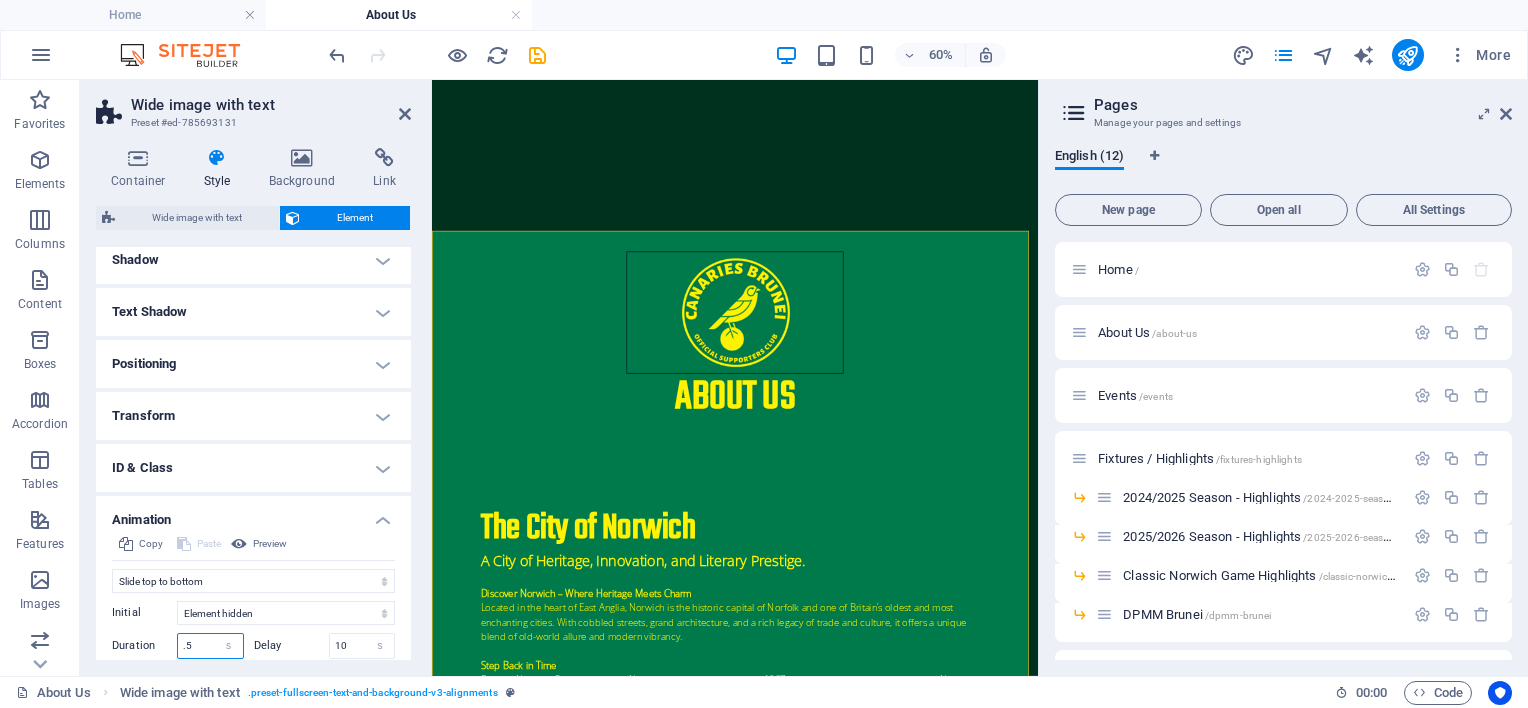 drag, startPoint x: 193, startPoint y: 639, endPoint x: 172, endPoint y: 640, distance: 21.023796 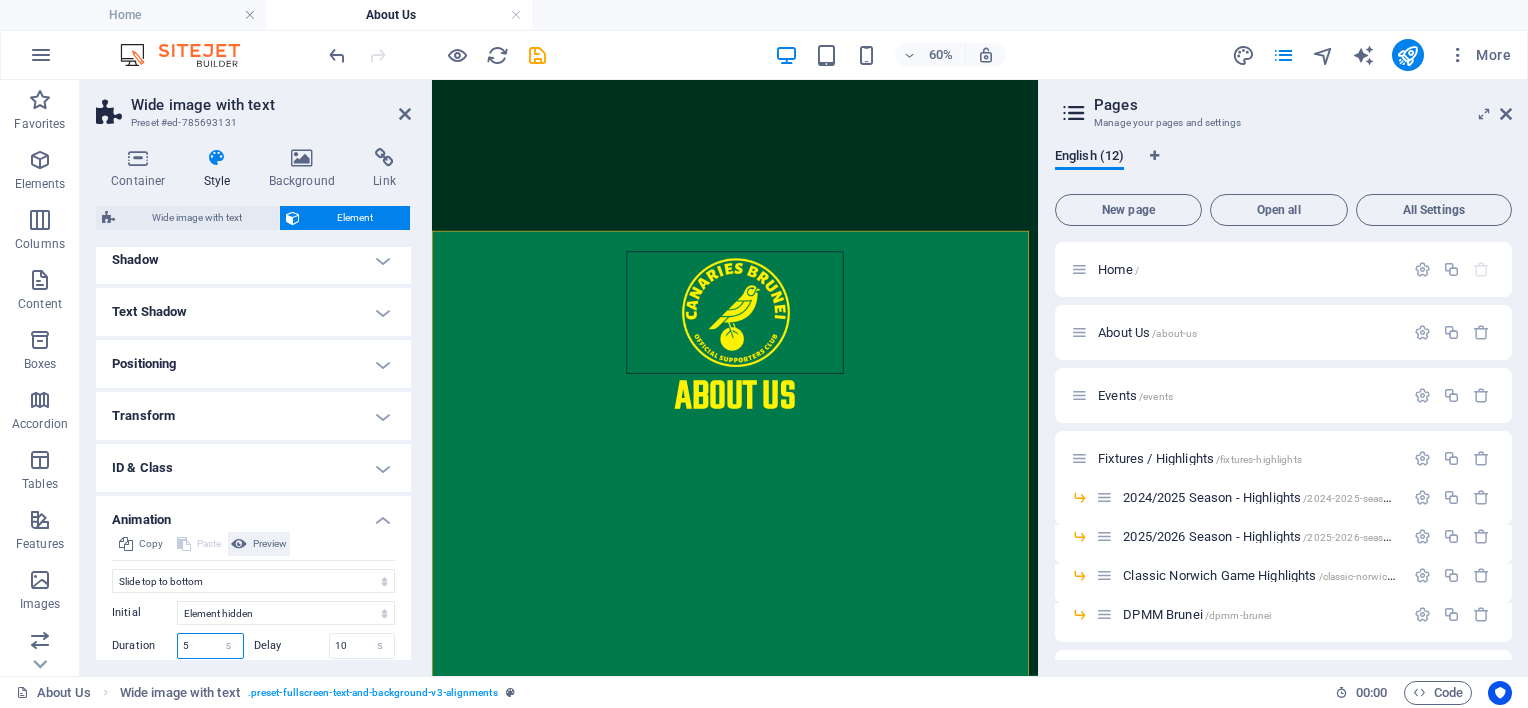type on "5" 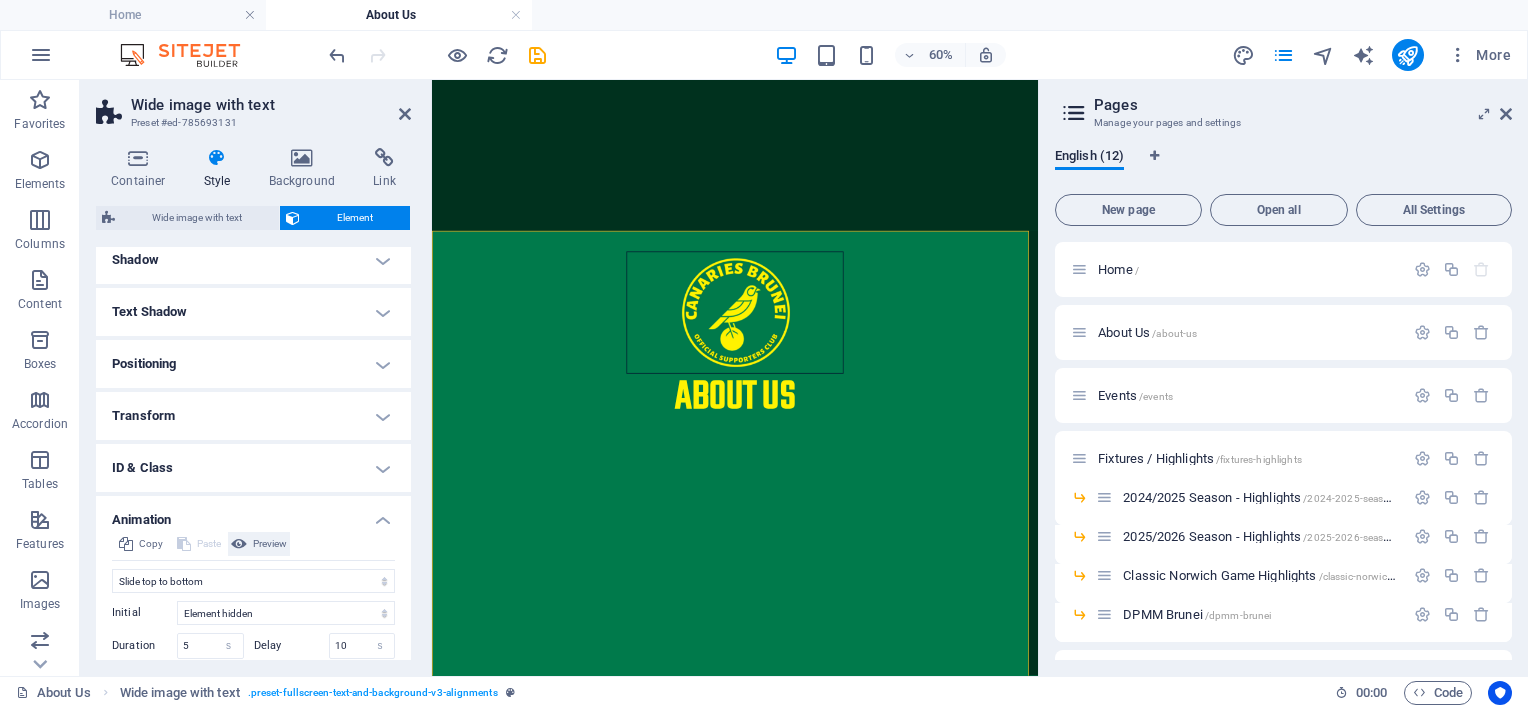 click on "Preview" at bounding box center [270, 544] 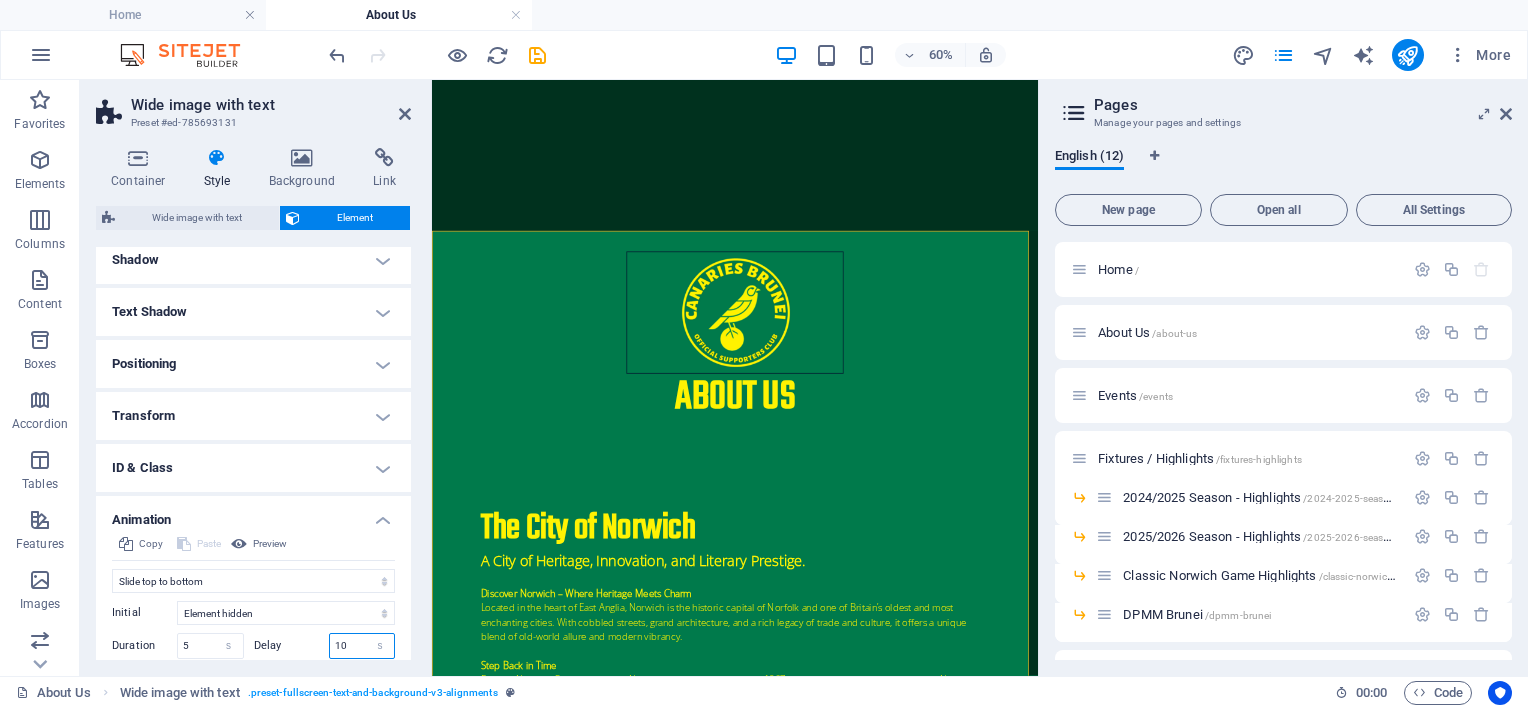 click on "10" at bounding box center [362, 646] 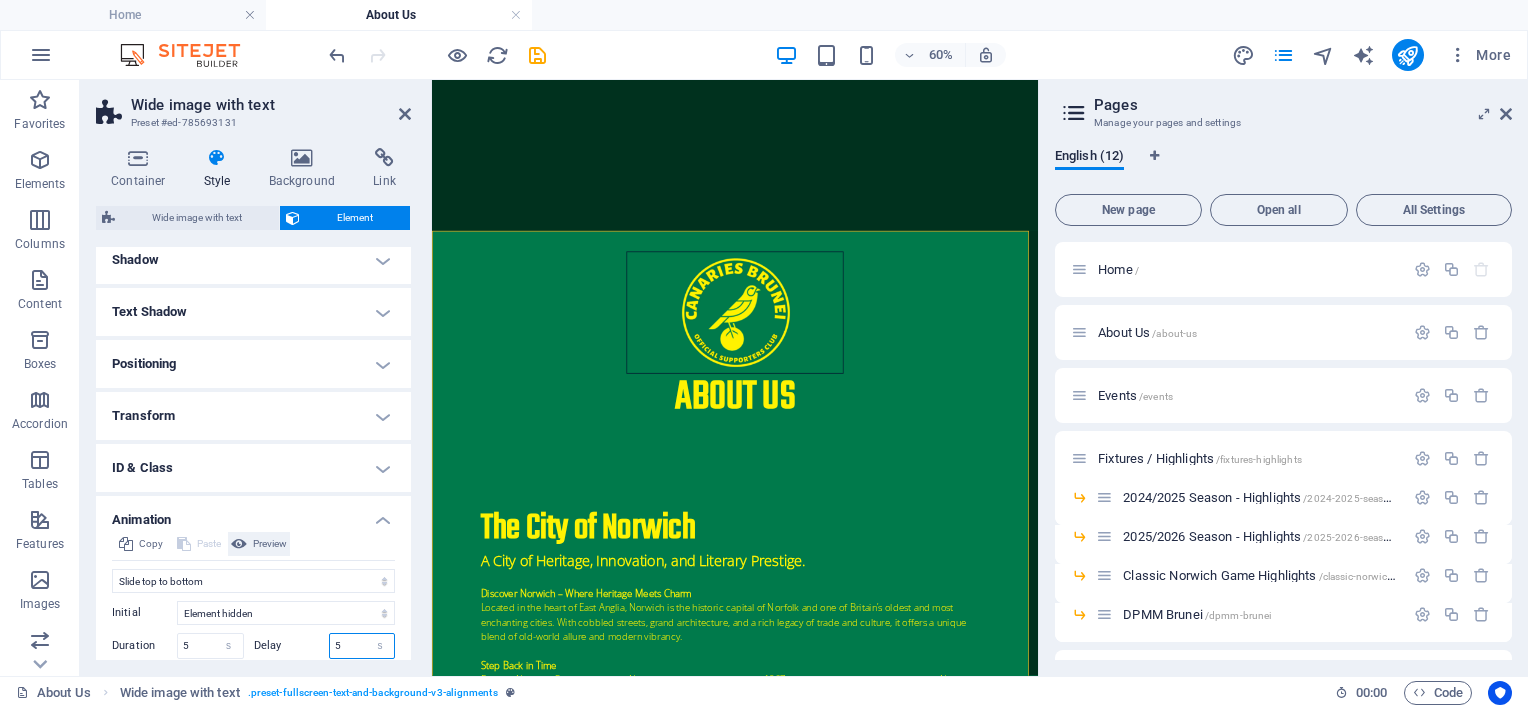 type on "5" 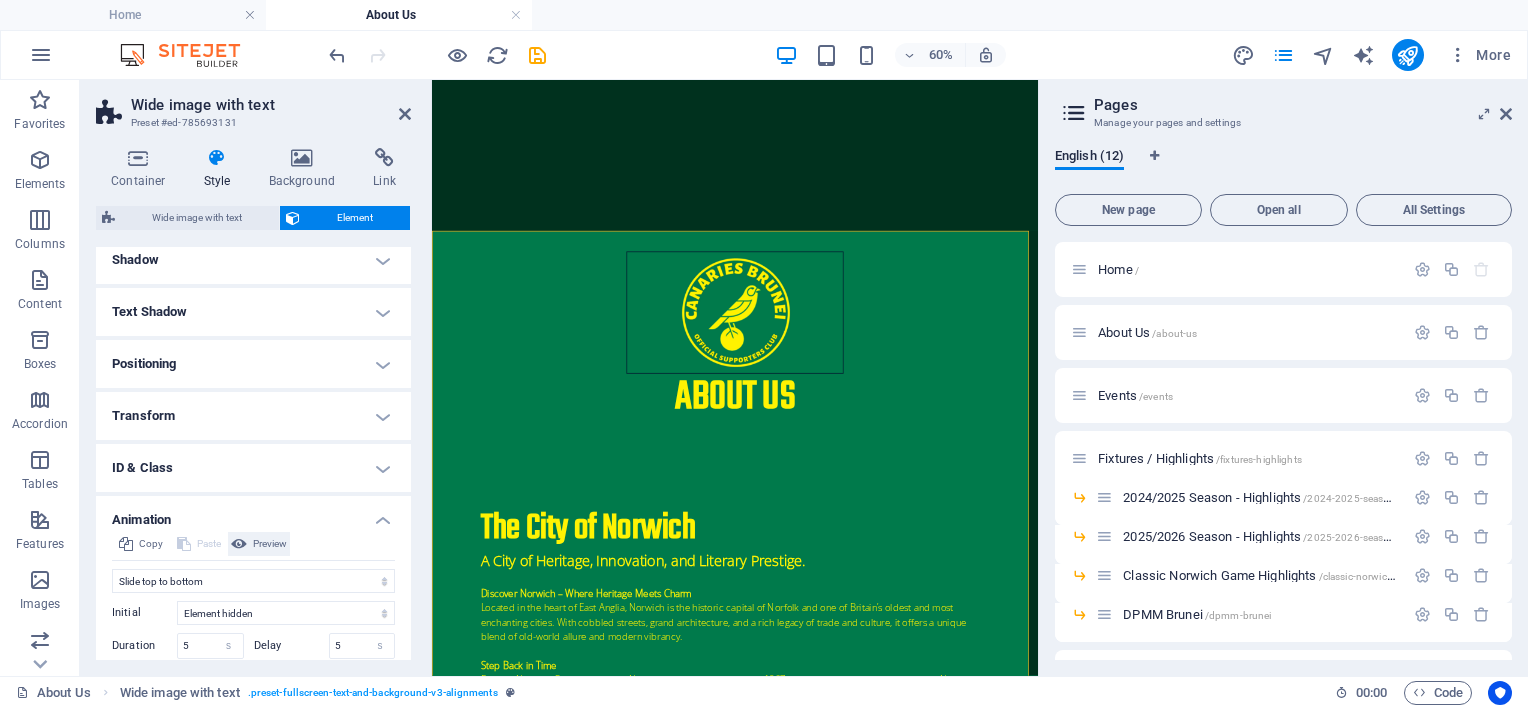 click on "Preview" at bounding box center (270, 544) 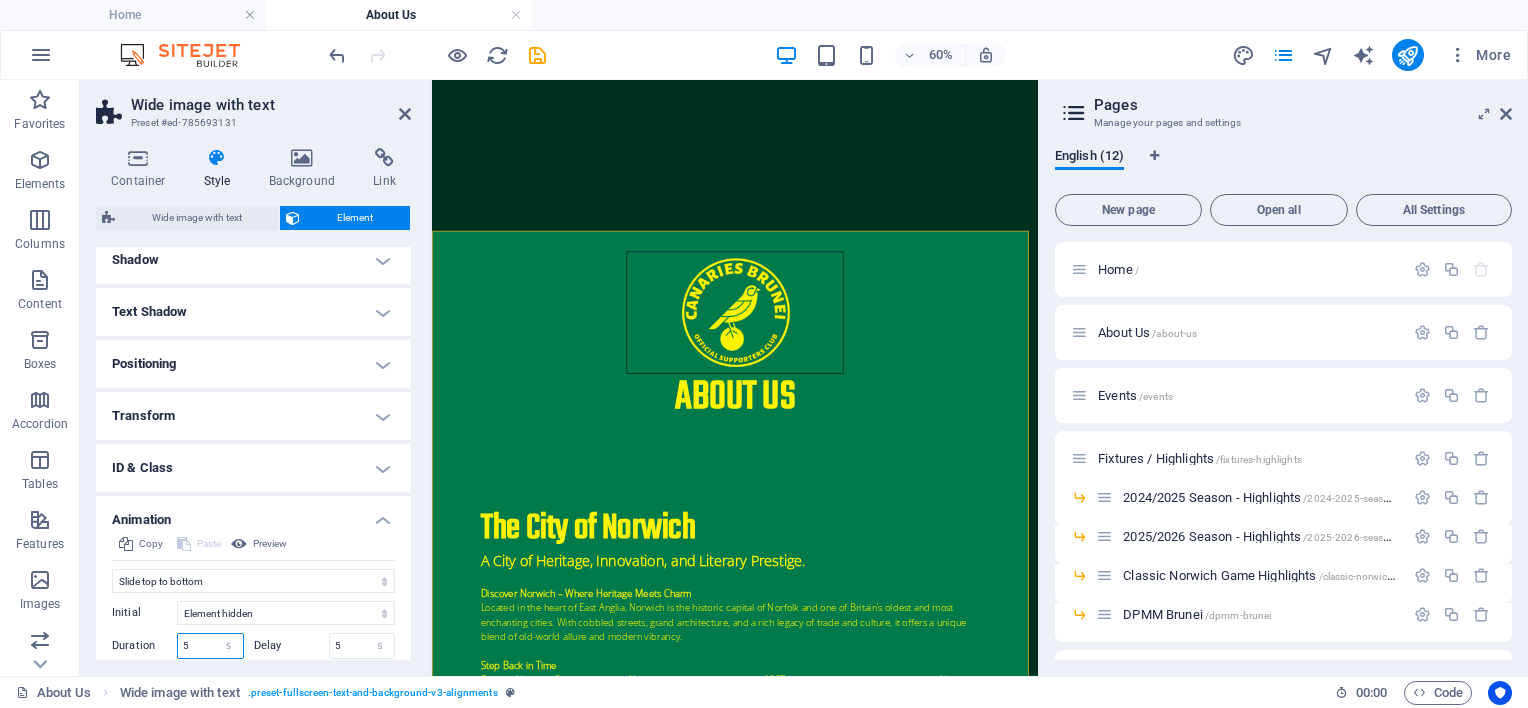 click on "5" at bounding box center (210, 646) 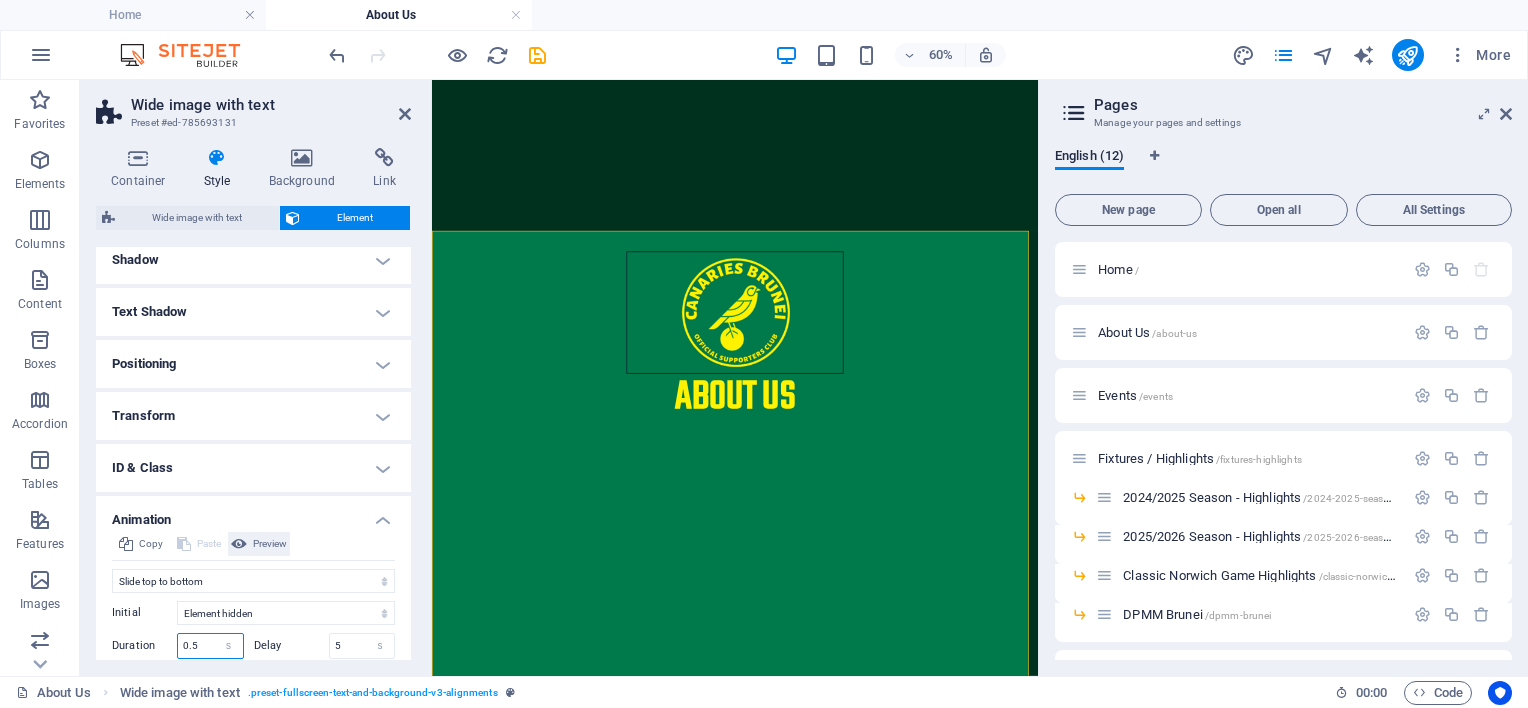 type on "0.5" 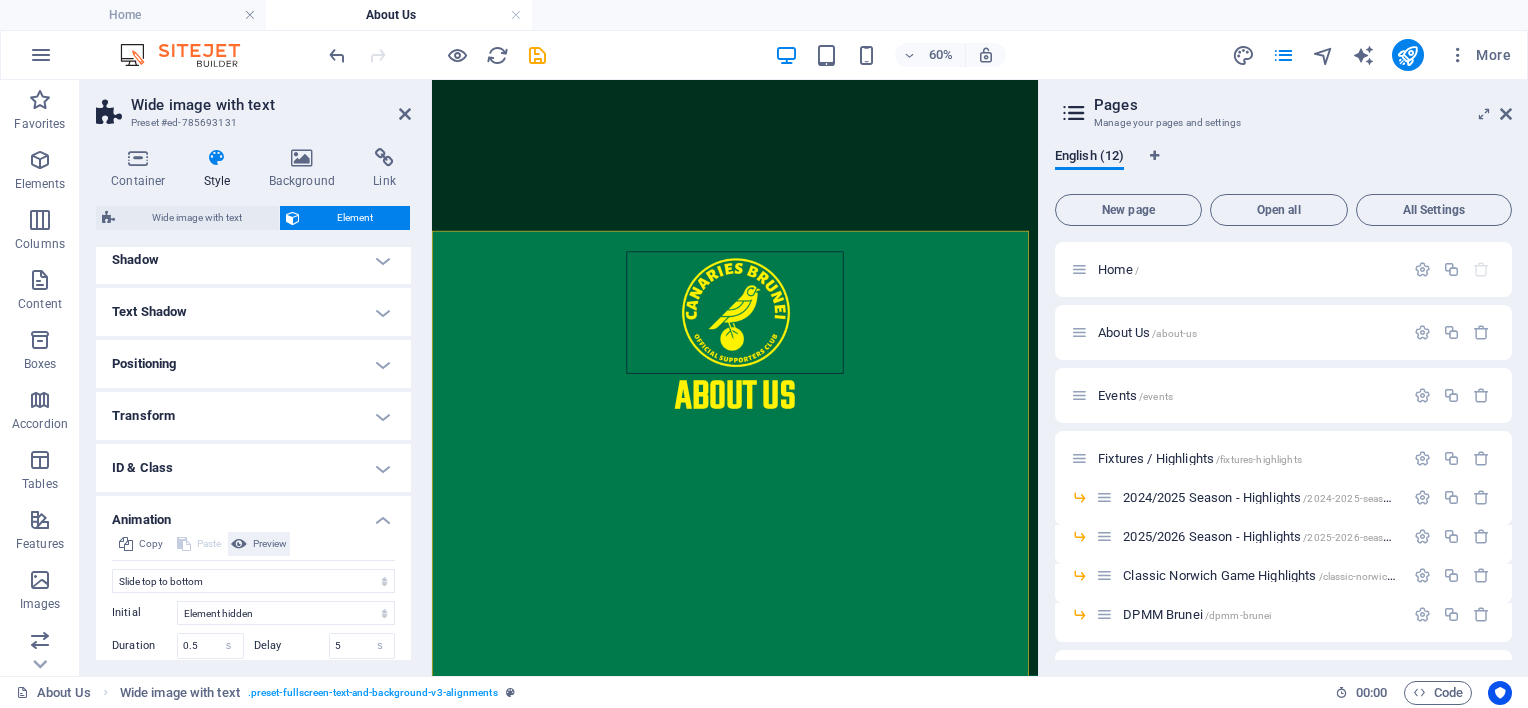 click on "Preview" at bounding box center (270, 544) 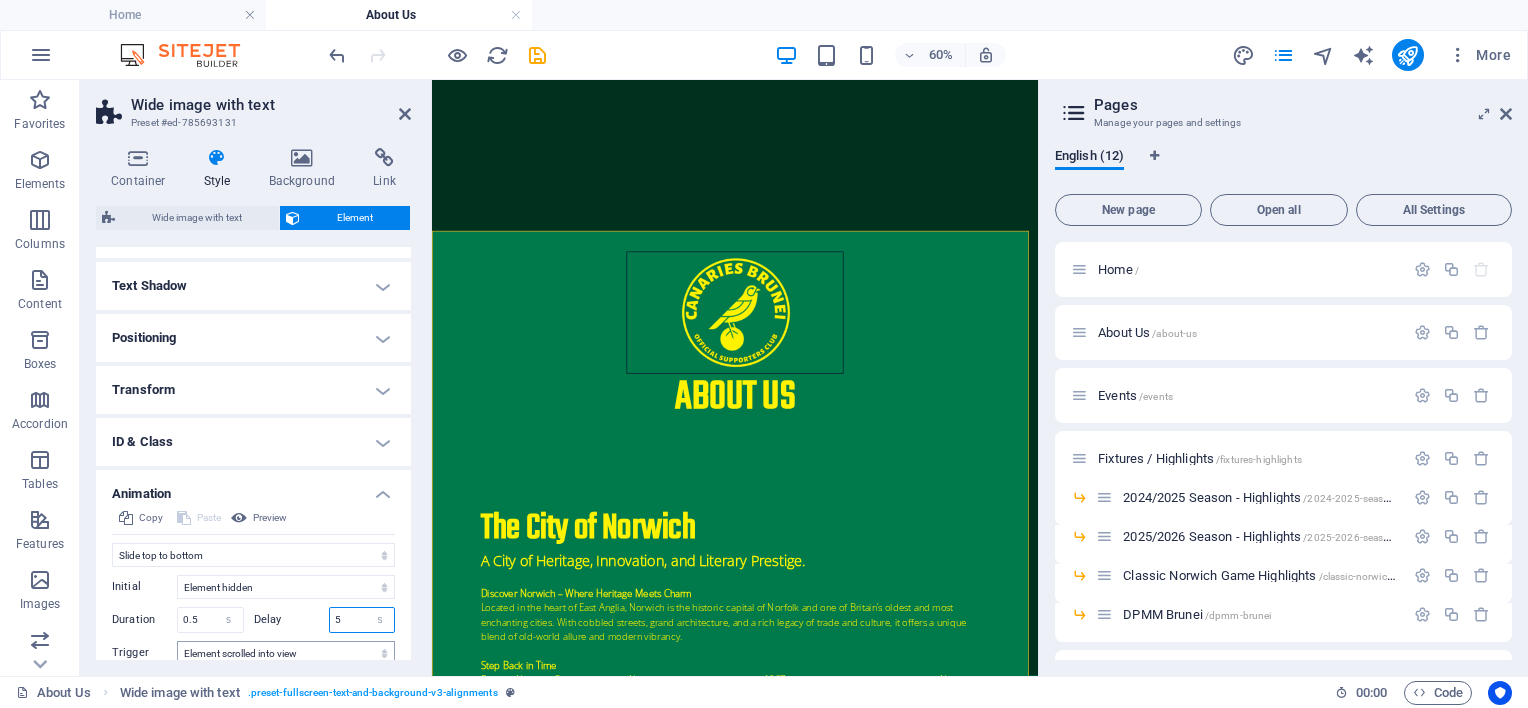 scroll, scrollTop: 344, scrollLeft: 0, axis: vertical 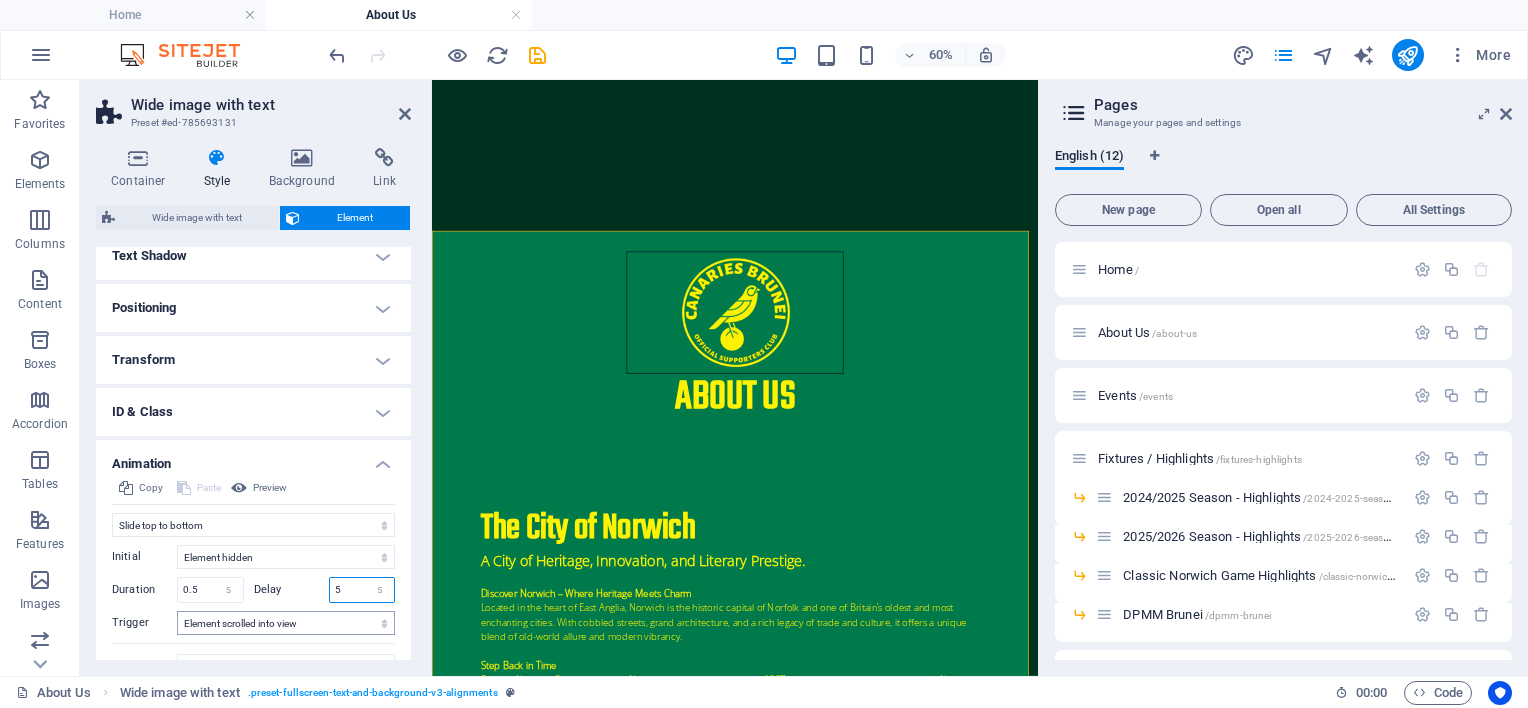 drag, startPoint x: 344, startPoint y: 644, endPoint x: 320, endPoint y: 645, distance: 24.020824 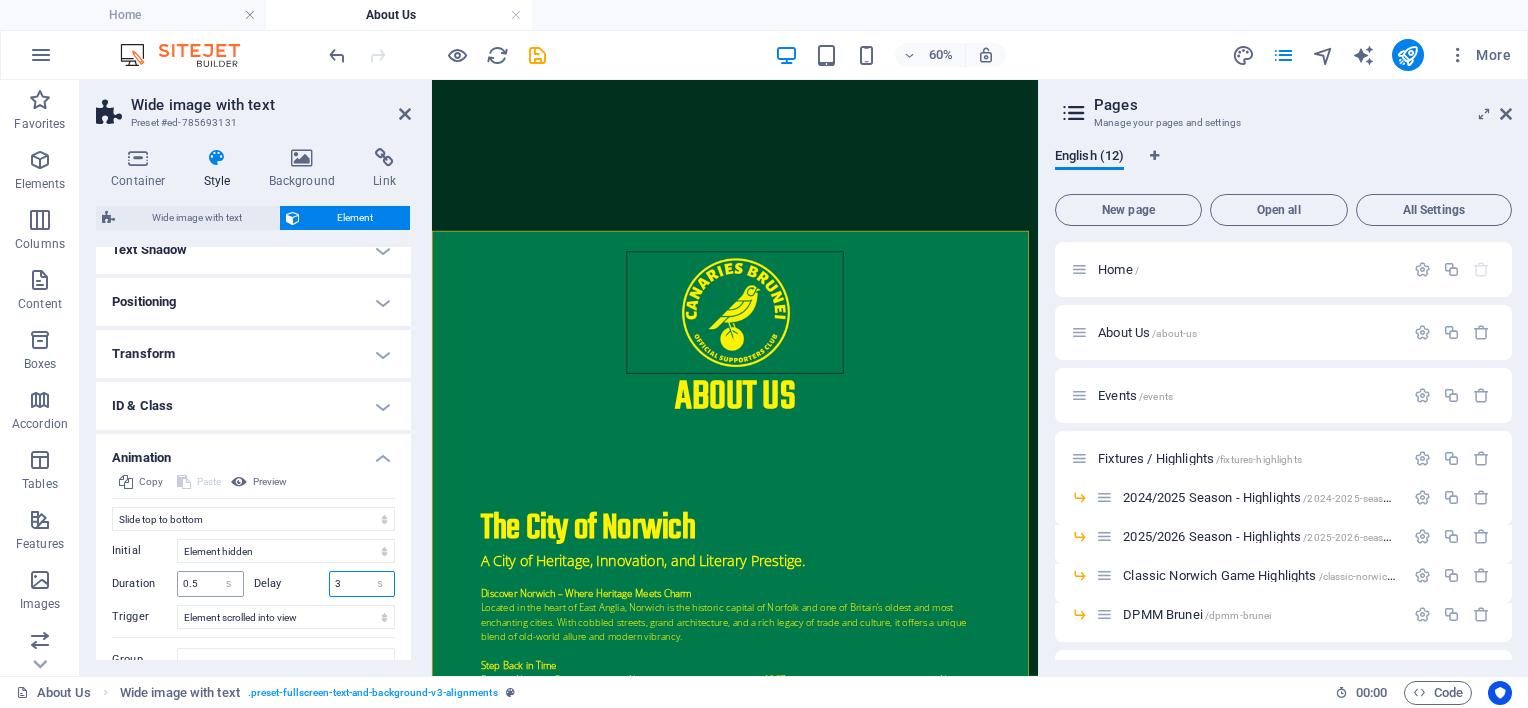 type on "3" 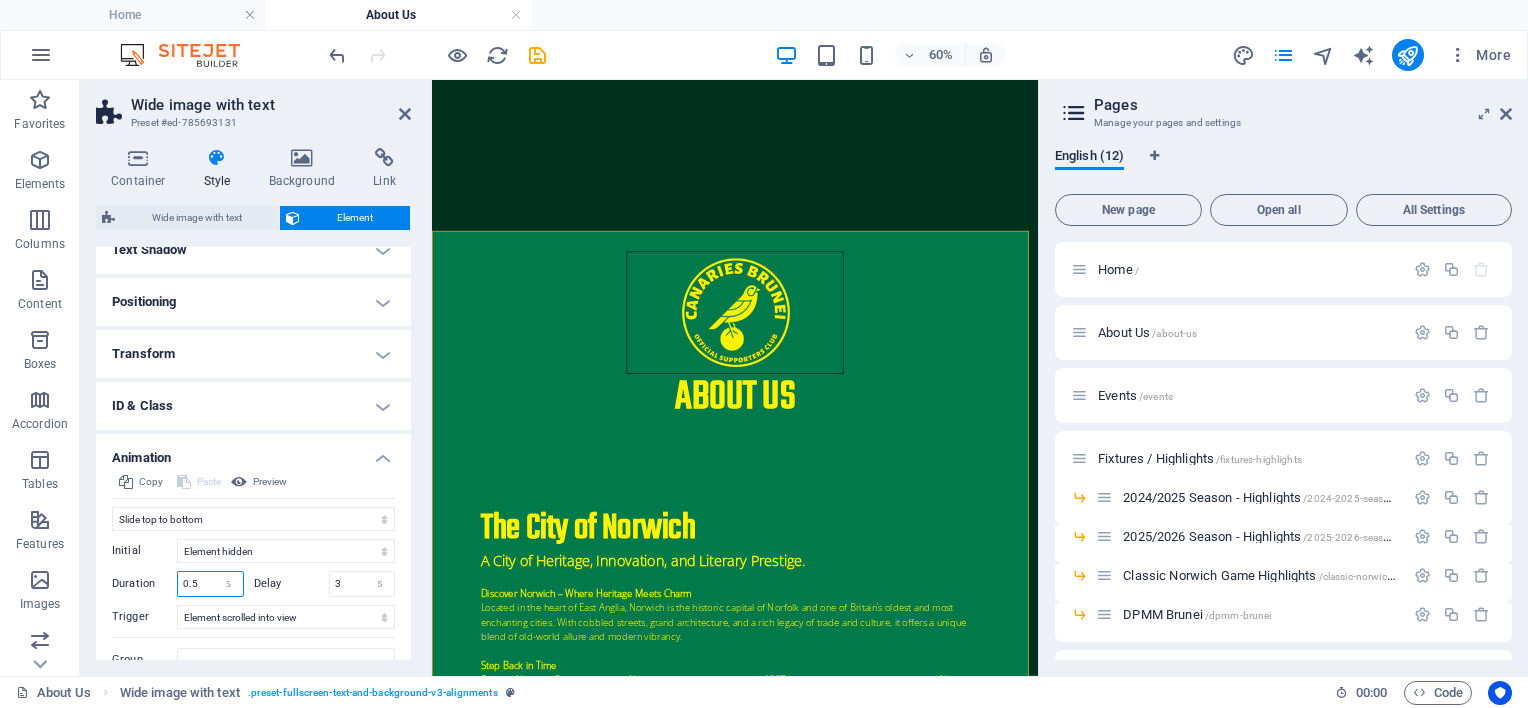 drag, startPoint x: 207, startPoint y: 580, endPoint x: 169, endPoint y: 580, distance: 38 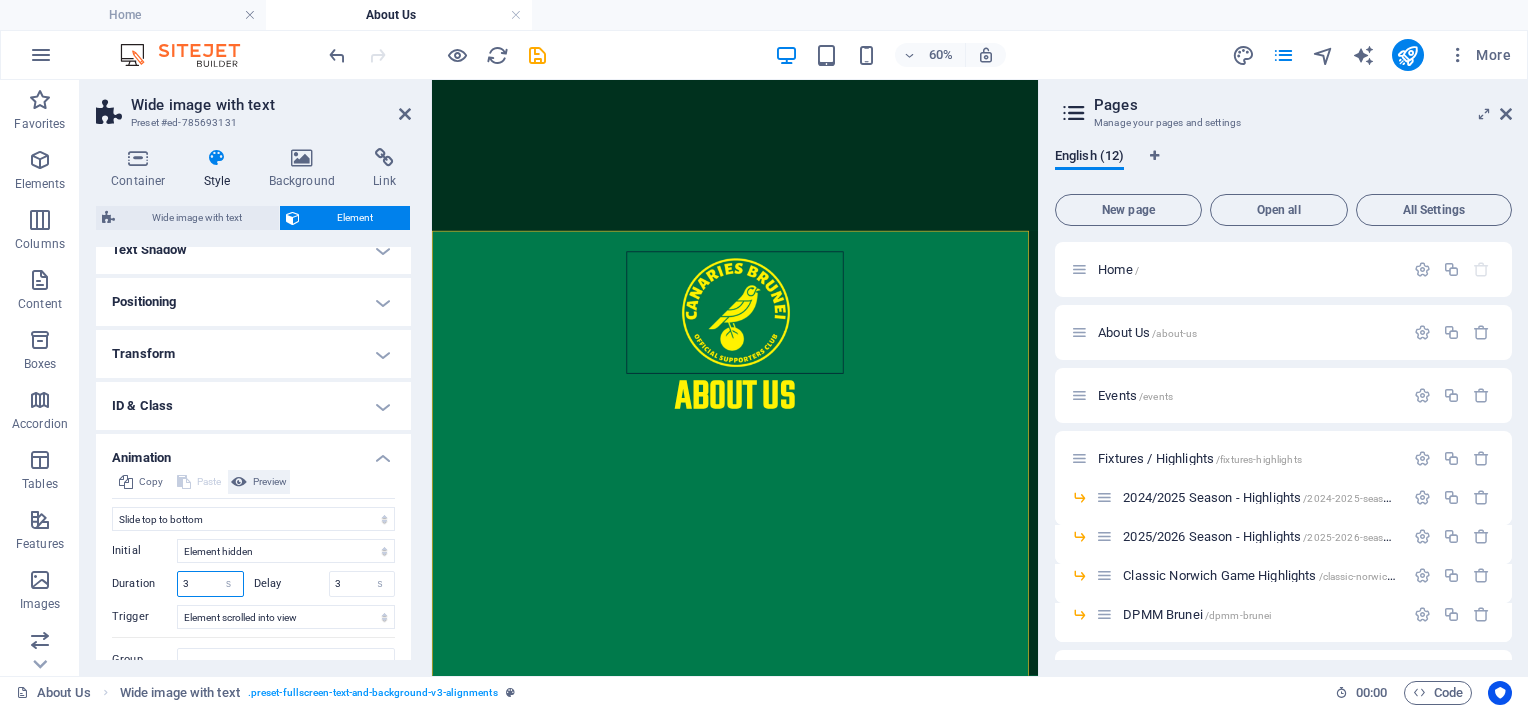 type on "3" 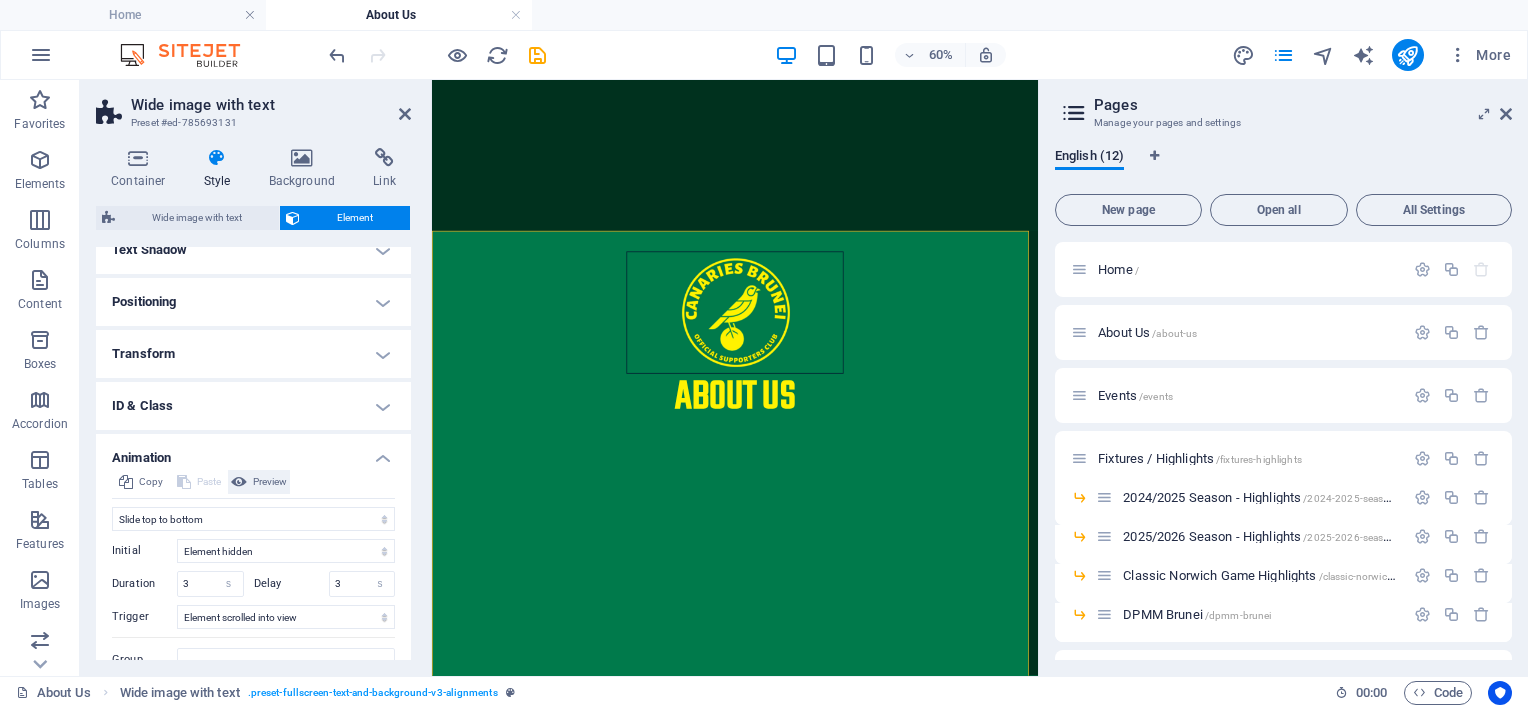click on "Preview" at bounding box center (270, 482) 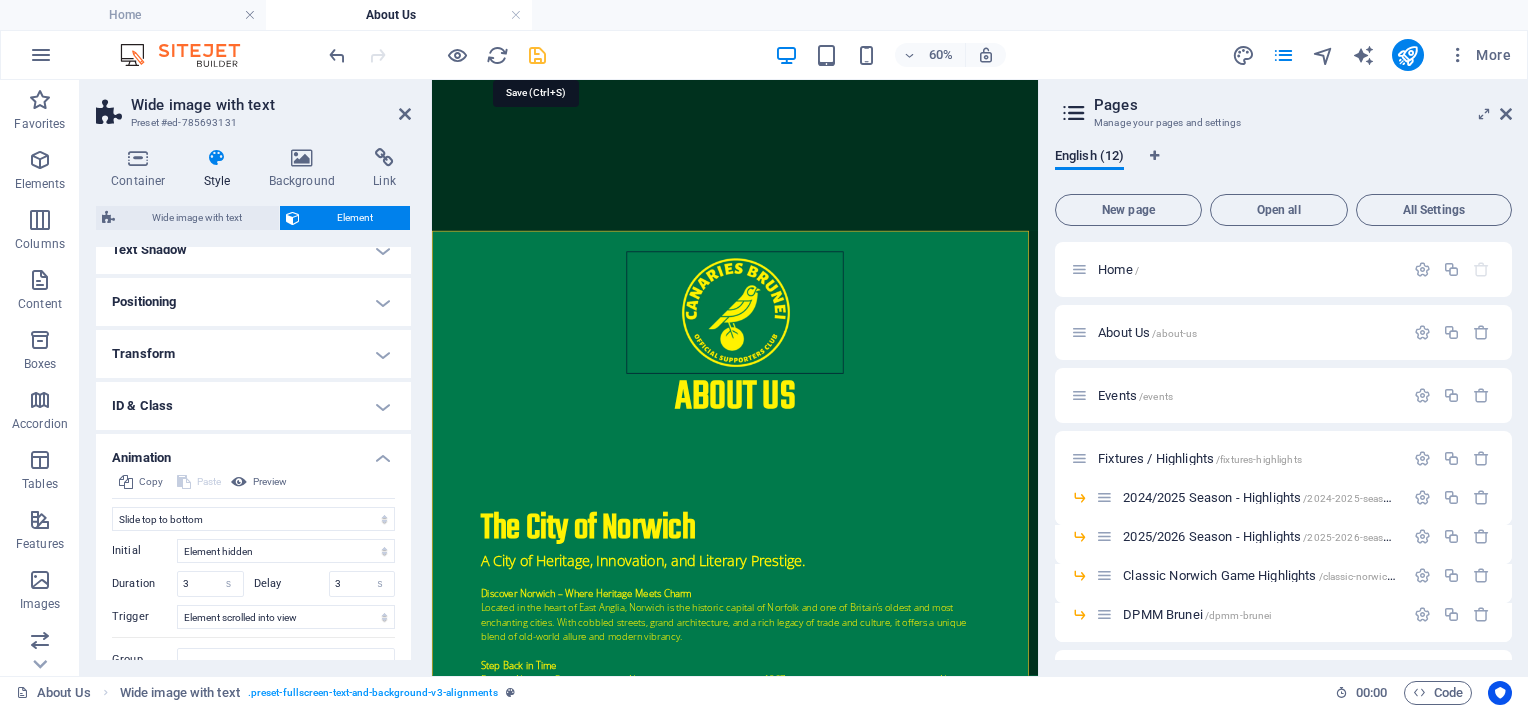 click at bounding box center (537, 55) 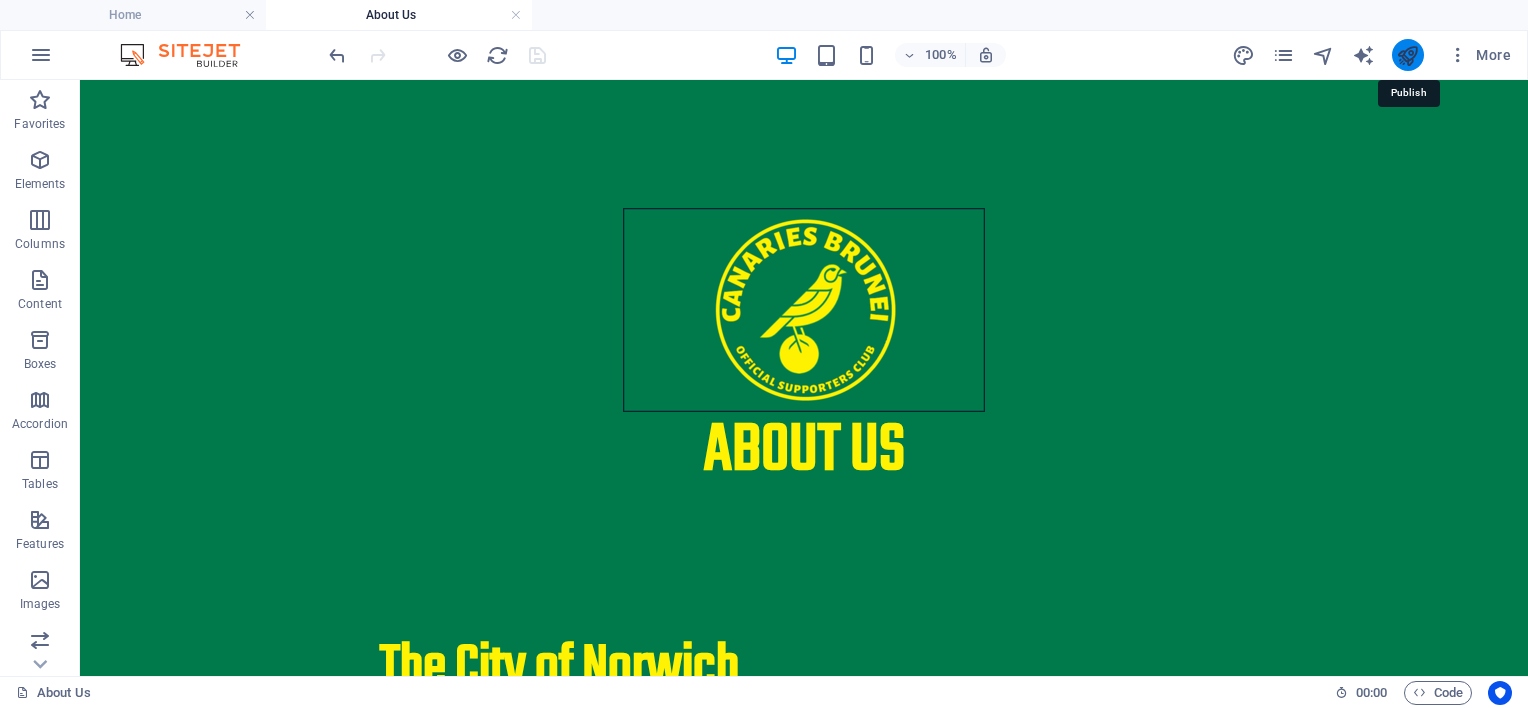 click at bounding box center (1407, 55) 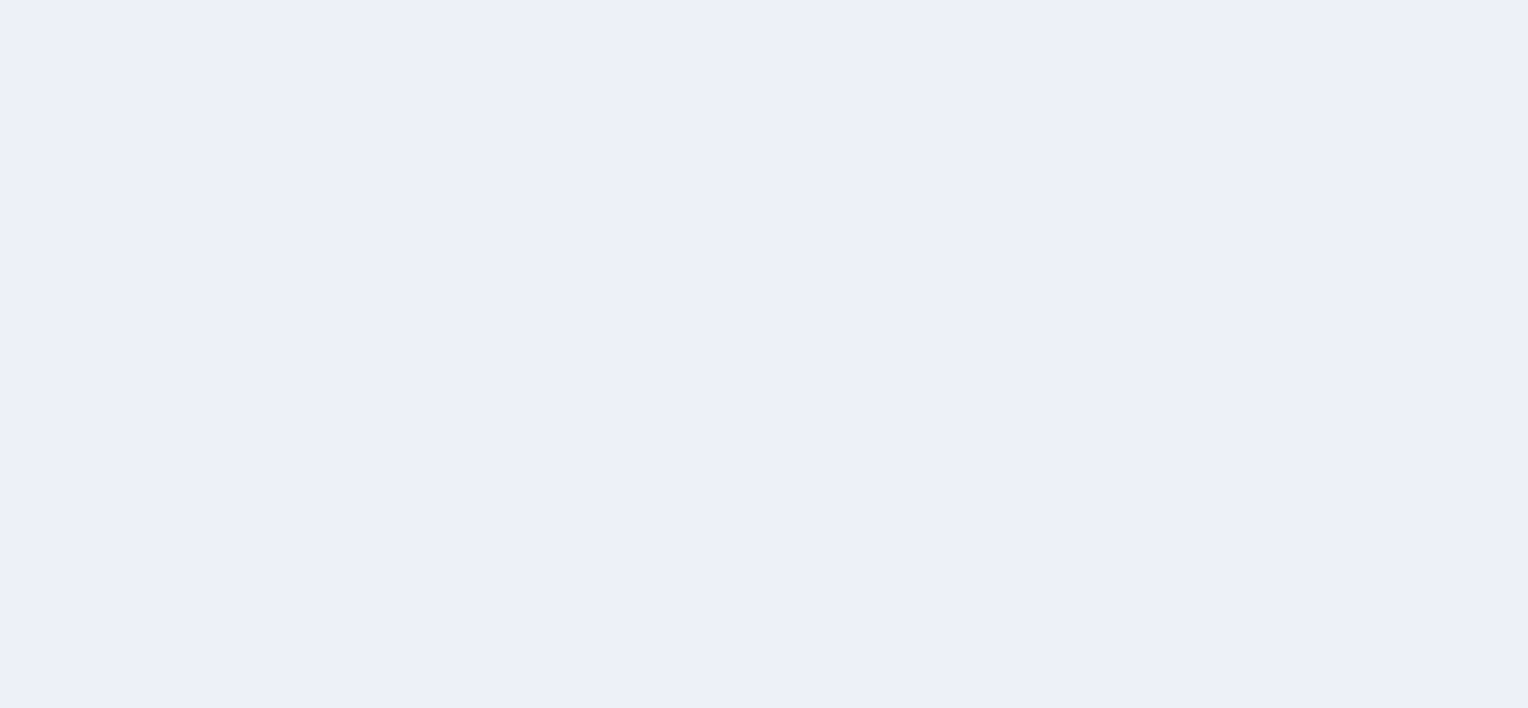 scroll, scrollTop: 0, scrollLeft: 0, axis: both 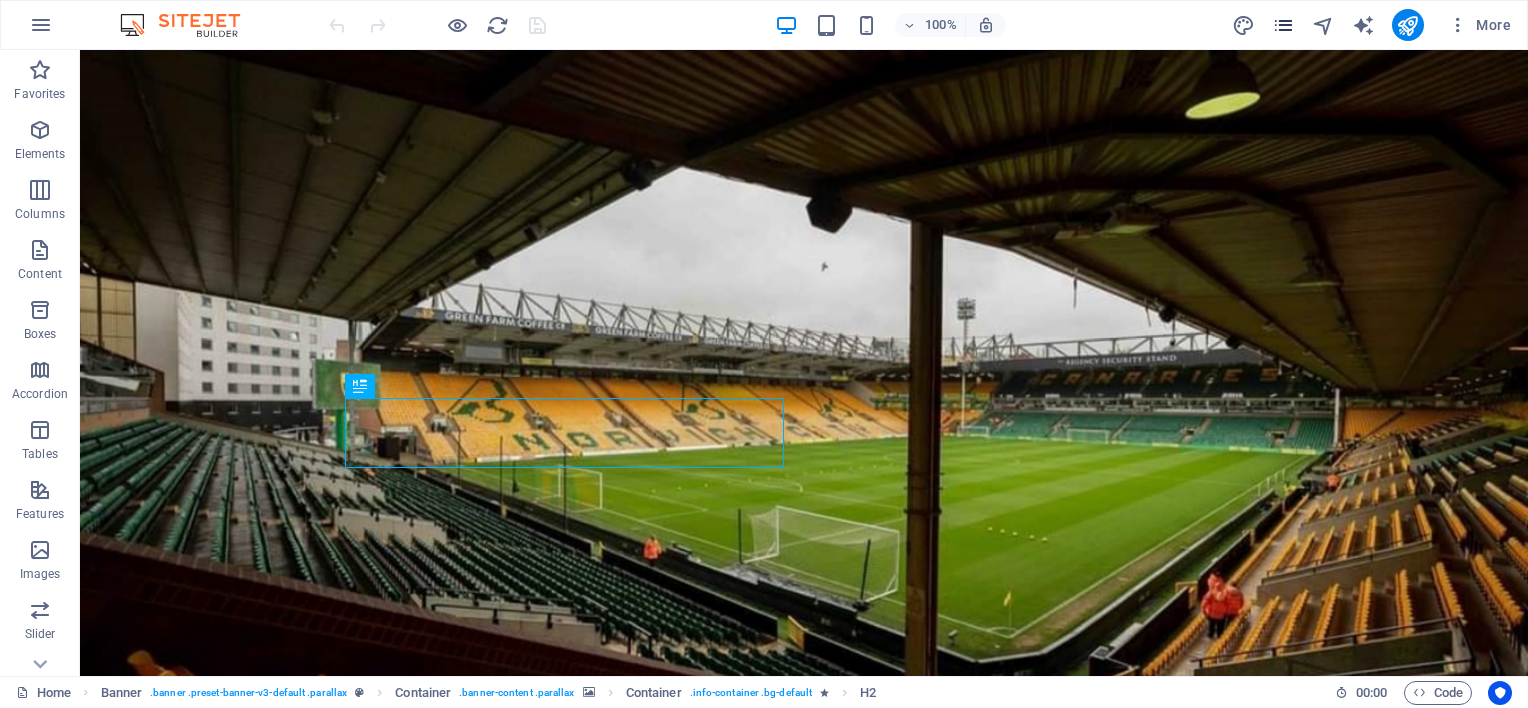 click at bounding box center [1283, 25] 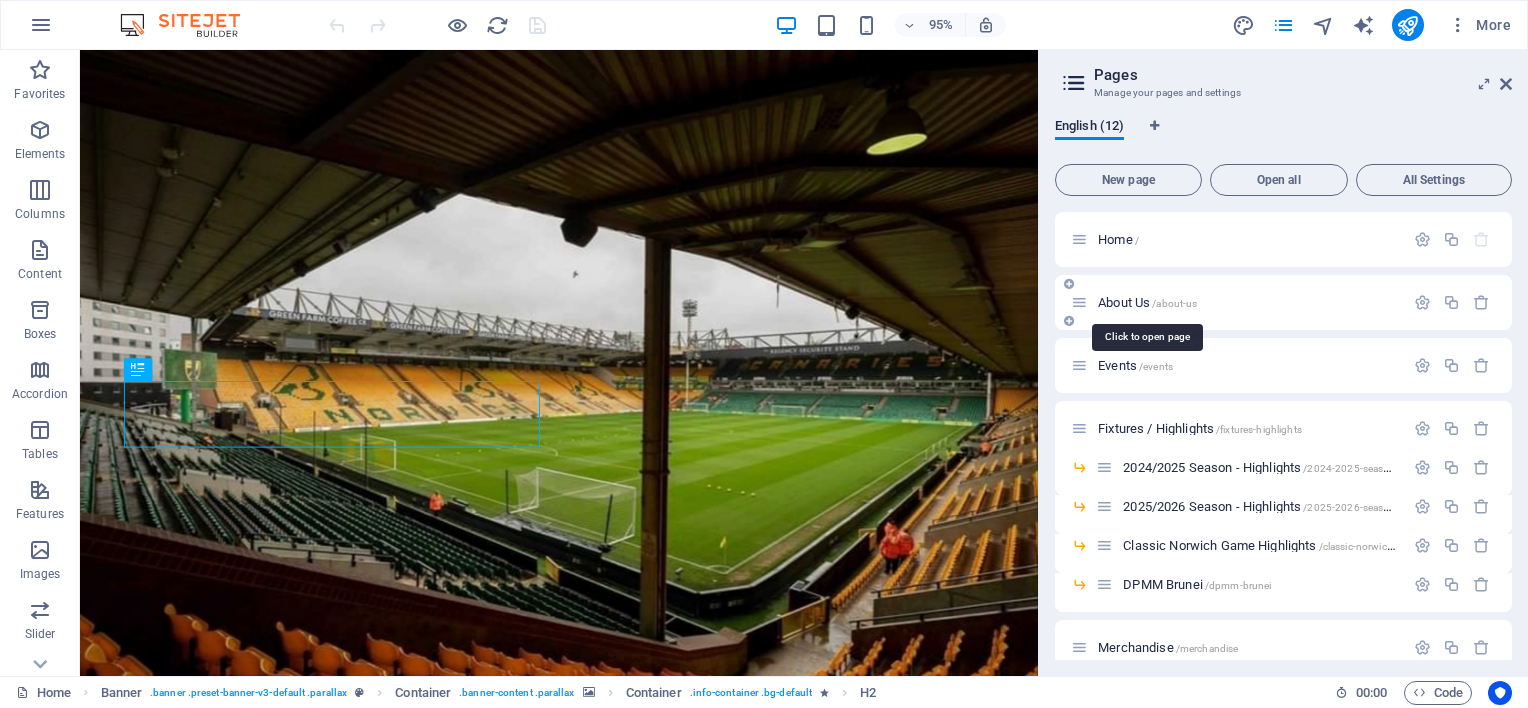 click on "About Us /about-us" at bounding box center [1147, 302] 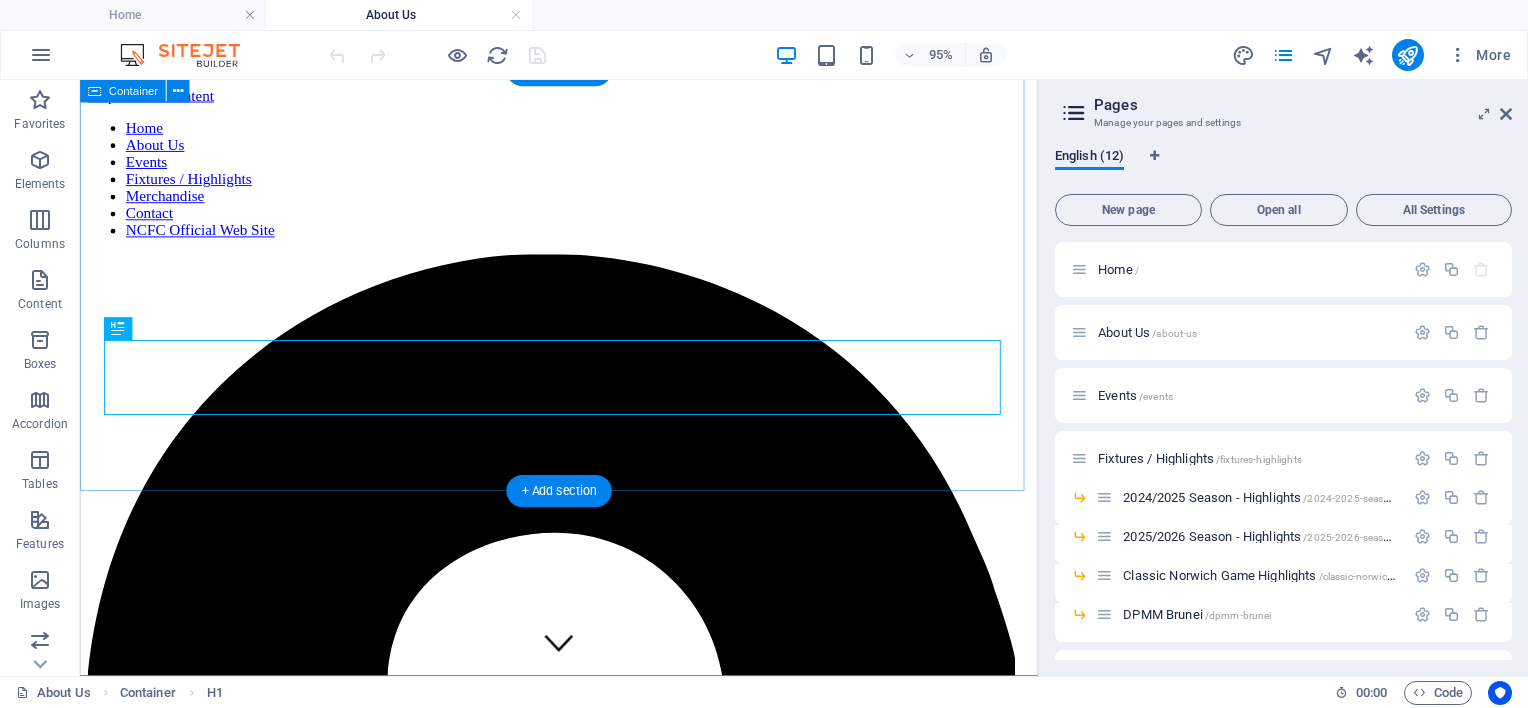 scroll, scrollTop: 566, scrollLeft: 0, axis: vertical 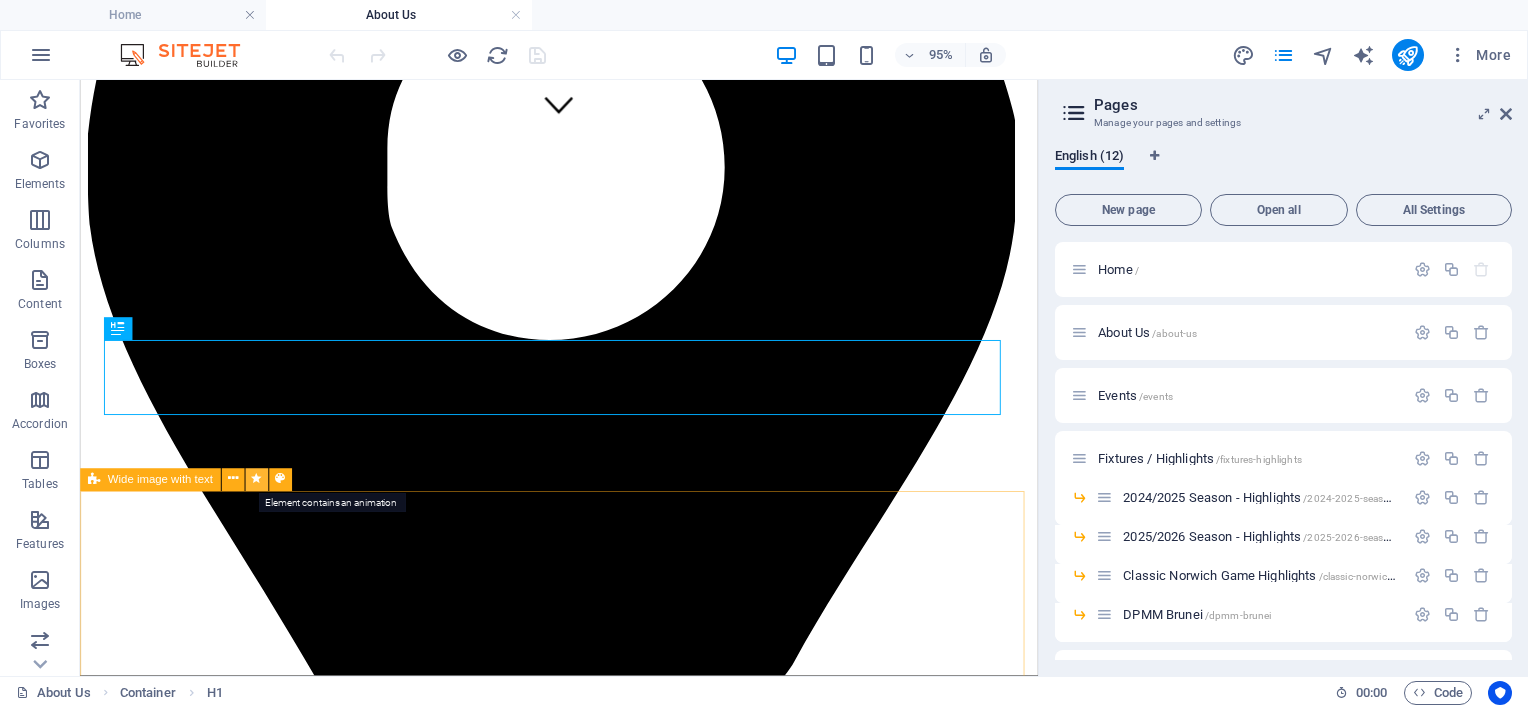 click at bounding box center [256, 480] 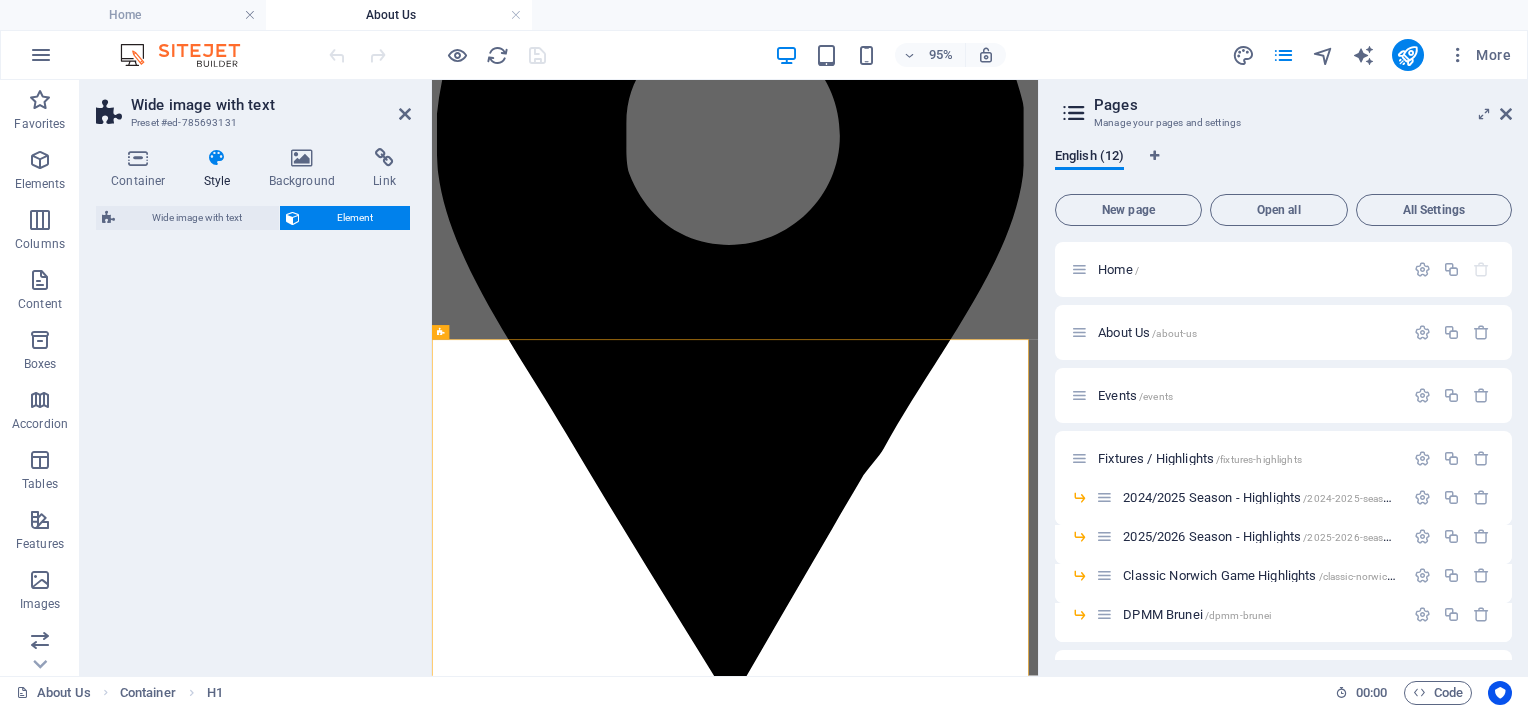 select on "move-top-to-bottom" 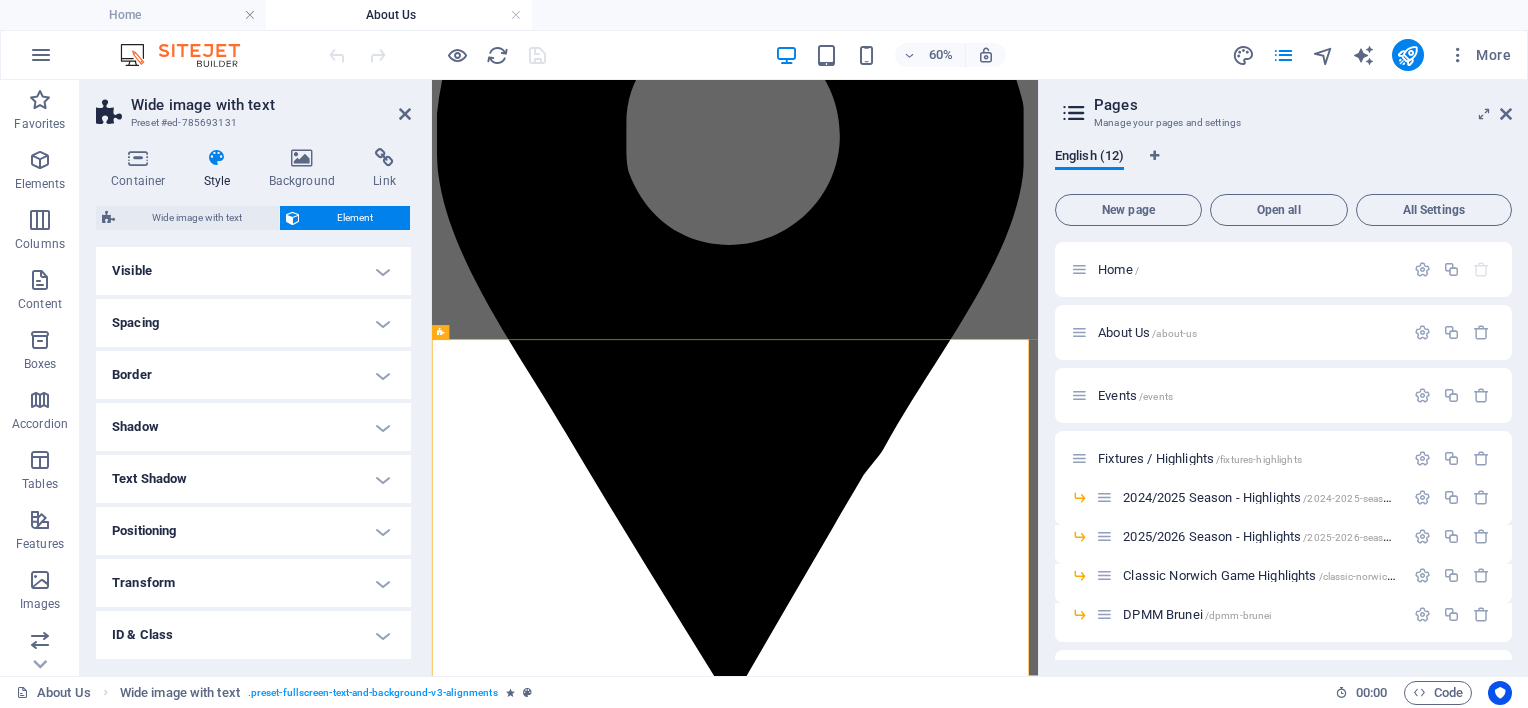 drag, startPoint x: 405, startPoint y: 400, endPoint x: 420, endPoint y: 514, distance: 114.982605 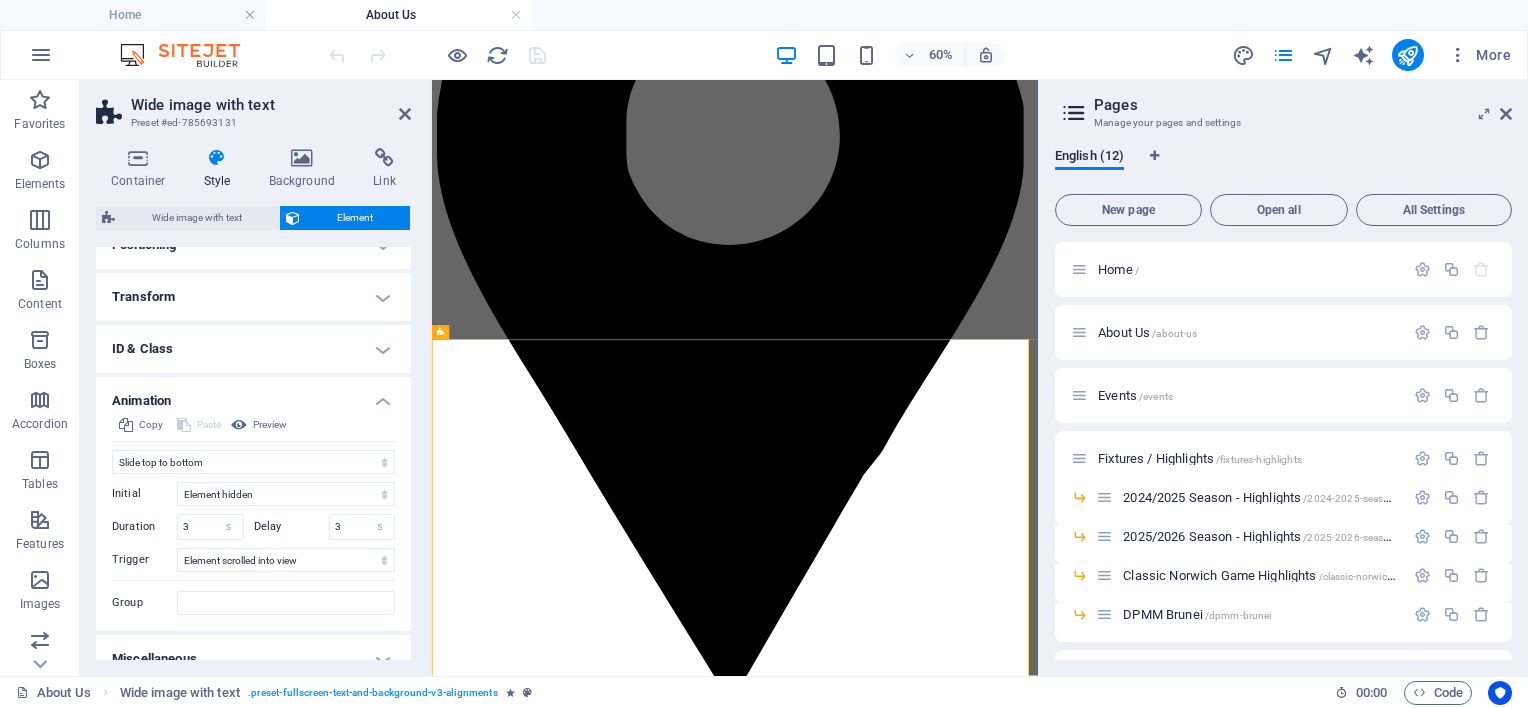 scroll, scrollTop: 308, scrollLeft: 0, axis: vertical 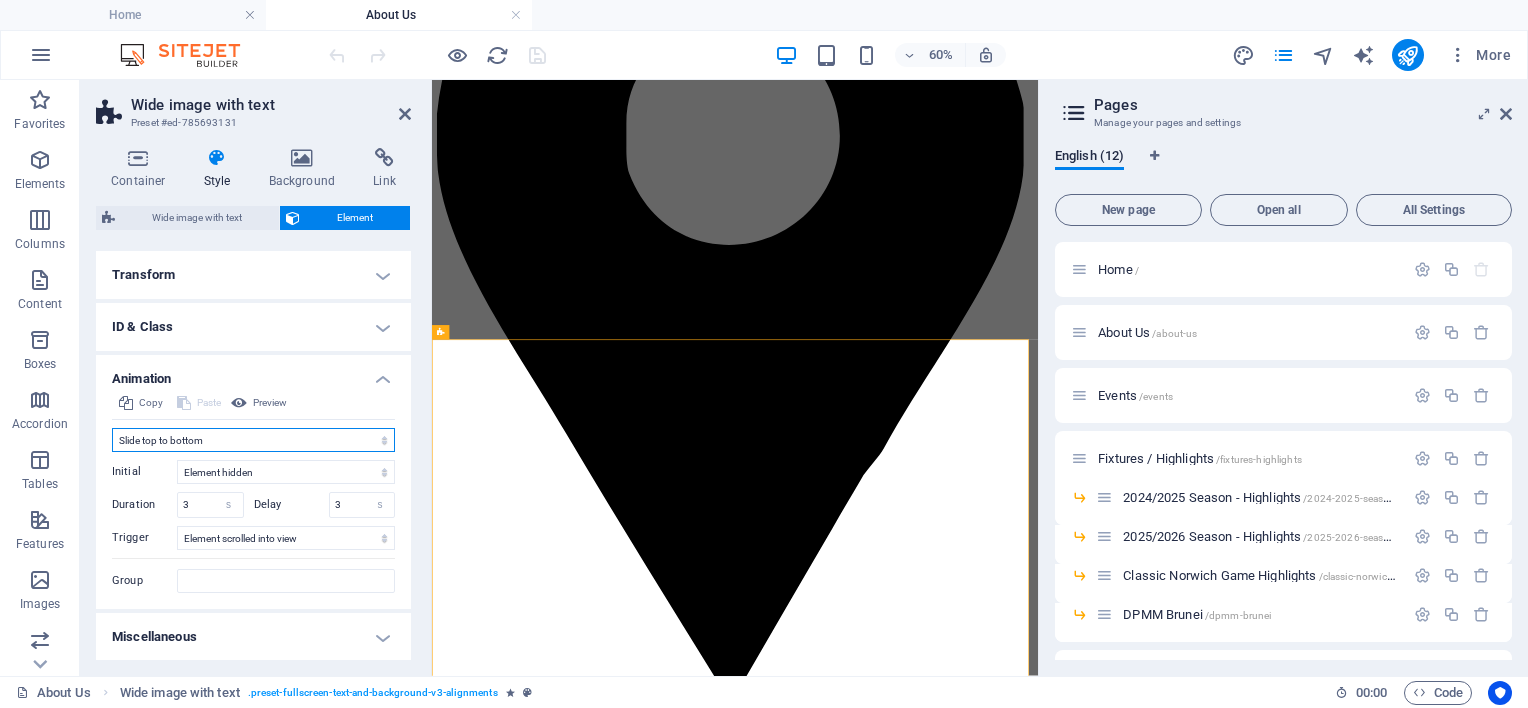 click on "Don't animate Show / Hide Slide up/down Zoom in/out Slide left to right Slide right to left Slide top to bottom Slide bottom to top Pulse Blink Open as overlay" at bounding box center [253, 440] 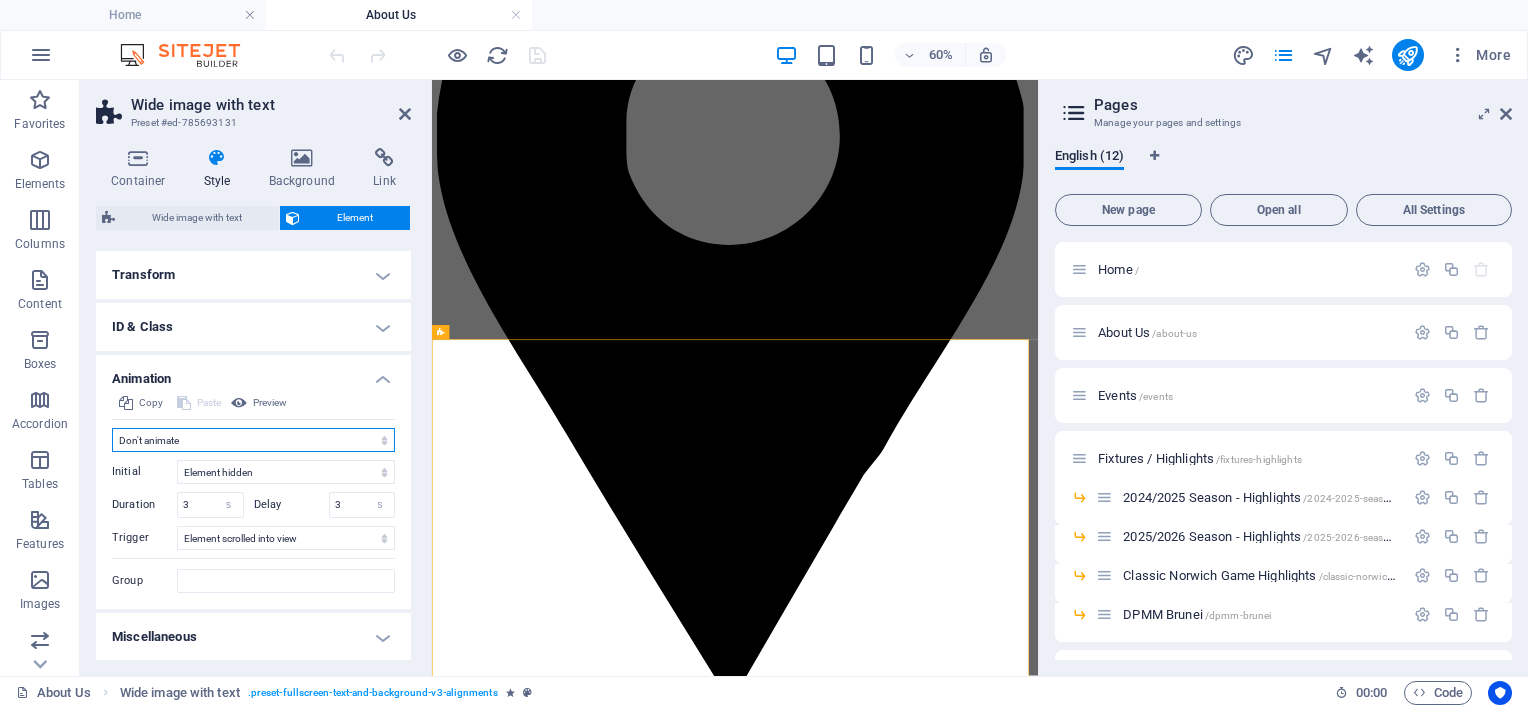 click on "Don't animate Show / Hide Slide up/down Zoom in/out Slide left to right Slide right to left Slide top to bottom Slide bottom to top Pulse Blink Open as overlay" at bounding box center (253, 440) 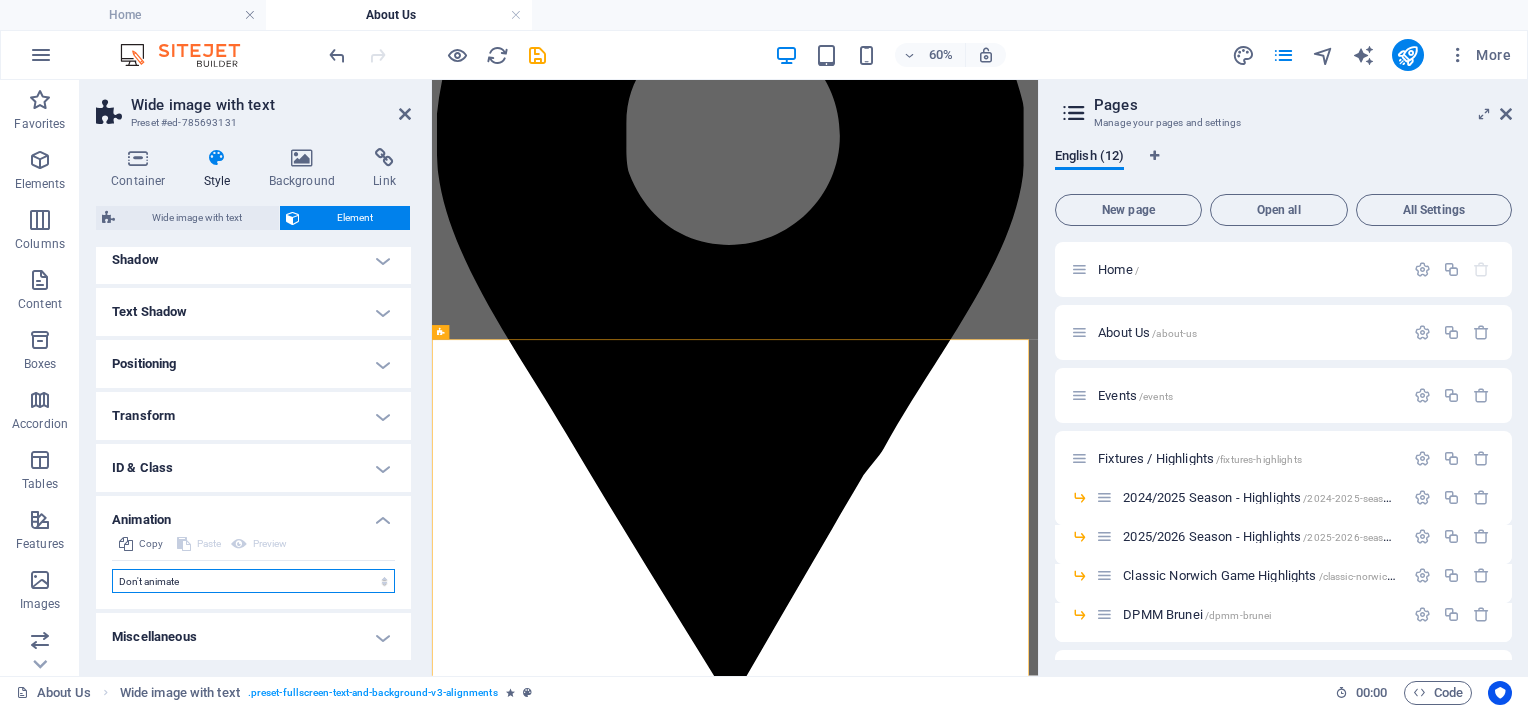 click on "Don't animate Show / Hide Slide up/down Zoom in/out Slide left to right Slide right to left Slide top to bottom Slide bottom to top Pulse Blink Open as overlay" at bounding box center [253, 581] 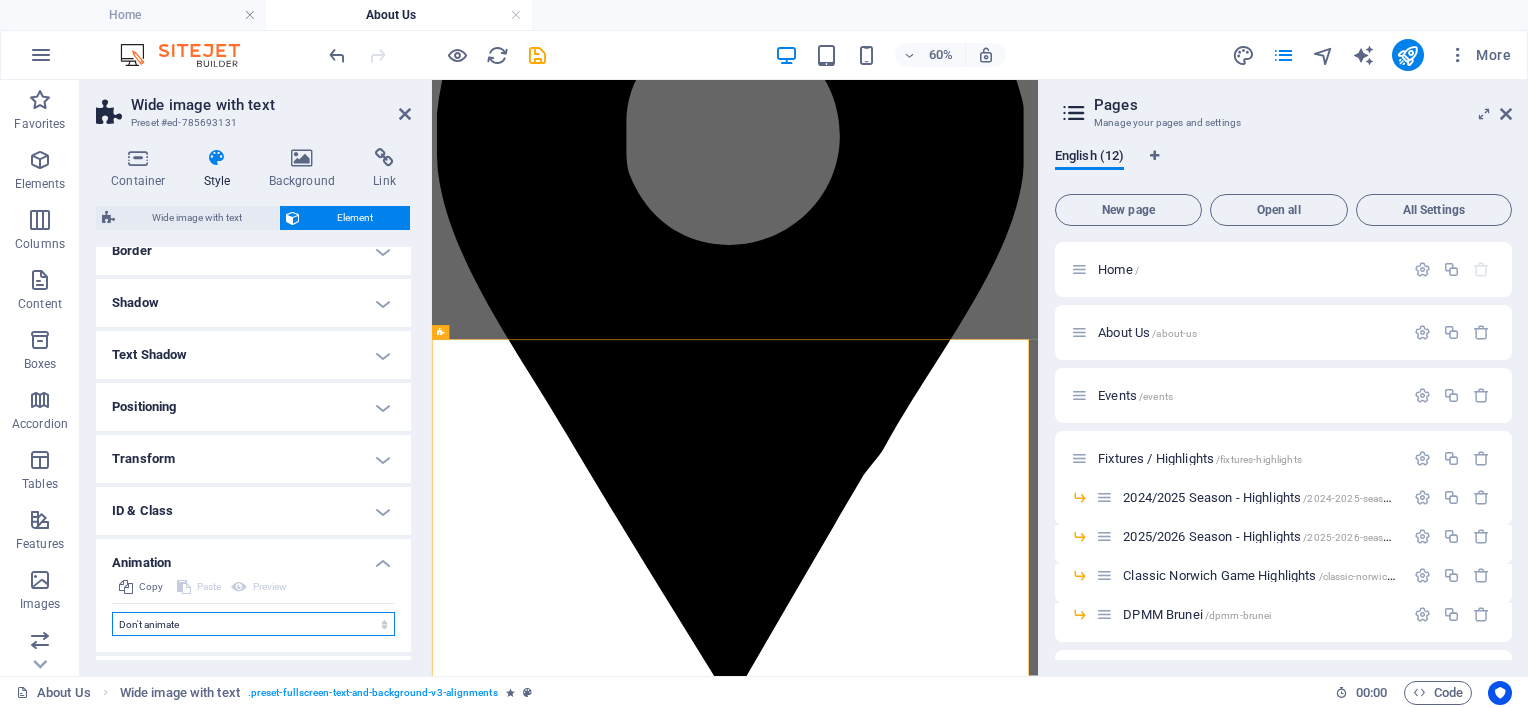 scroll, scrollTop: 0, scrollLeft: 0, axis: both 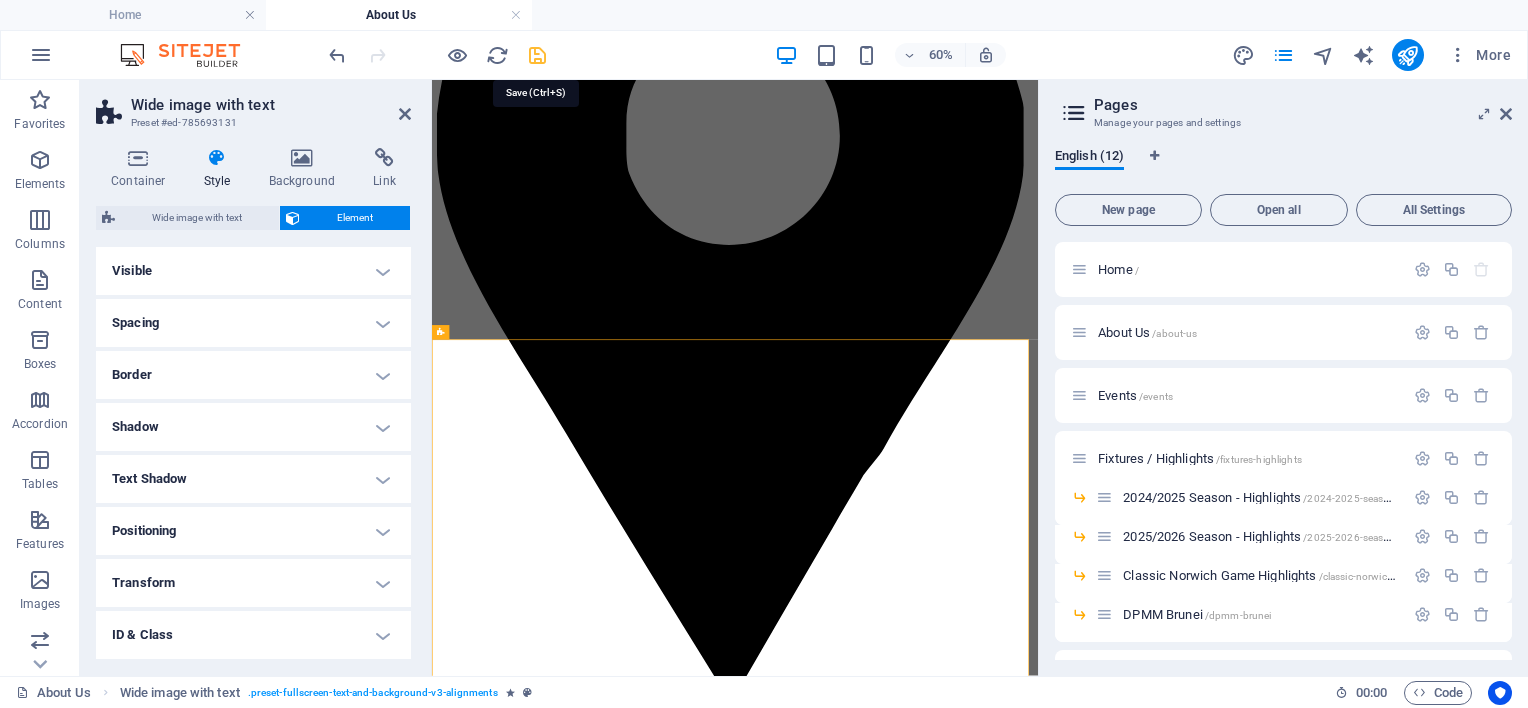 click at bounding box center [537, 55] 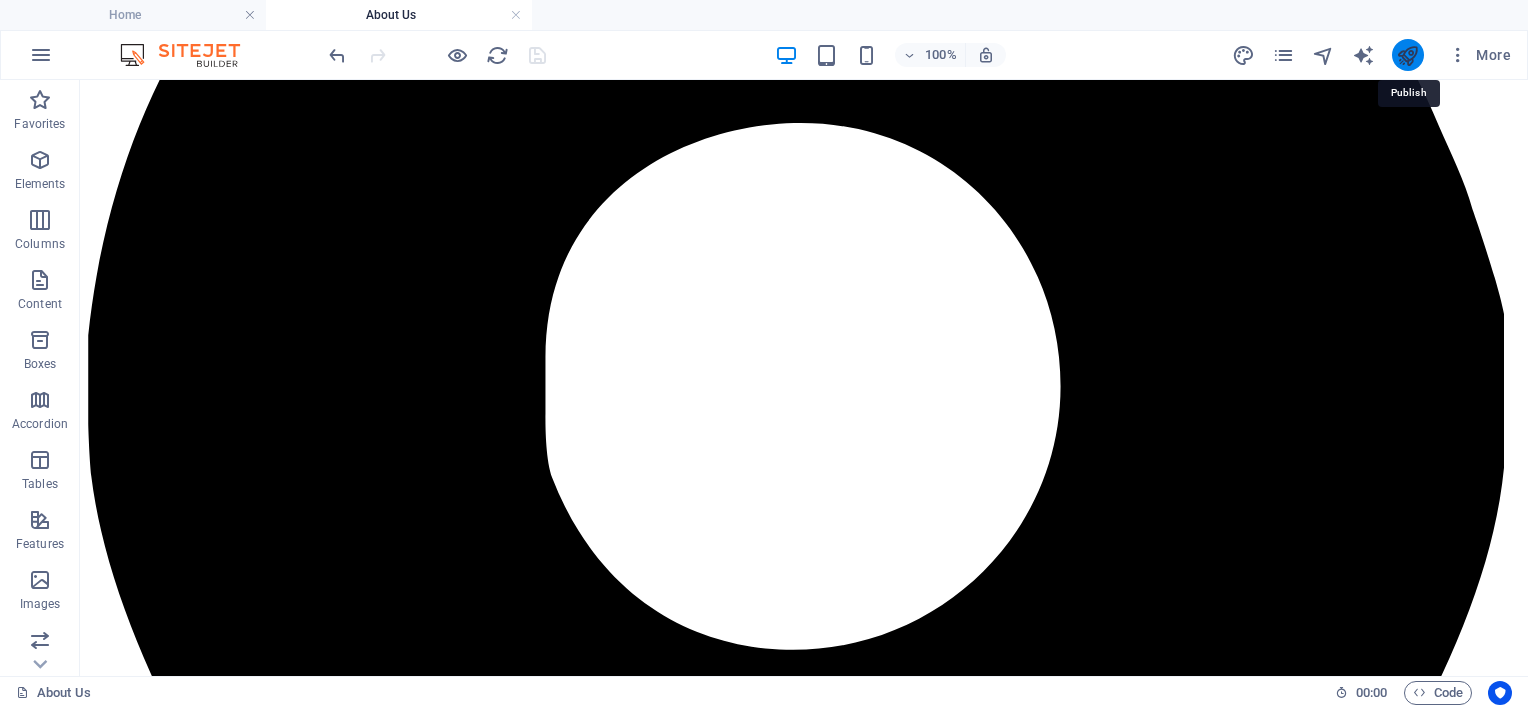 click at bounding box center (1407, 55) 